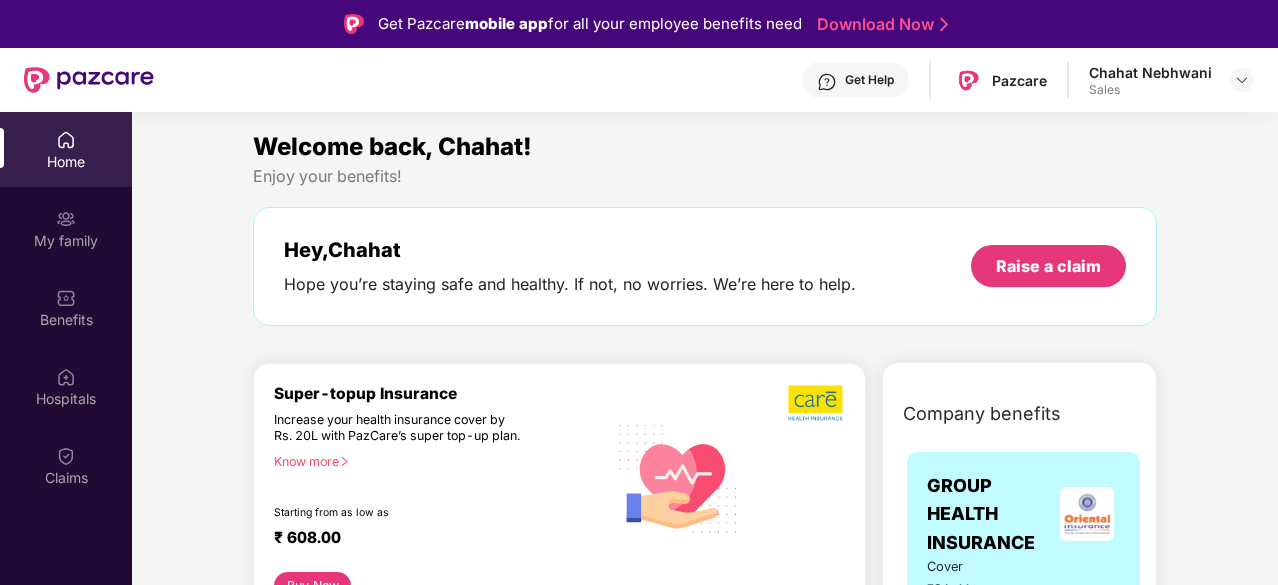 scroll, scrollTop: 112, scrollLeft: 0, axis: vertical 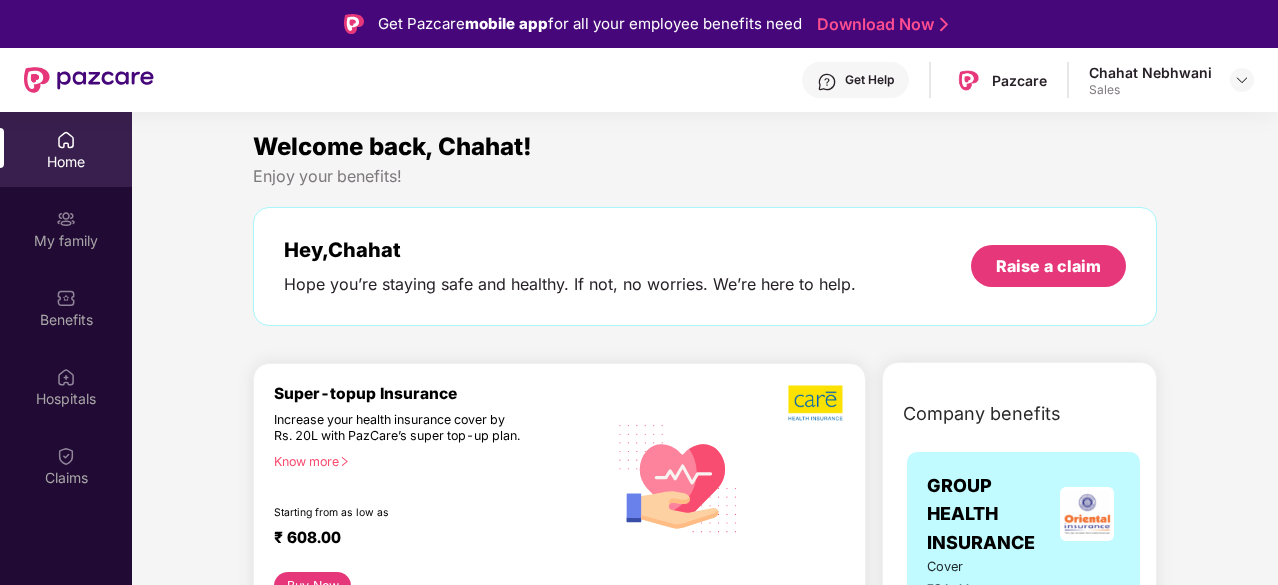 click on "Get Help Pazcare Chahat Nebhwani Sales" at bounding box center [639, 80] 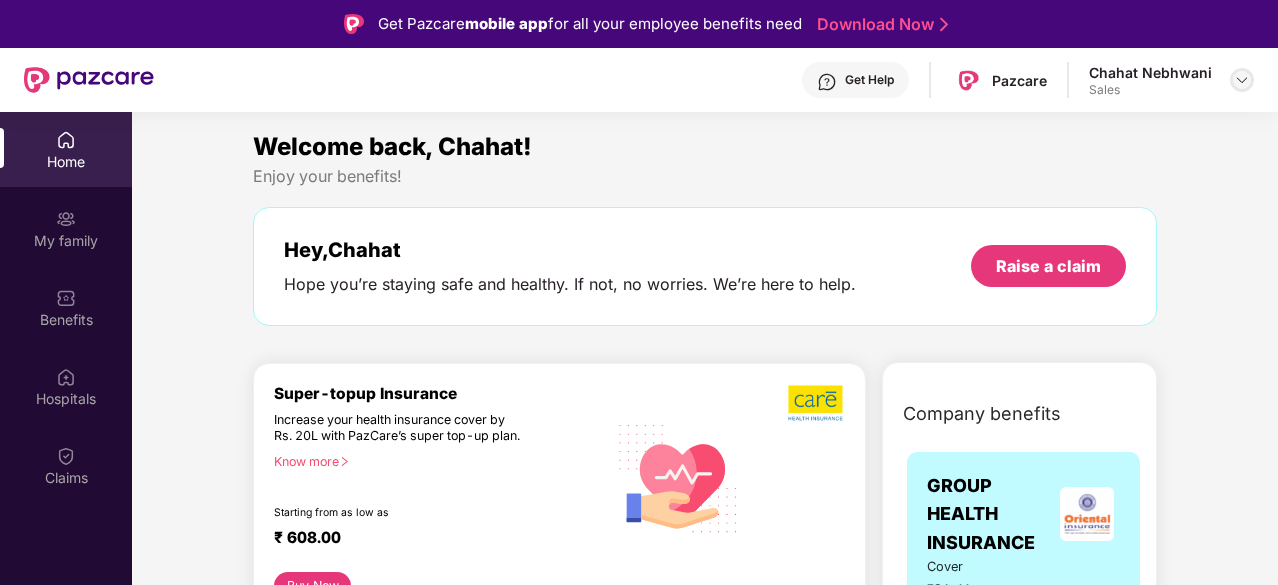 click at bounding box center [1242, 80] 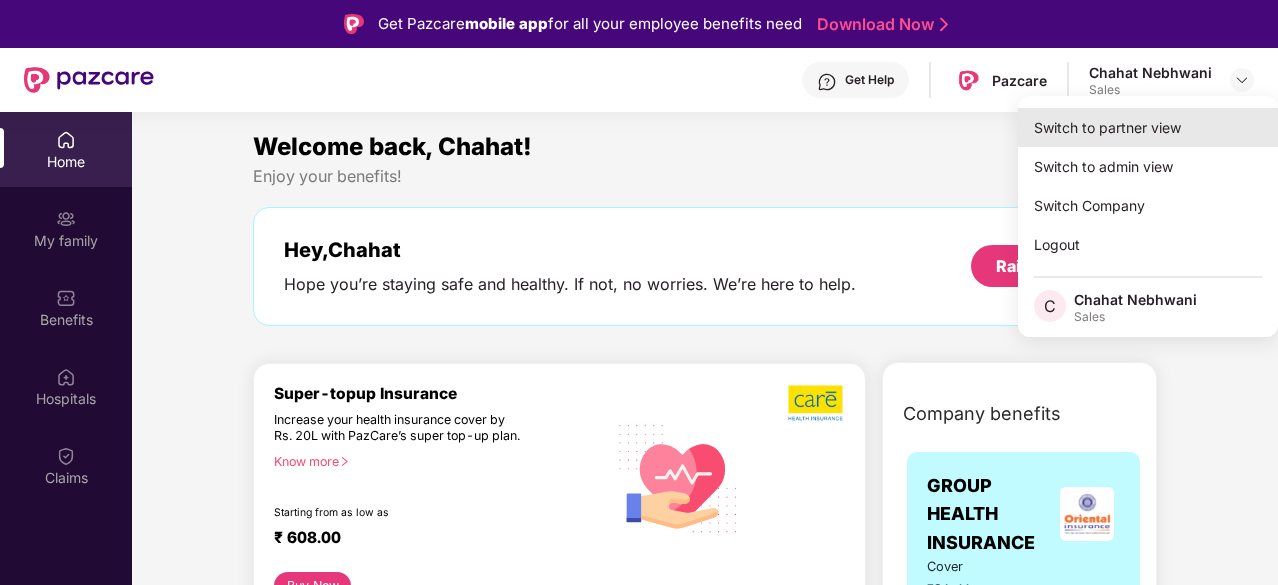 click on "Switch to partner view" at bounding box center (1148, 127) 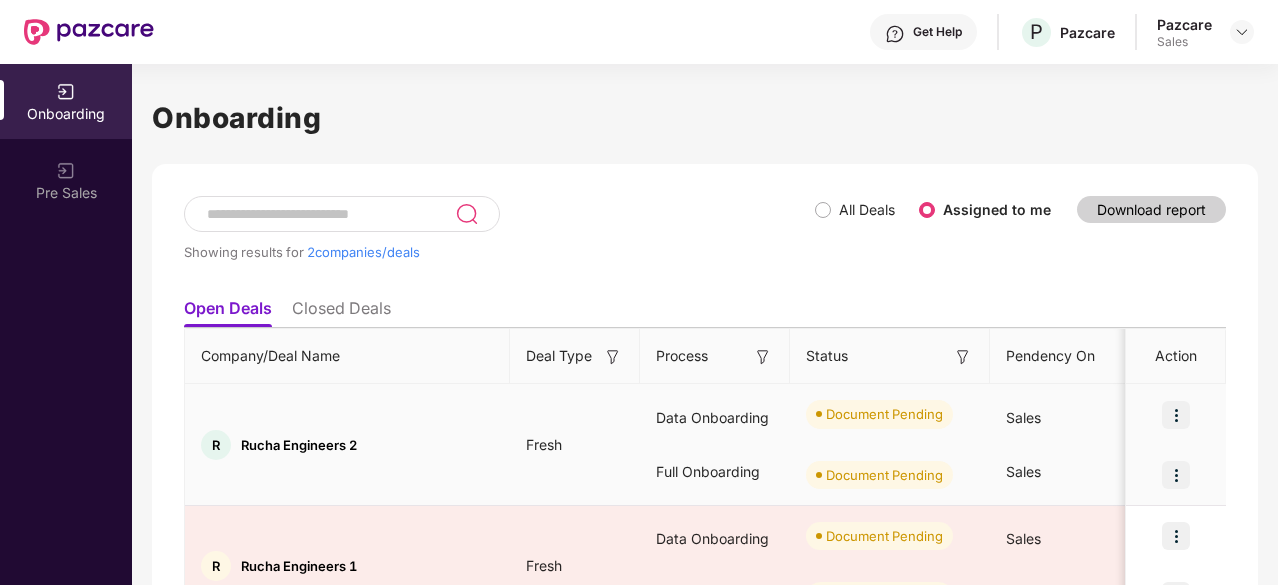 scroll, scrollTop: 114, scrollLeft: 0, axis: vertical 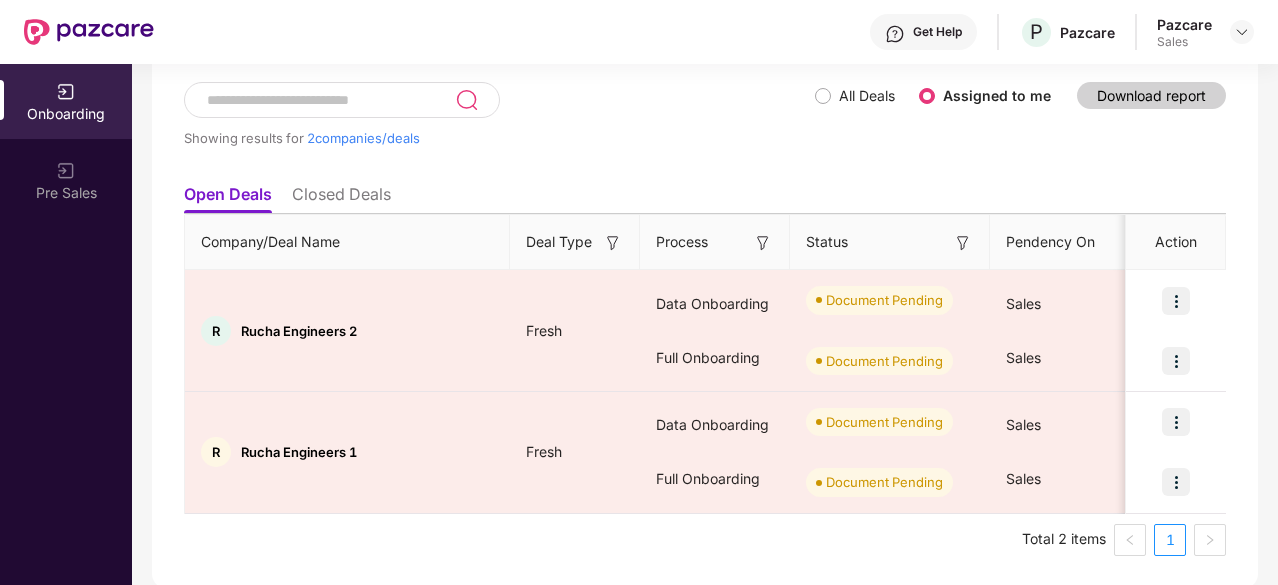 click on "Closed Deals" at bounding box center [341, 198] 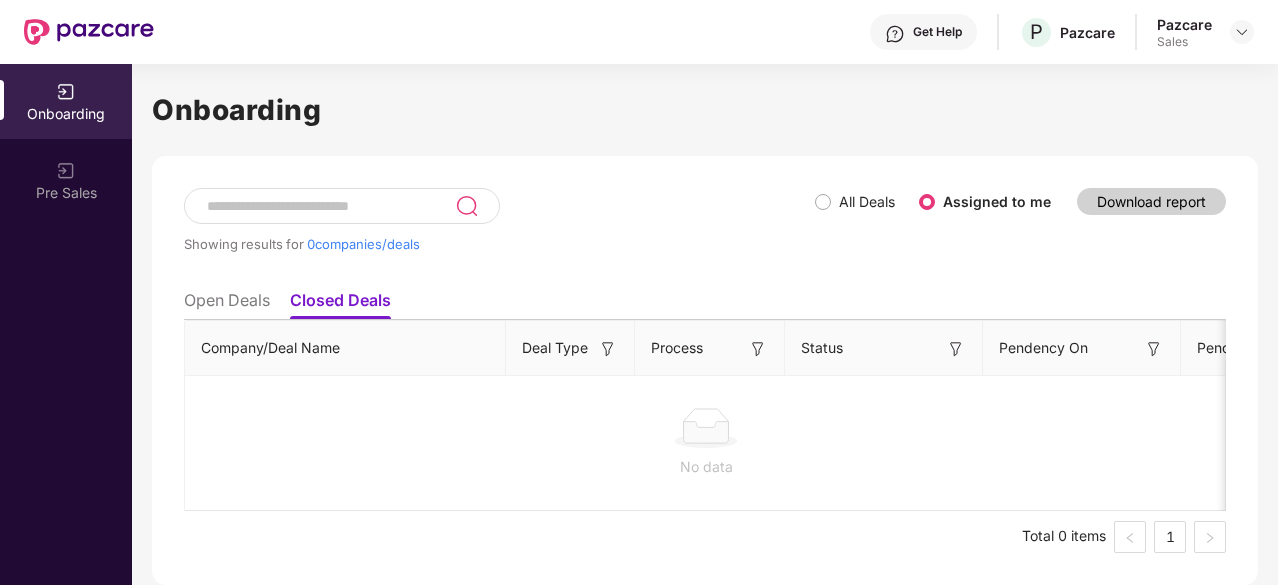 scroll, scrollTop: 0, scrollLeft: 0, axis: both 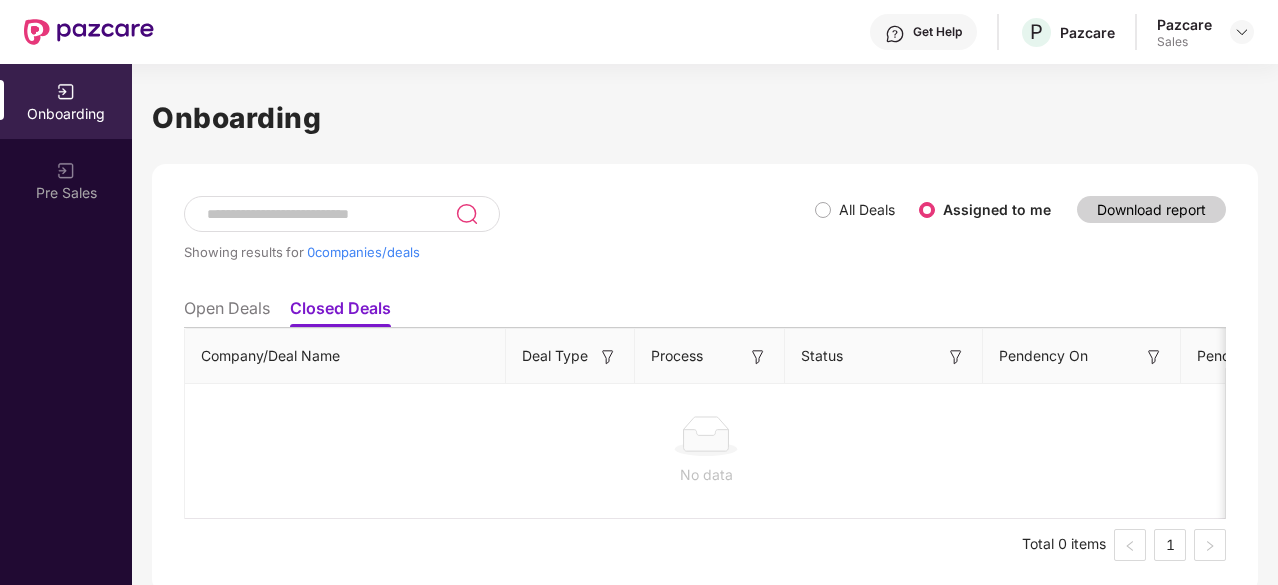 click on "Open Deals" at bounding box center [227, 312] 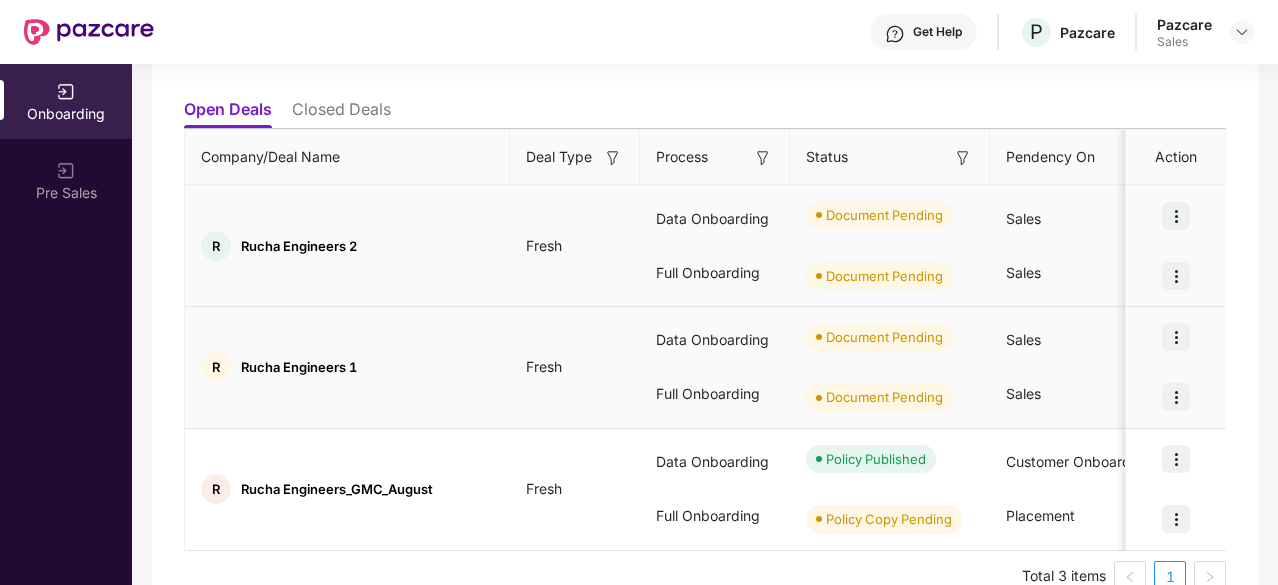 scroll, scrollTop: 236, scrollLeft: 0, axis: vertical 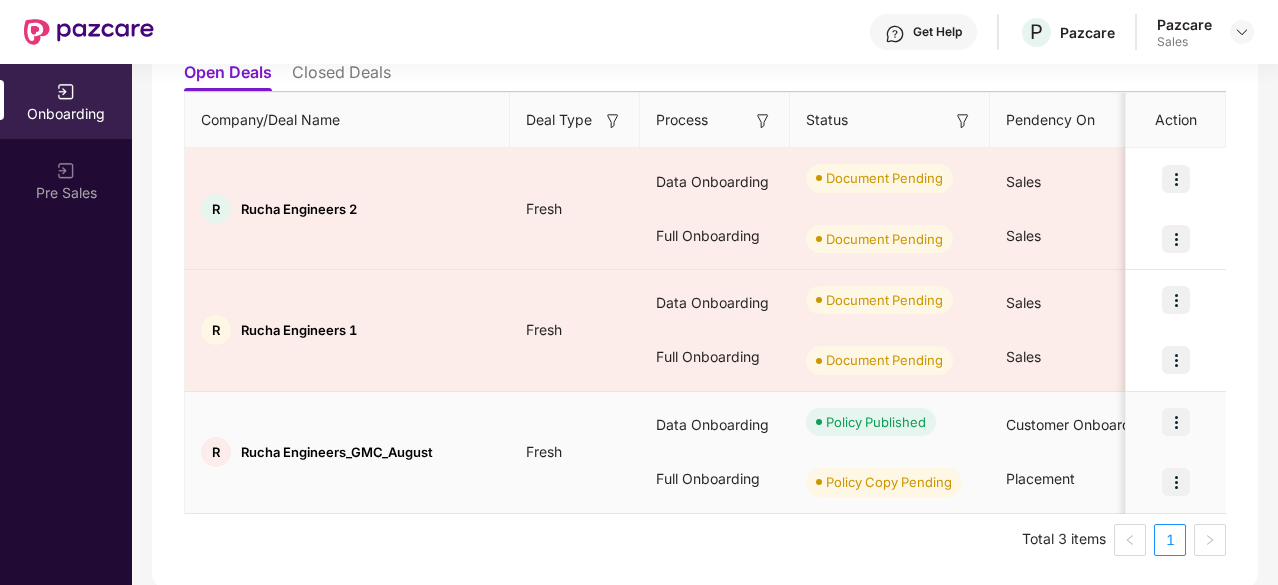 click at bounding box center (1176, 422) 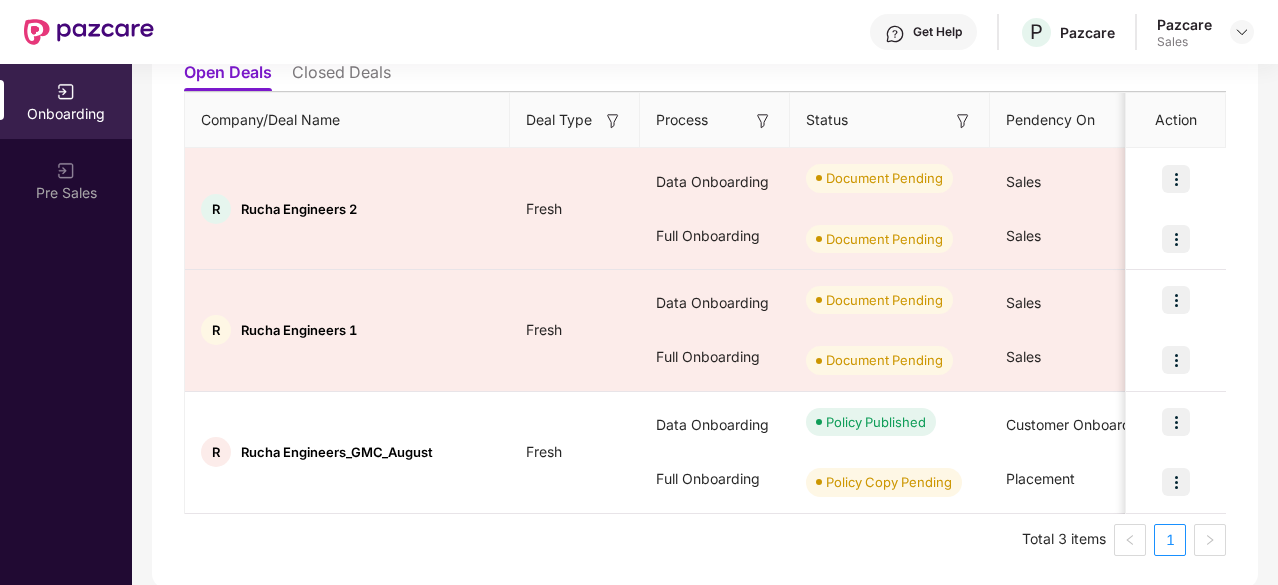 click on "Showing results for   3  companies/deals   All Deals   Assigned to me Download report   Open Deals Closed Deals Company/Deal Name Deal Type Process Status Pendency On Pendency Overall Pendency Payment Done Premium Paid CSM Poc CSM Lead Sales POC Placement POC Region GSTIN Action                                 R Rucha Engineers 2 Fresh Data Onboarding Full Onboarding Document Pending Document Pending Sales Sales 0 days 0 days 1 days 06 Aug 2025 ₹7,00,000 Chahat Nebhwani chahat.nebhwani@pazcare.com Kukkala Pavan pavan.kukkala@pazcare.com R Rucha Engineers 1 Fresh Data Onboarding Full Onboarding Document Pending Document Pending Sales Sales 0 days 0 days 1 days 06 Aug 2025 ₹8,16,666 Chahat Nebhwani chahat.nebhwani@pazcare.com Kukkala Pavan pavan.kukkala@pazcare.com R Rucha Engineers_GMC_August Fresh Data Onboarding Full Onboarding Policy Published Policy Copy Pending Customer Onboarding Placement 0 days 0 days 5 days Chahat Nebhwani" at bounding box center (705, 258) 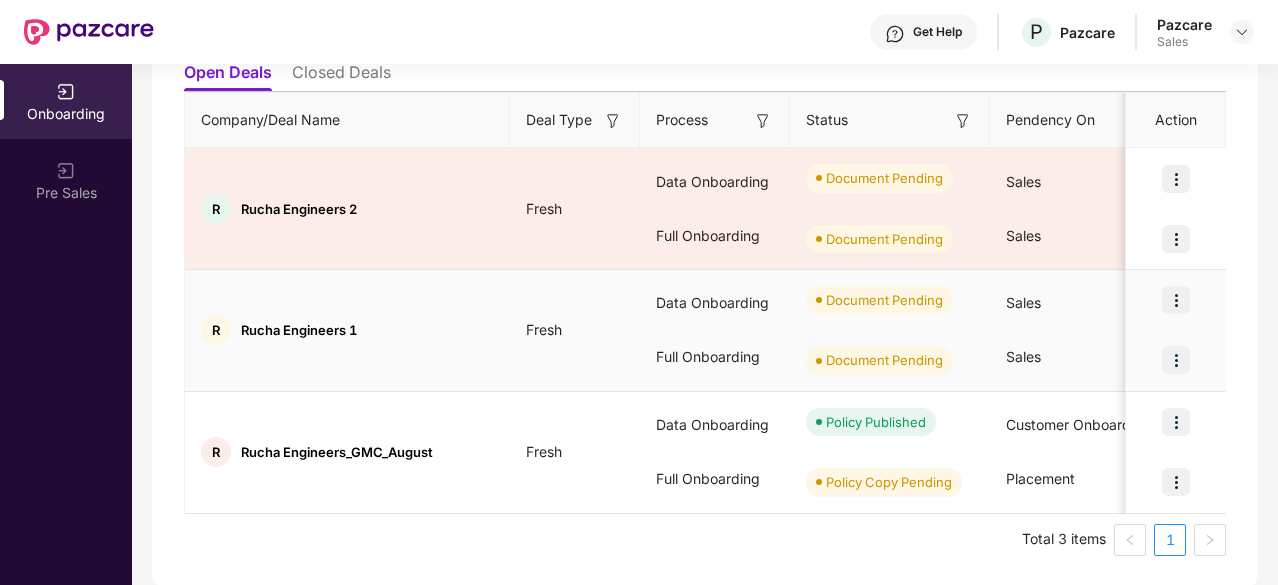 scroll, scrollTop: 0, scrollLeft: 0, axis: both 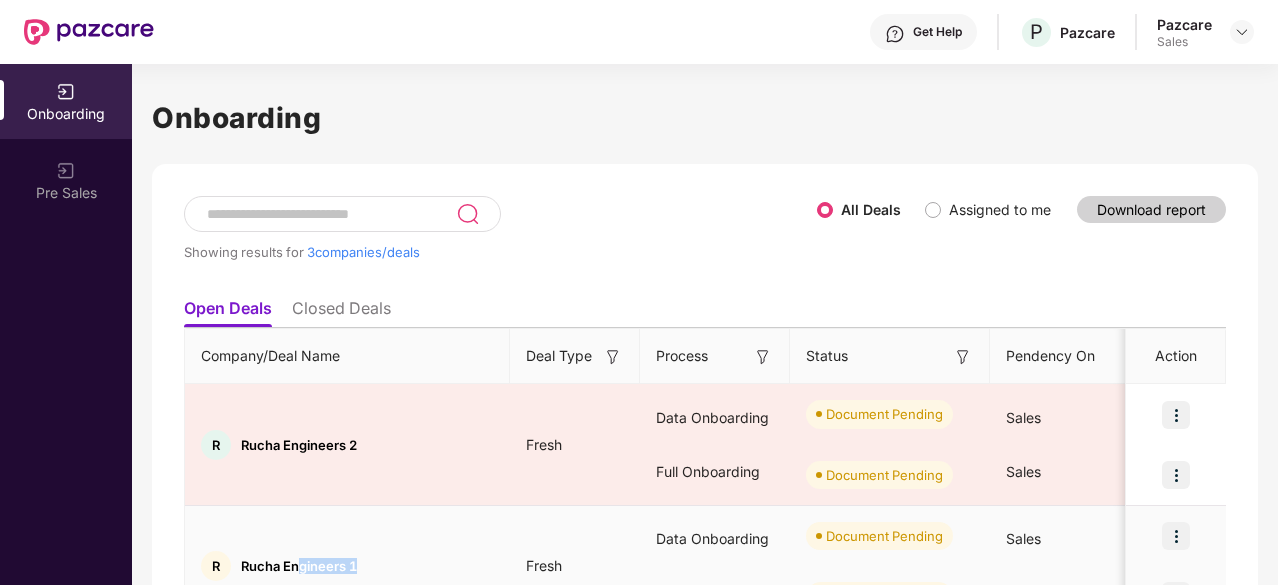 drag, startPoint x: 375, startPoint y: 339, endPoint x: 299, endPoint y: 587, distance: 259.38388 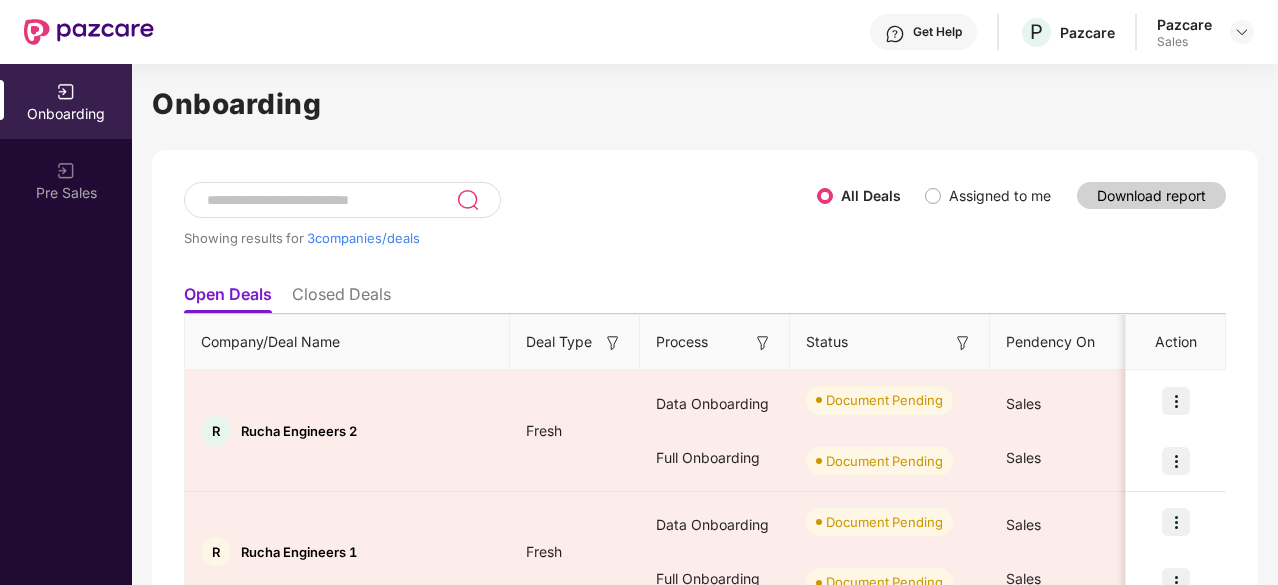 click on "Showing results for   3  companies/deals   All Deals   Assigned to me Download report   Open Deals Closed Deals Company/Deal Name Deal Type Process Status Pendency On Pendency Overall Pendency Payment Done Premium Paid CSM Poc CSM Lead Sales POC Placement POC Region GSTIN Action                                 R Rucha Engineers 2 Fresh Data Onboarding Full Onboarding Document Pending Document Pending Sales Sales 0 days 0 days 1 days 06 Aug 2025 ₹7,00,000 Chahat Nebhwani chahat.nebhwani@pazcare.com Kukkala Pavan pavan.kukkala@pazcare.com R Rucha Engineers 1 Fresh Data Onboarding Full Onboarding Document Pending Document Pending Sales Sales 0 days 0 days 1 days 06 Aug 2025 ₹8,16,666 Chahat Nebhwani chahat.nebhwani@pazcare.com Kukkala Pavan pavan.kukkala@pazcare.com R Rucha Engineers_GMC_August Fresh Data Onboarding Full Onboarding Policy Published Policy Copy Pending Customer Onboarding Placement 0 days 0 days 5 days 02 Aug 2025 ₹24,50,000 Srivani M V srivani.mv@pazcare.com WEST" at bounding box center (705, 446) 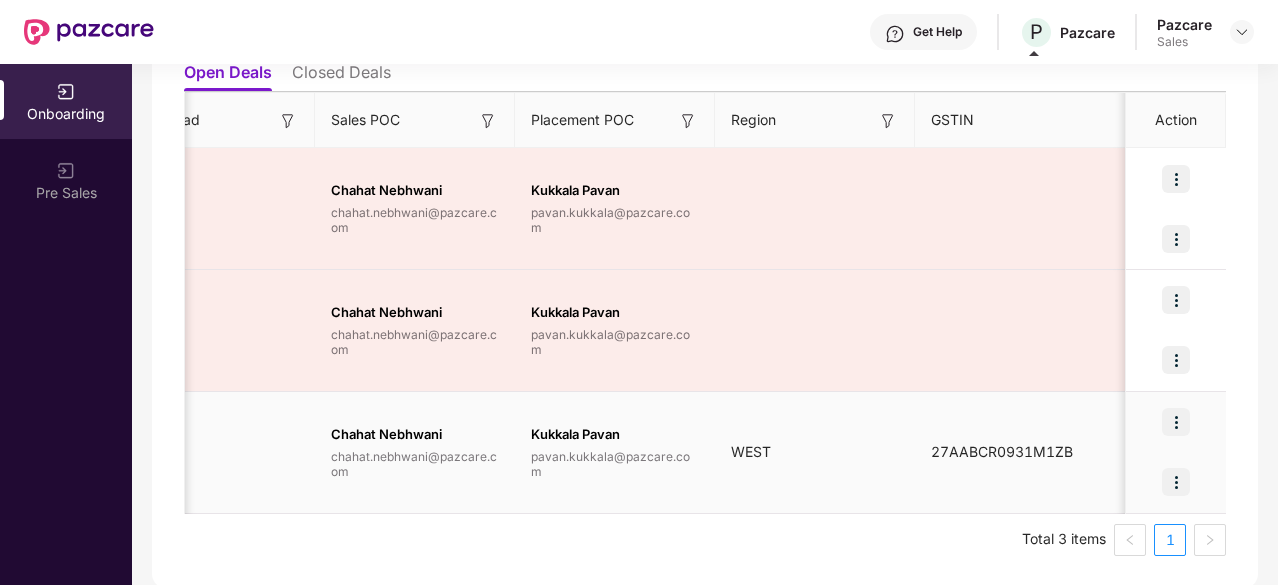 scroll, scrollTop: 0, scrollLeft: 1884, axis: horizontal 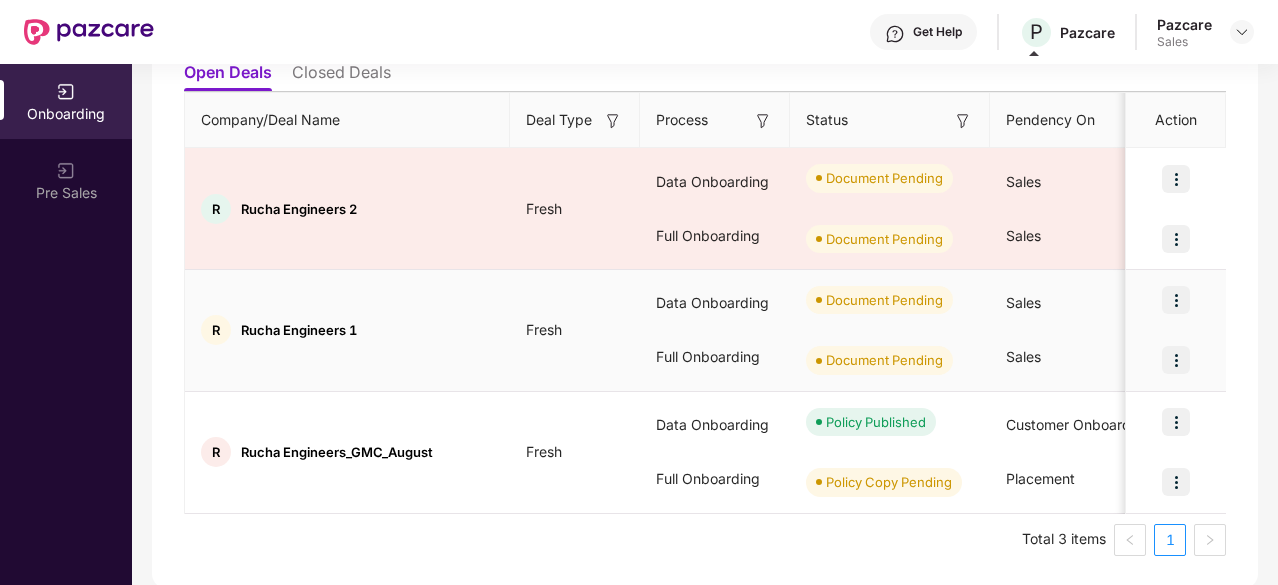 click at bounding box center [1176, 300] 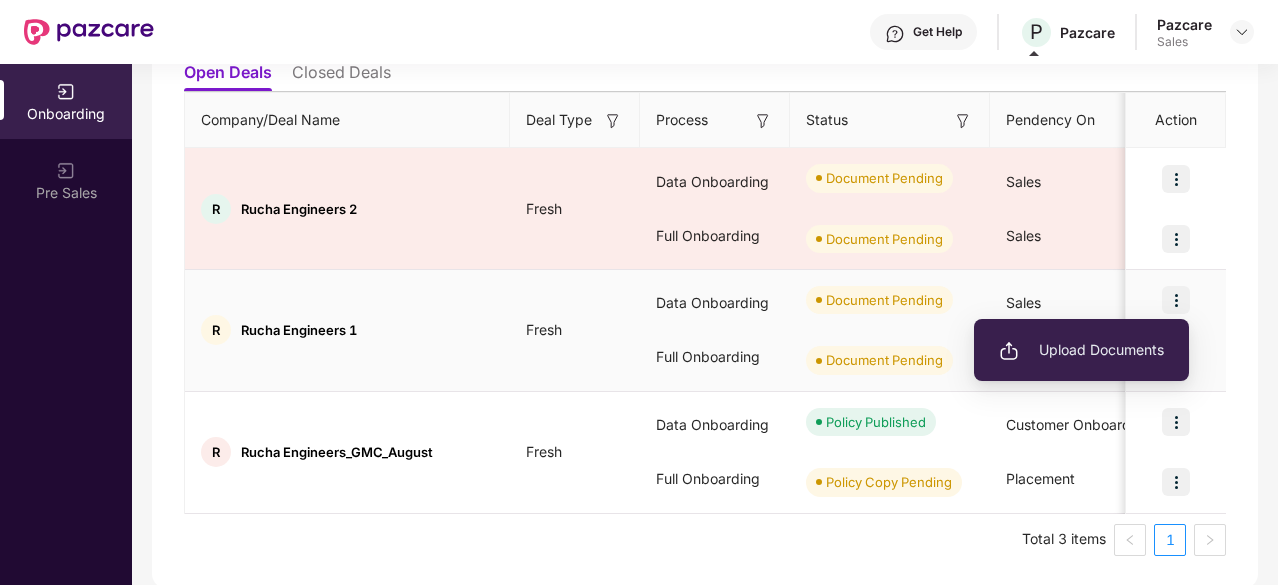 click on "Upload Documents" at bounding box center [1081, 350] 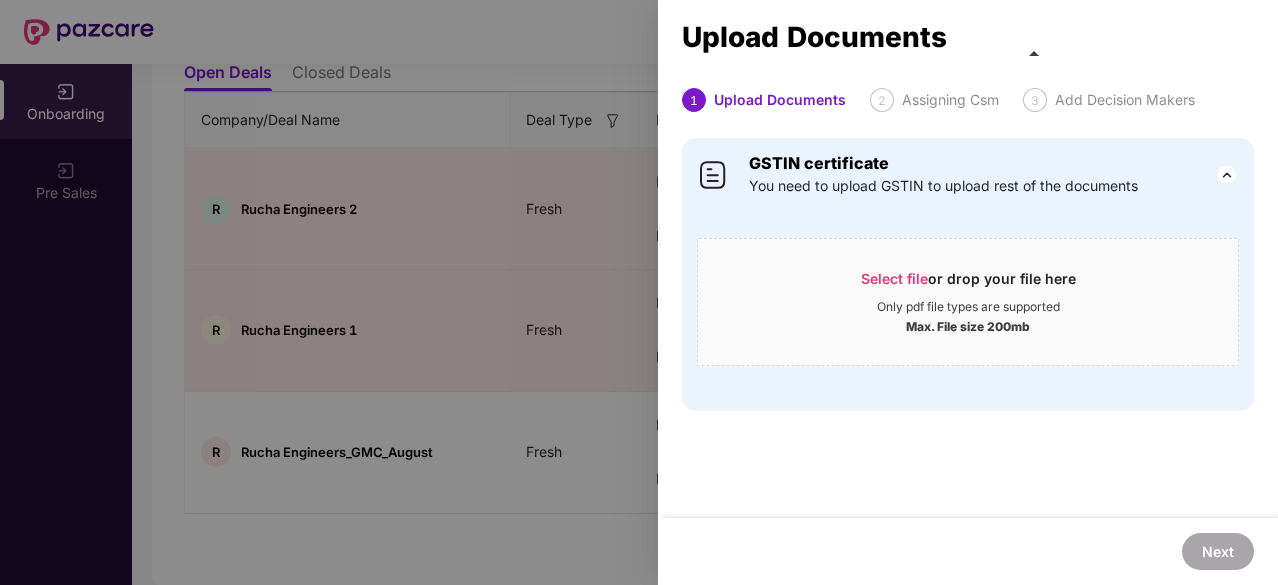 click at bounding box center (639, 292) 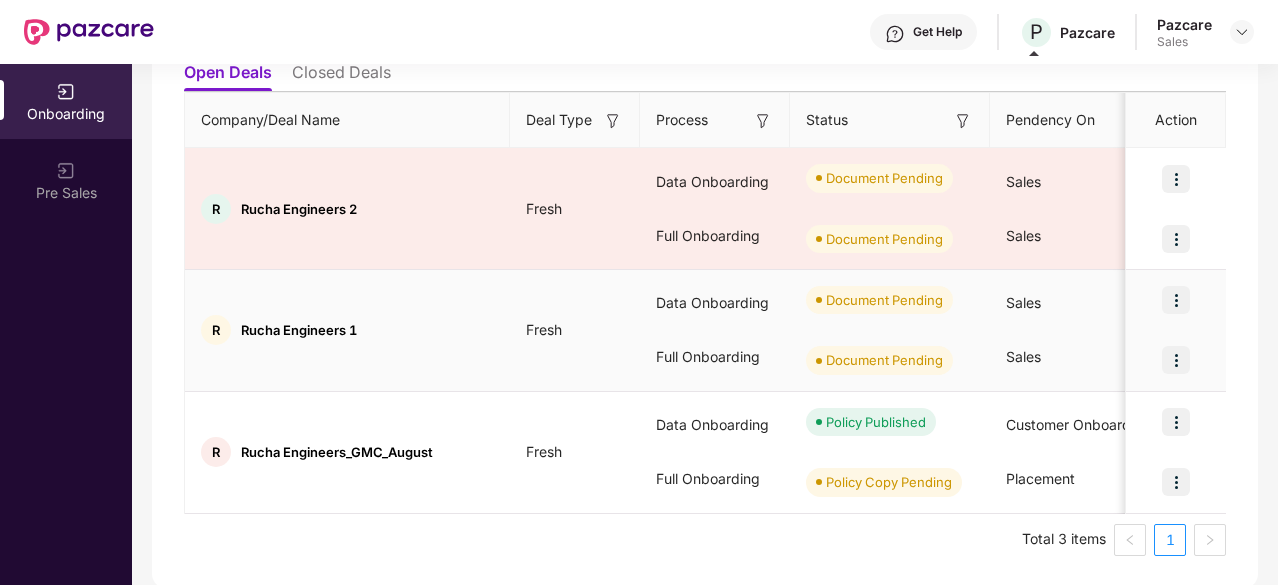 click at bounding box center [1176, 300] 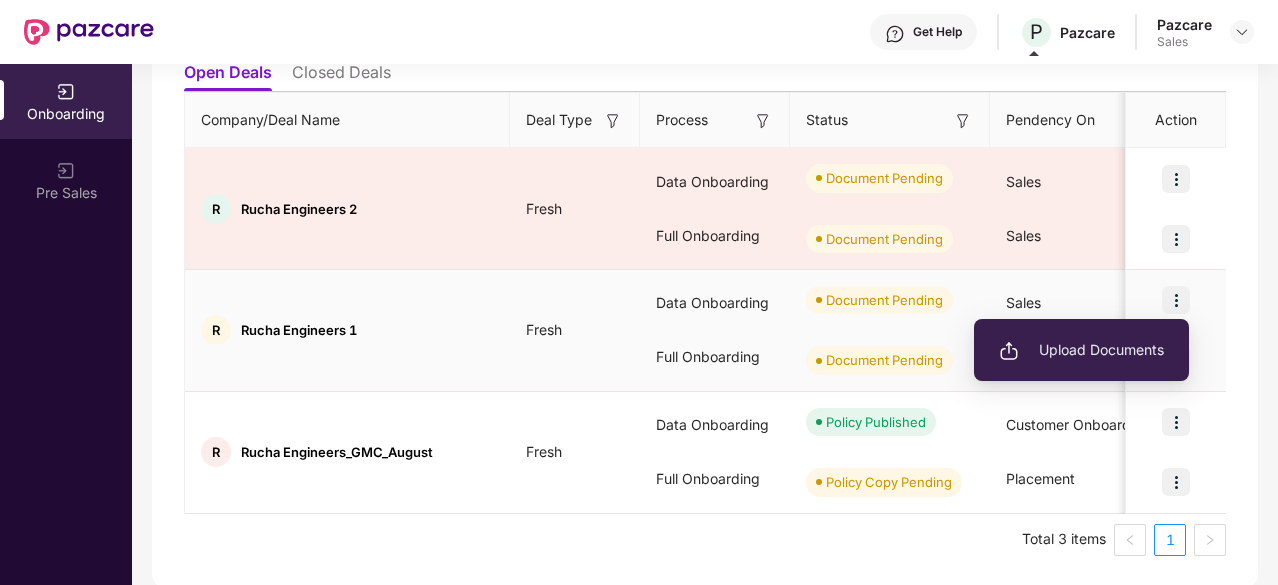 click on "Upload Documents" at bounding box center (1081, 350) 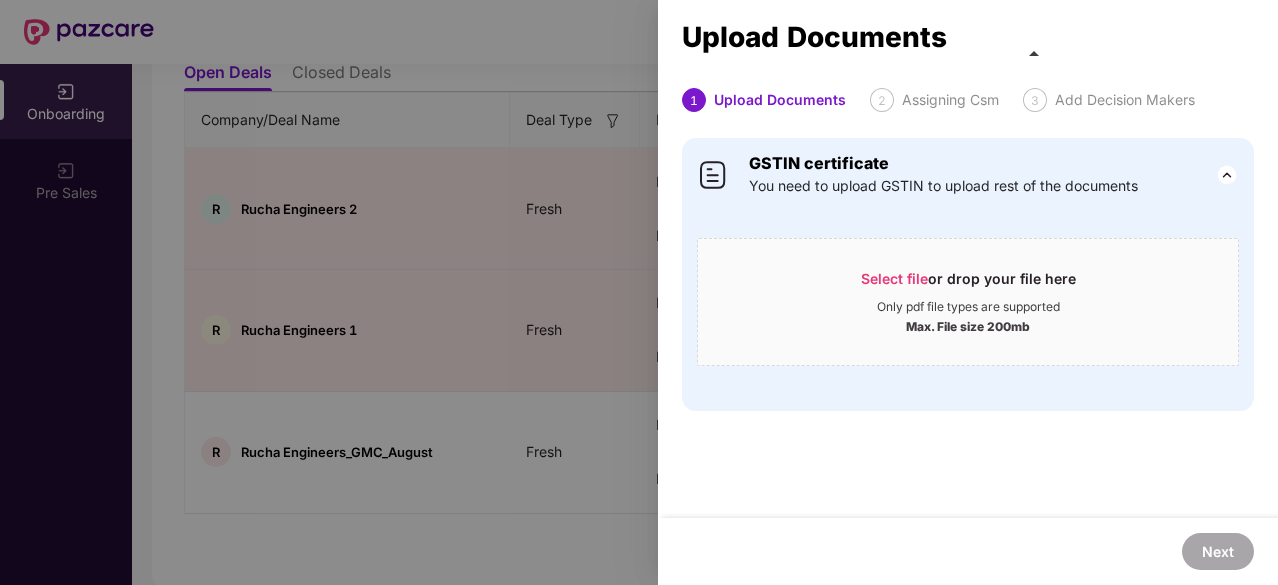 click on "2" at bounding box center [882, 100] 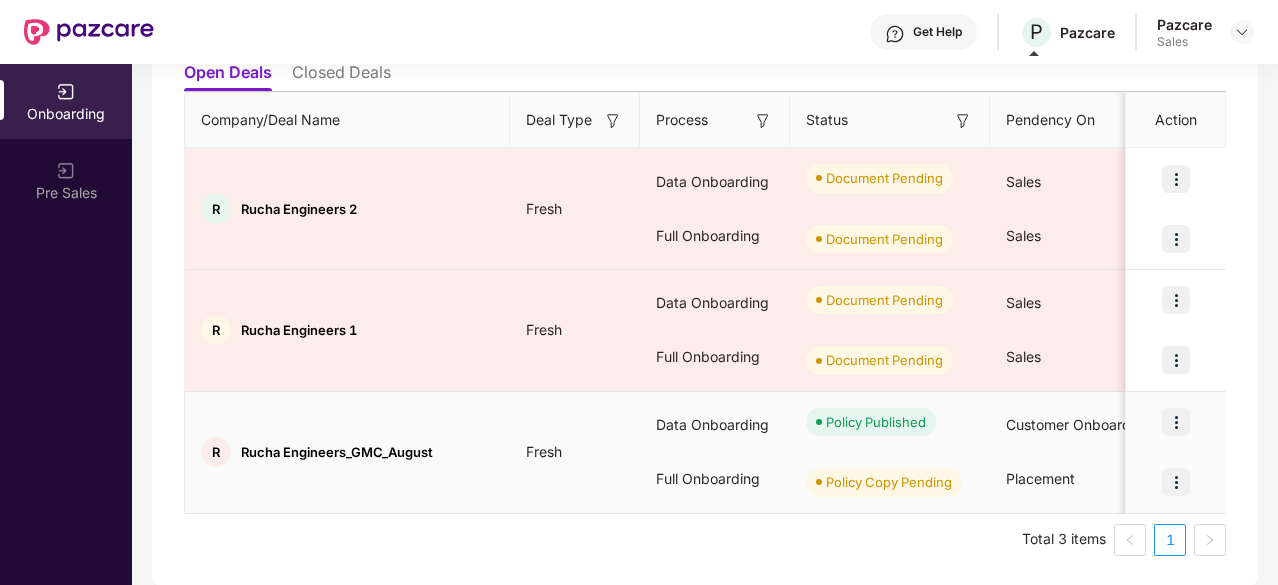 click at bounding box center (1176, 422) 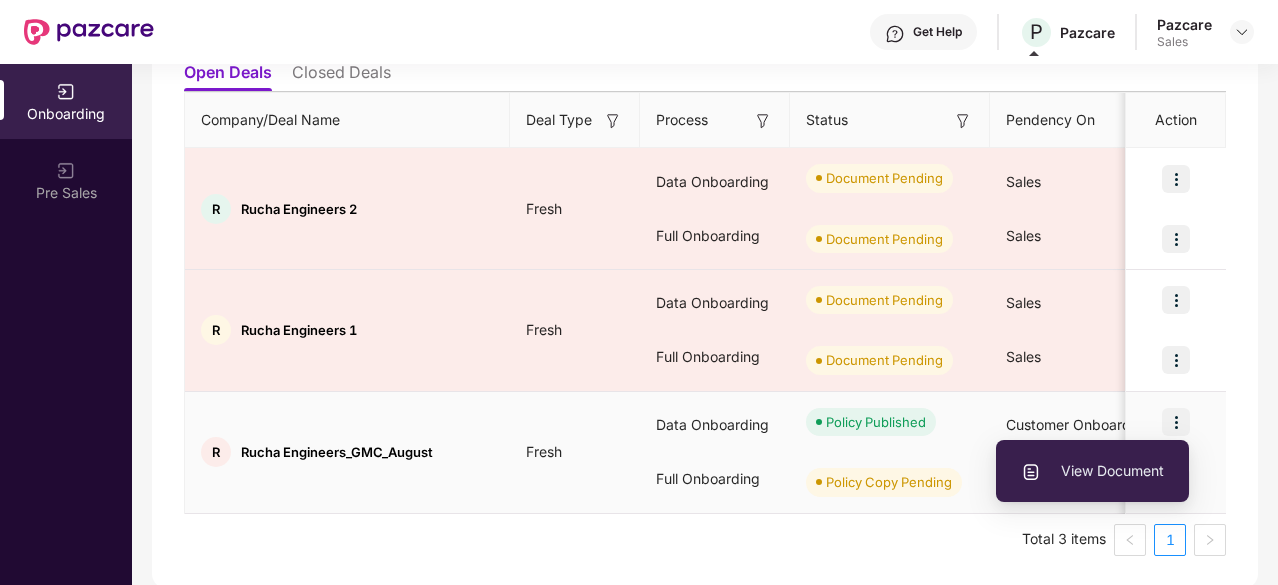 click on "View Document" at bounding box center [1092, 471] 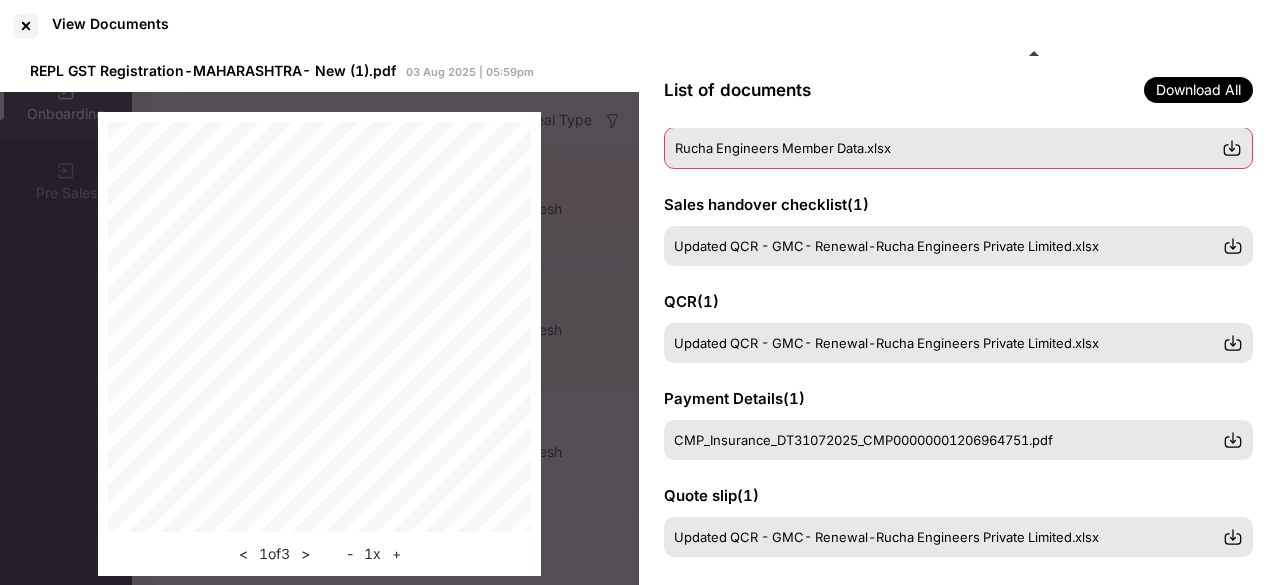 scroll, scrollTop: 610, scrollLeft: 0, axis: vertical 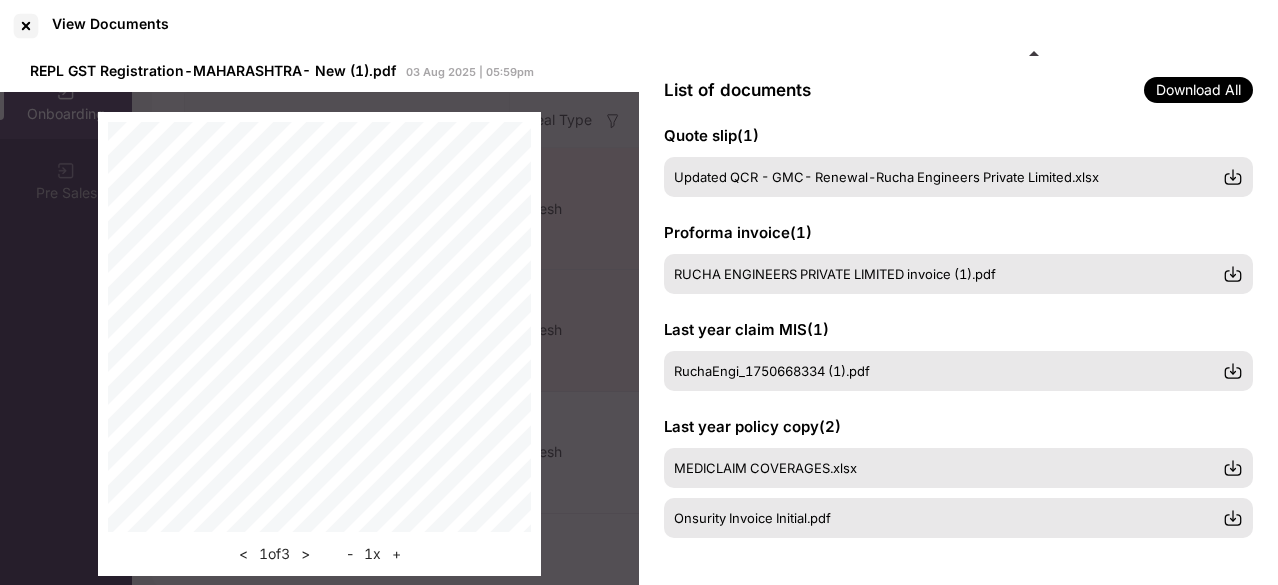 click on "< 1  of  3 > - 1 x +" at bounding box center (319, 344) 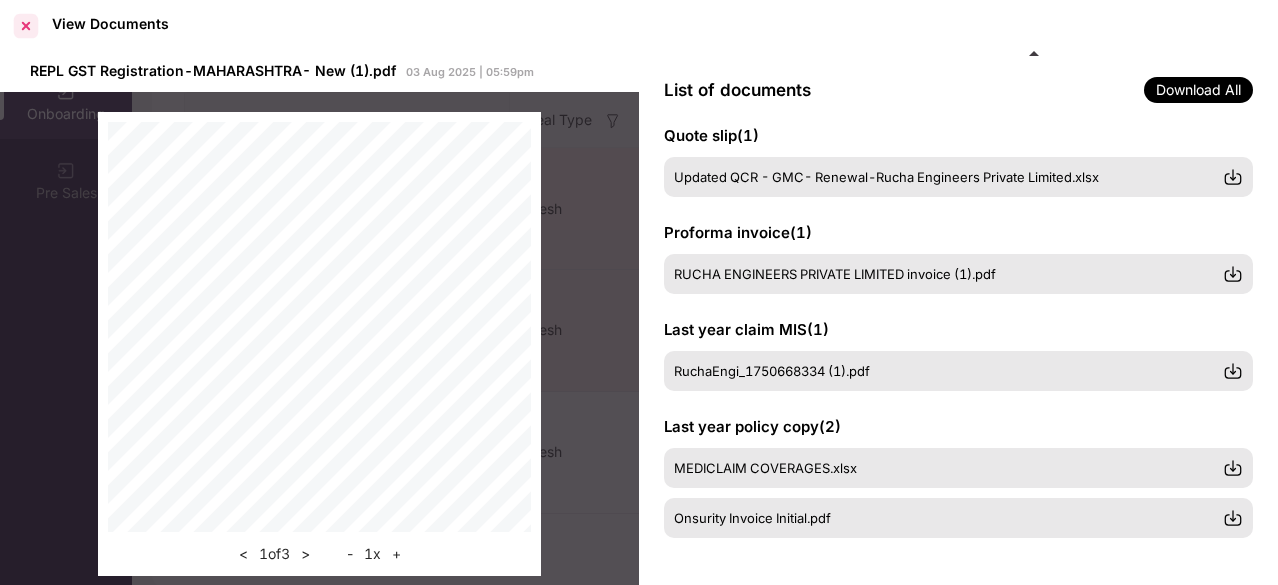 click at bounding box center [26, 26] 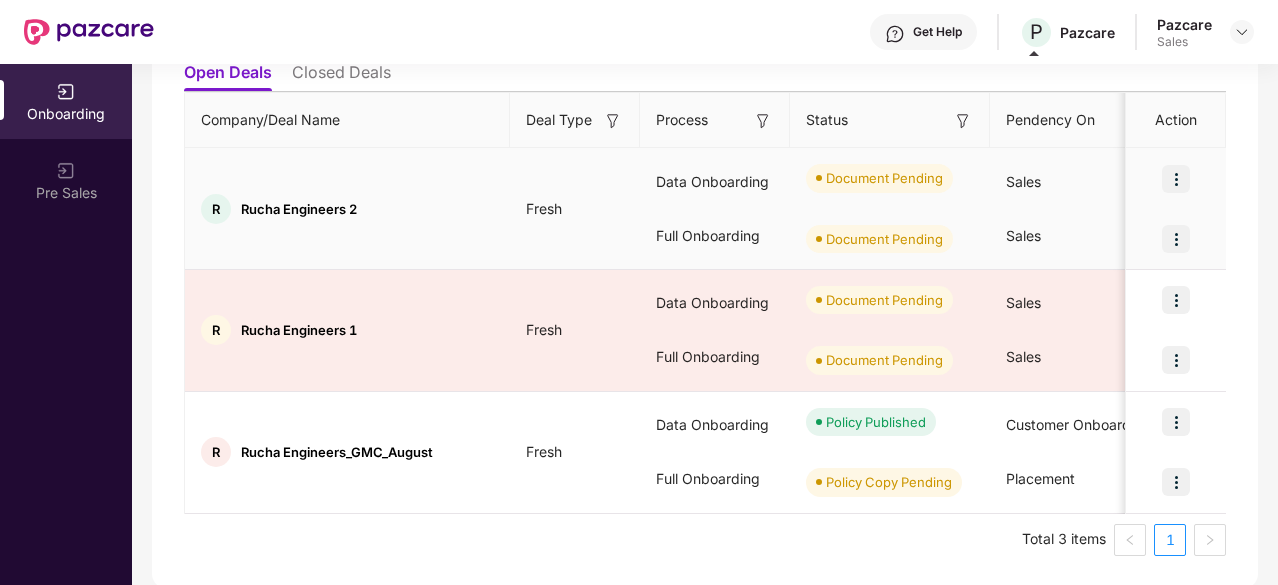 click at bounding box center [1176, 179] 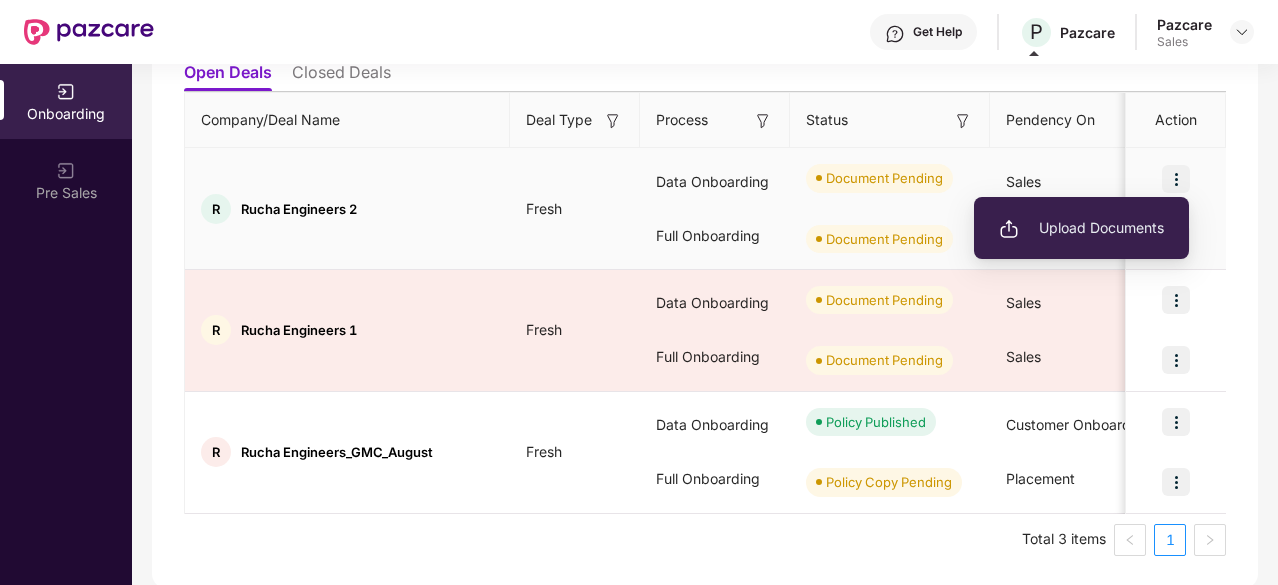 click on "Upload Documents" at bounding box center (1081, 228) 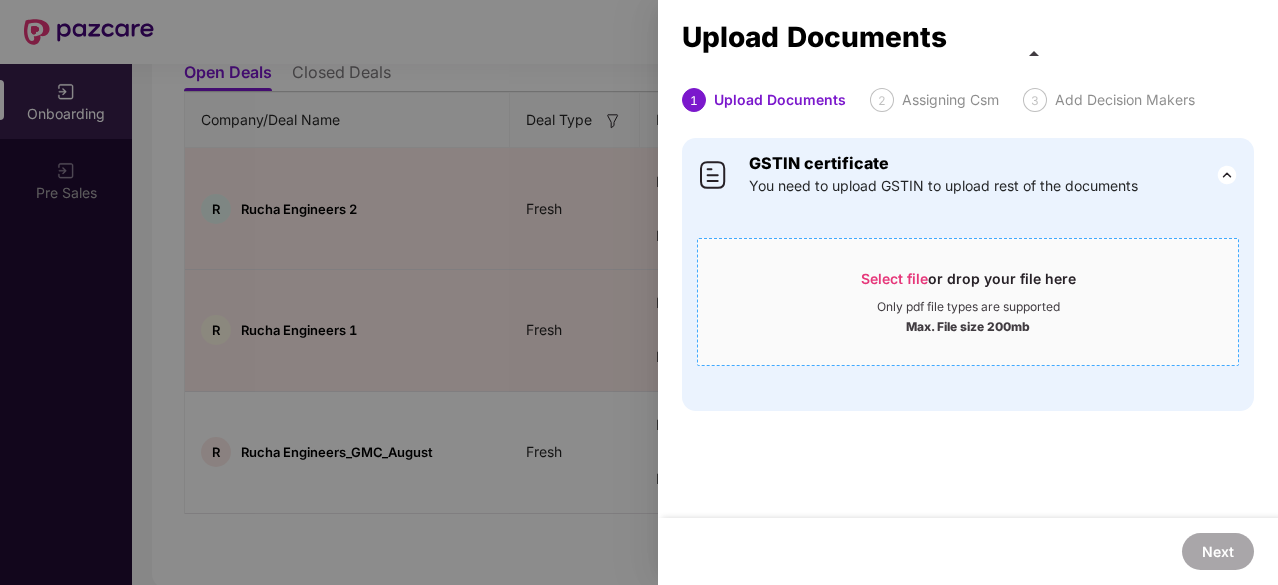 click on "Select file" at bounding box center [894, 278] 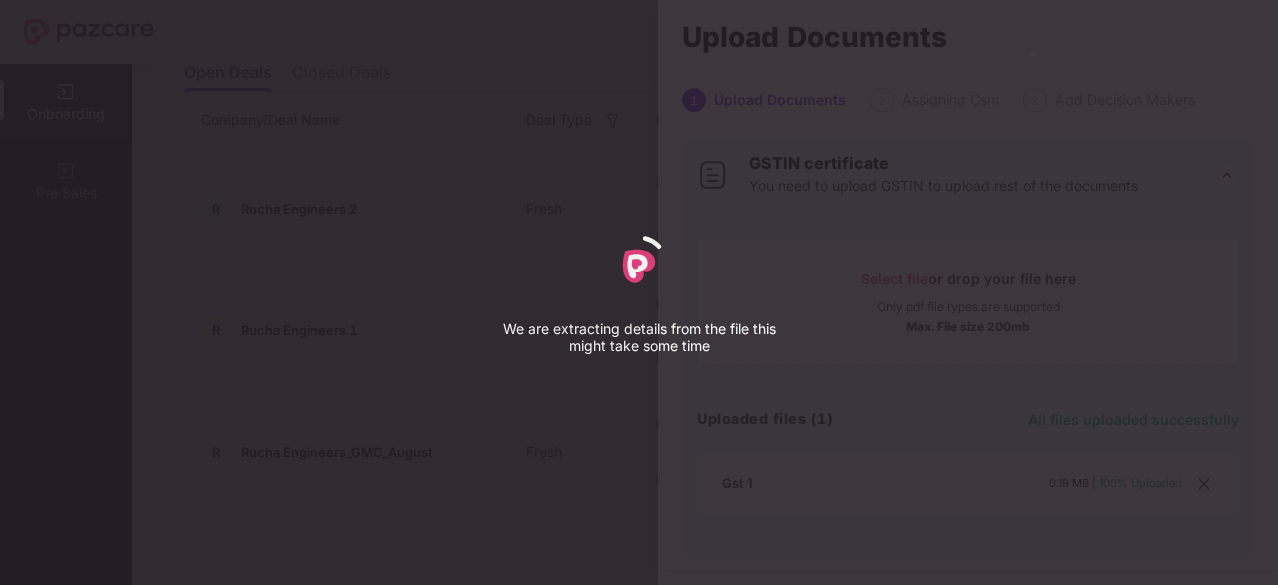 select on "****" 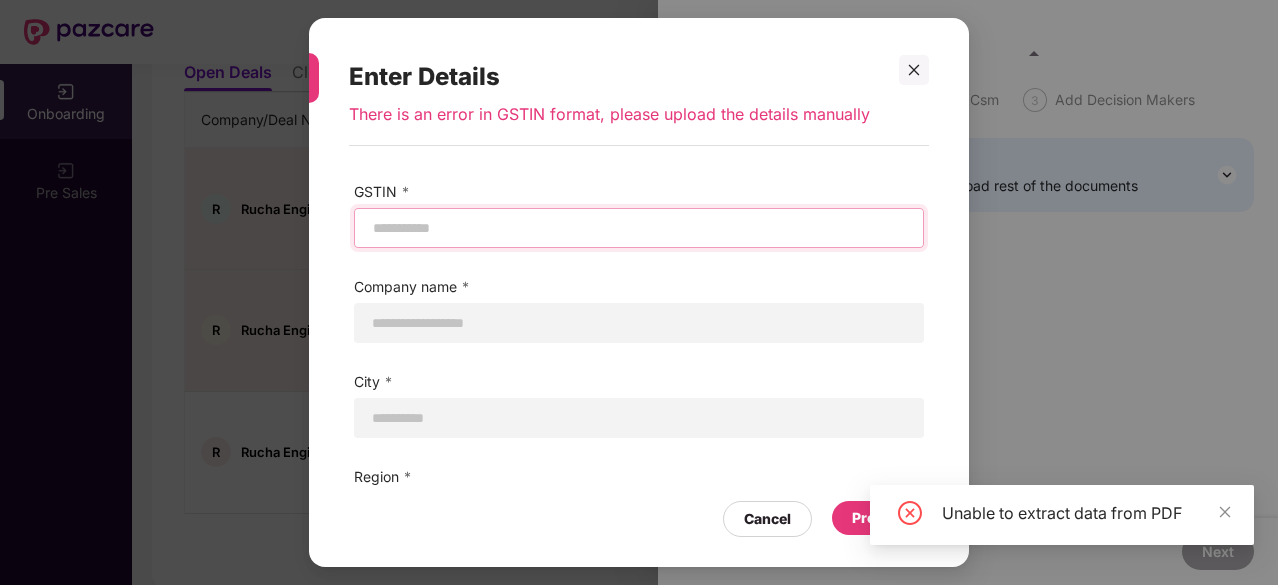 click at bounding box center [639, 228] 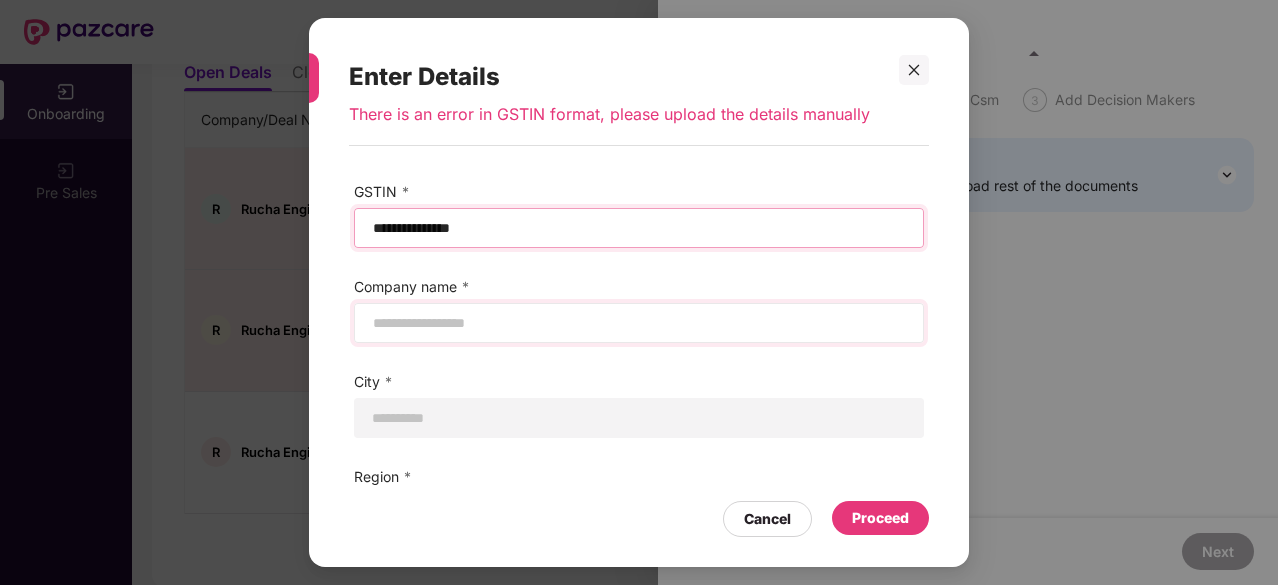 type on "**********" 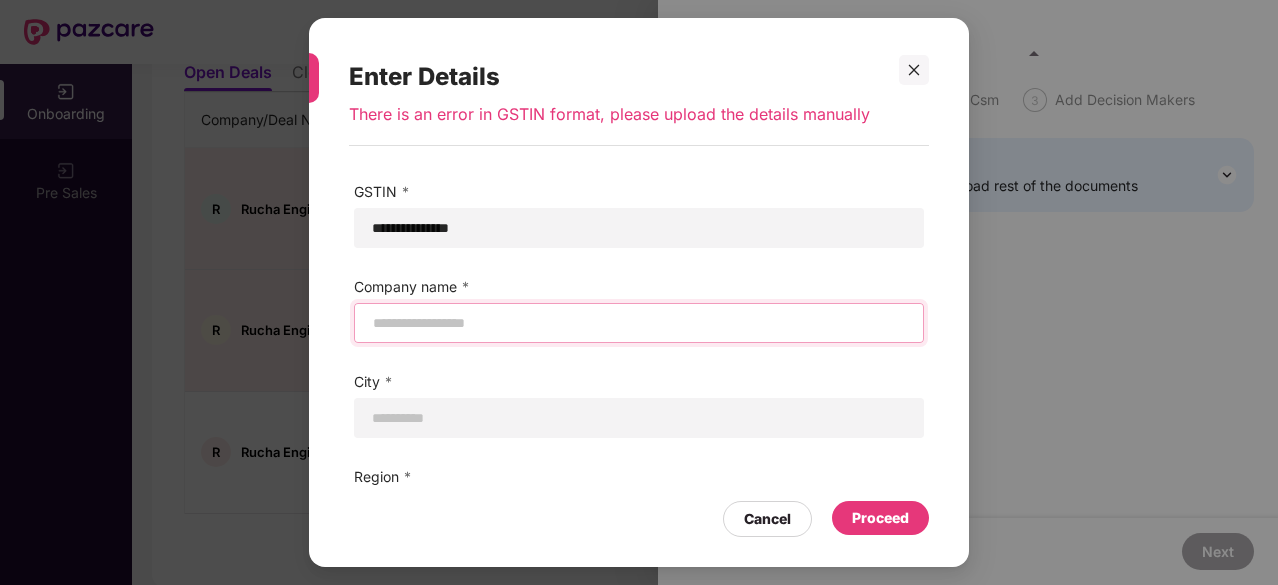 click at bounding box center [639, 323] 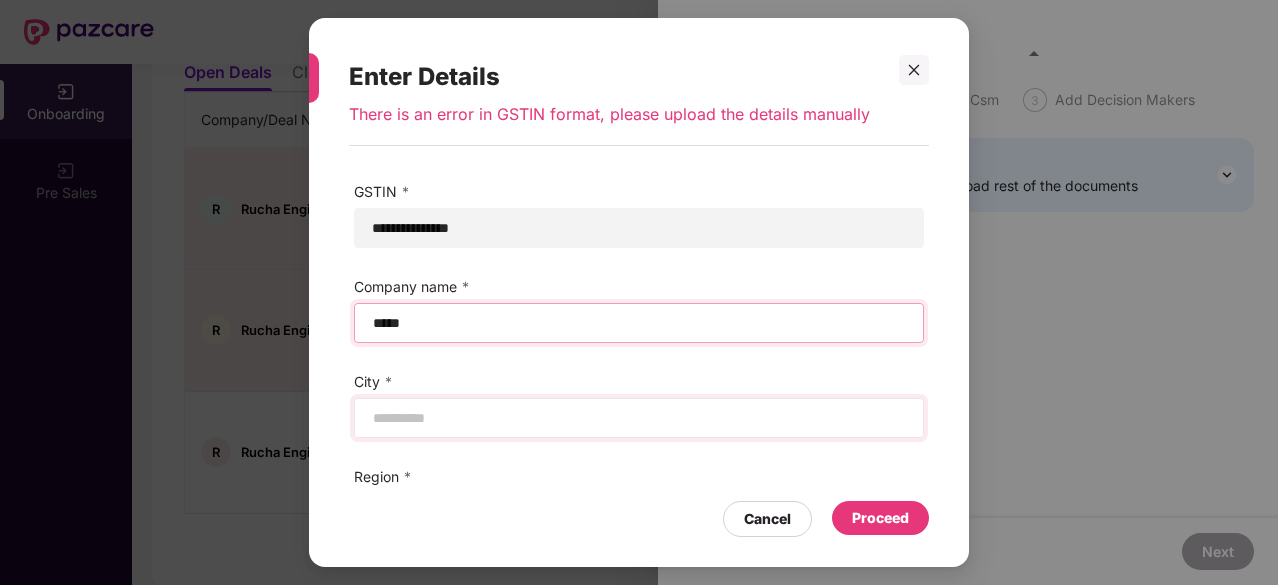 type on "*****" 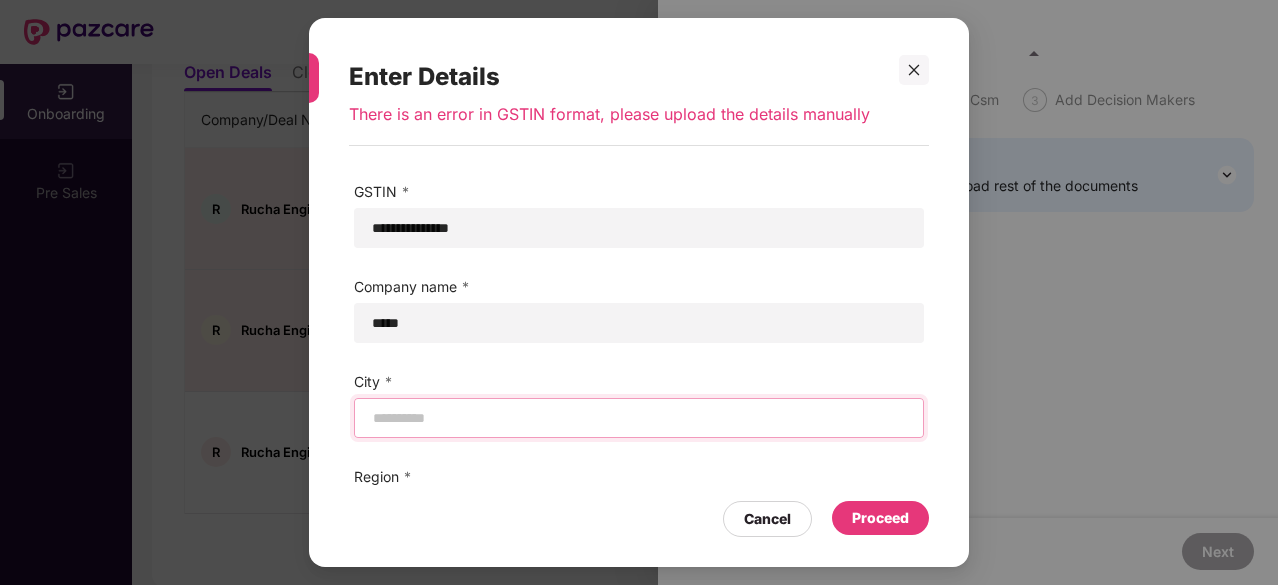 click at bounding box center (639, 418) 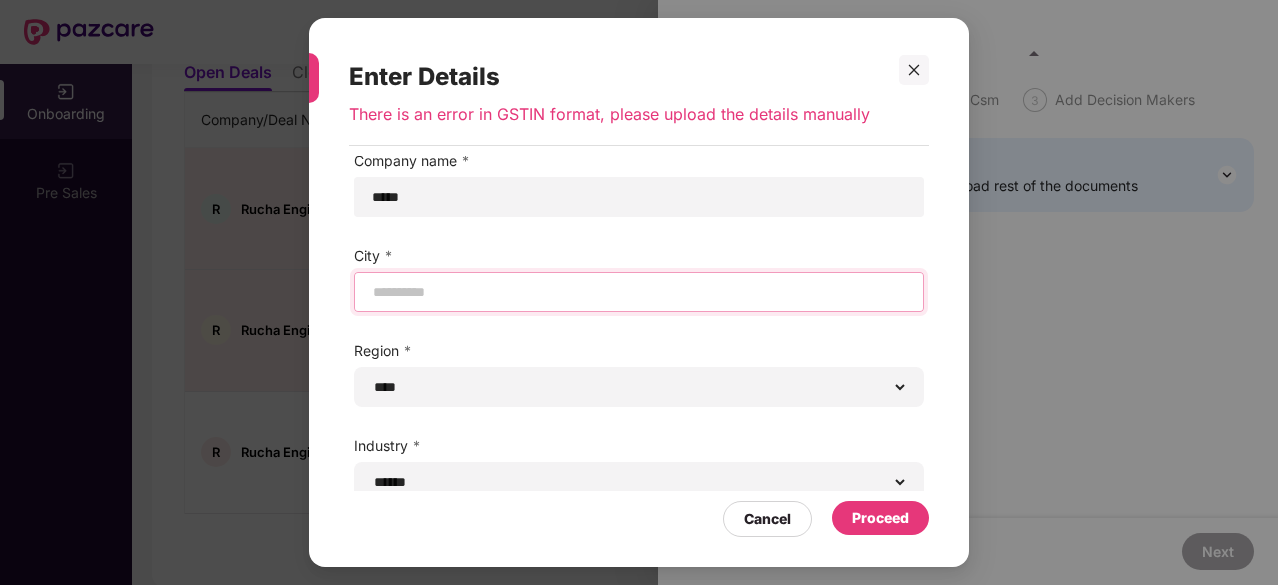 scroll, scrollTop: 124, scrollLeft: 0, axis: vertical 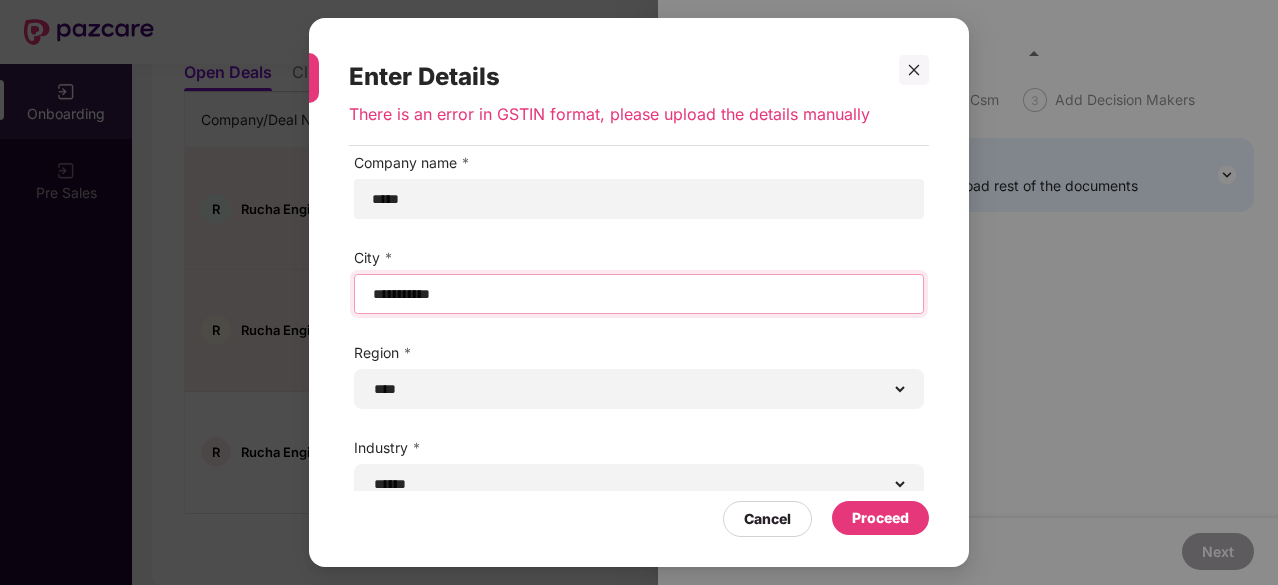 type on "**********" 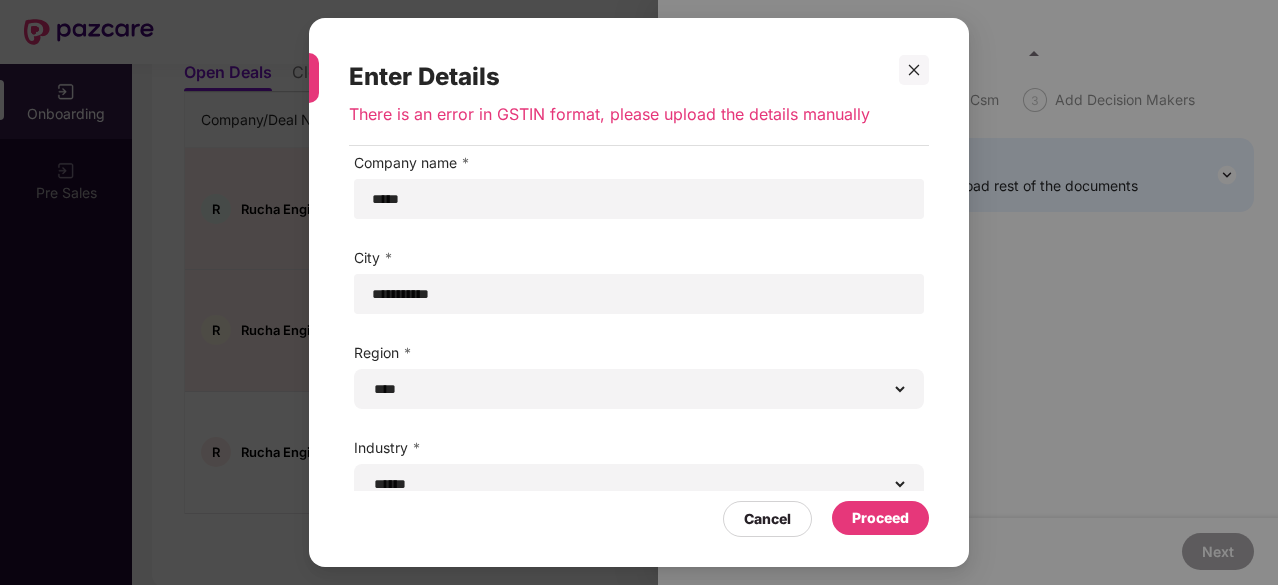 click on "Proceed" at bounding box center (880, 518) 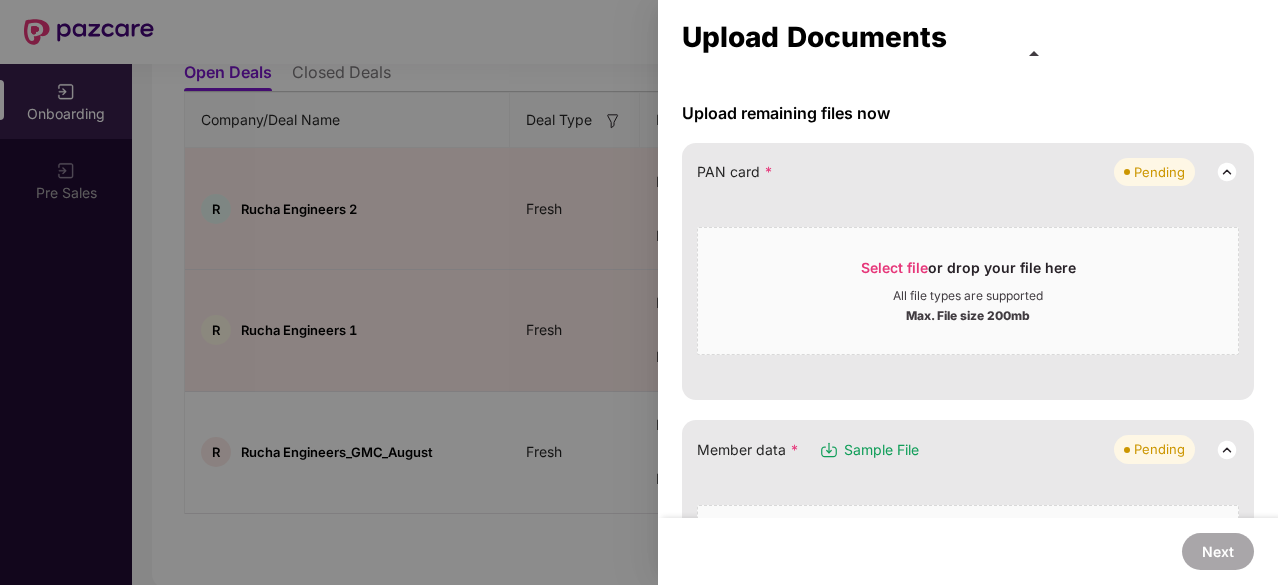 scroll, scrollTop: 168, scrollLeft: 0, axis: vertical 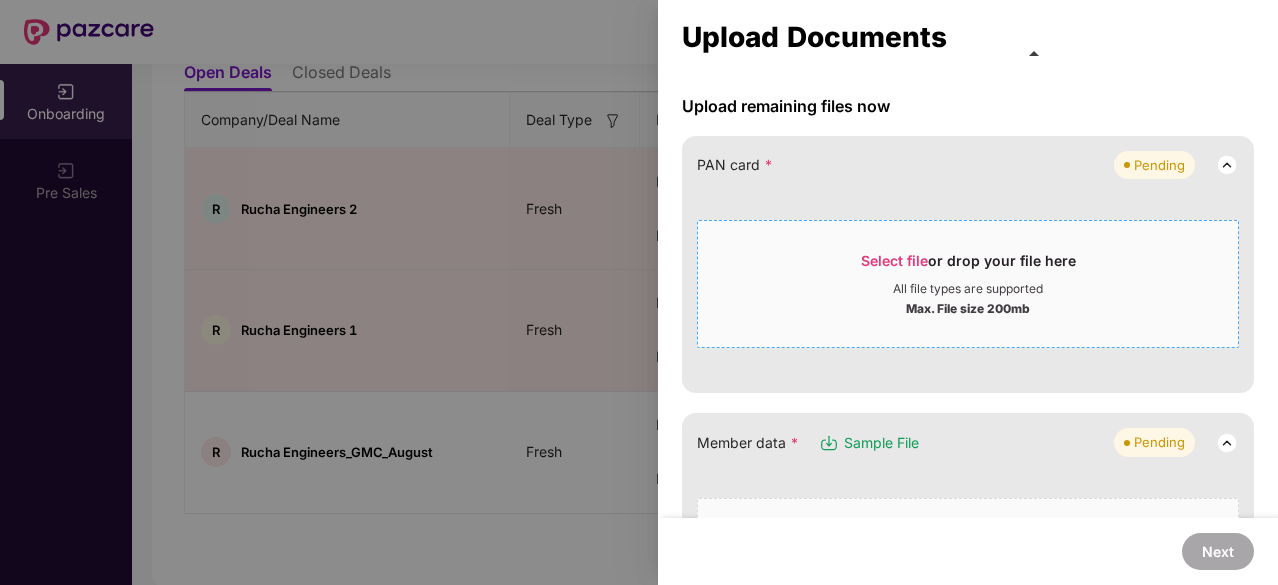 click on "Select file  or drop your file here" at bounding box center (968, 266) 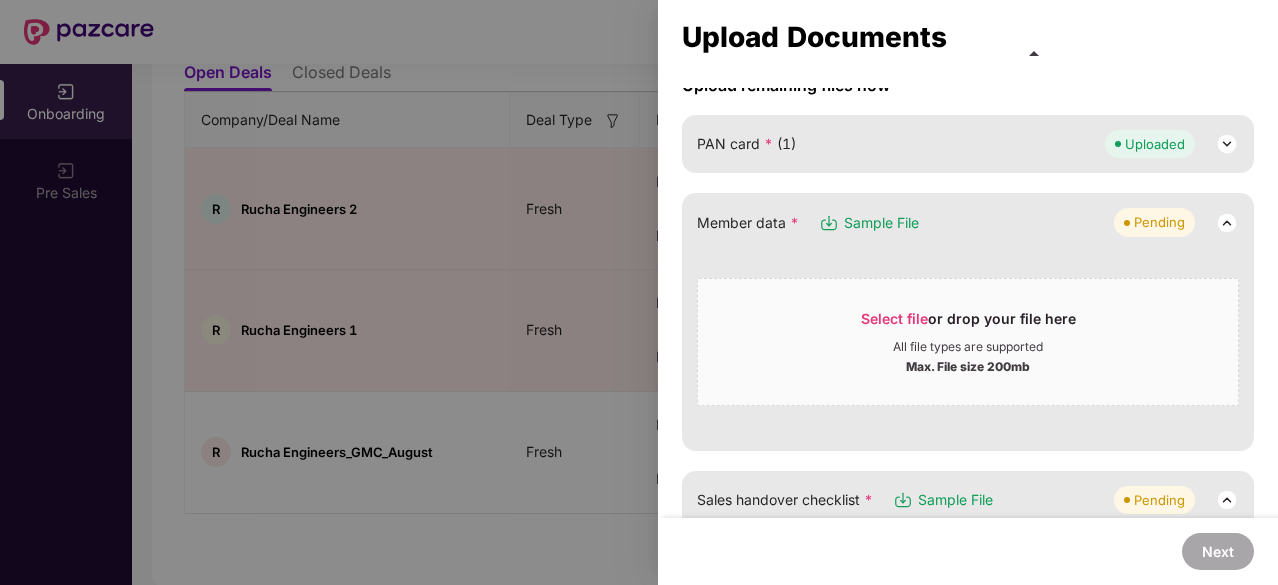 scroll, scrollTop: 190, scrollLeft: 0, axis: vertical 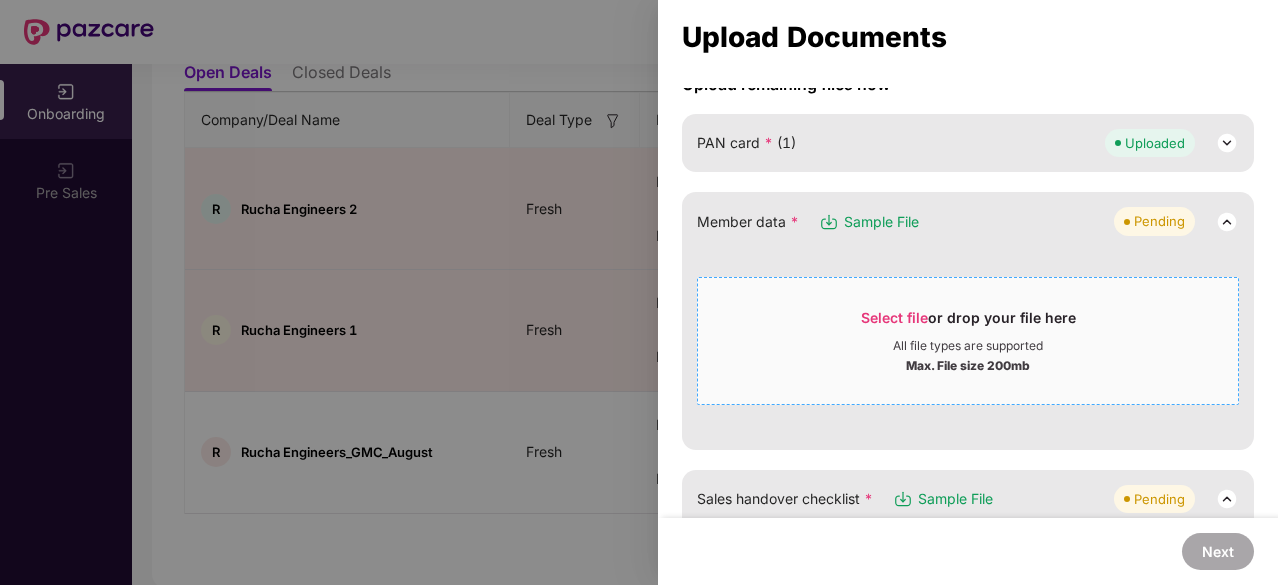 click on "Select file" at bounding box center (894, 317) 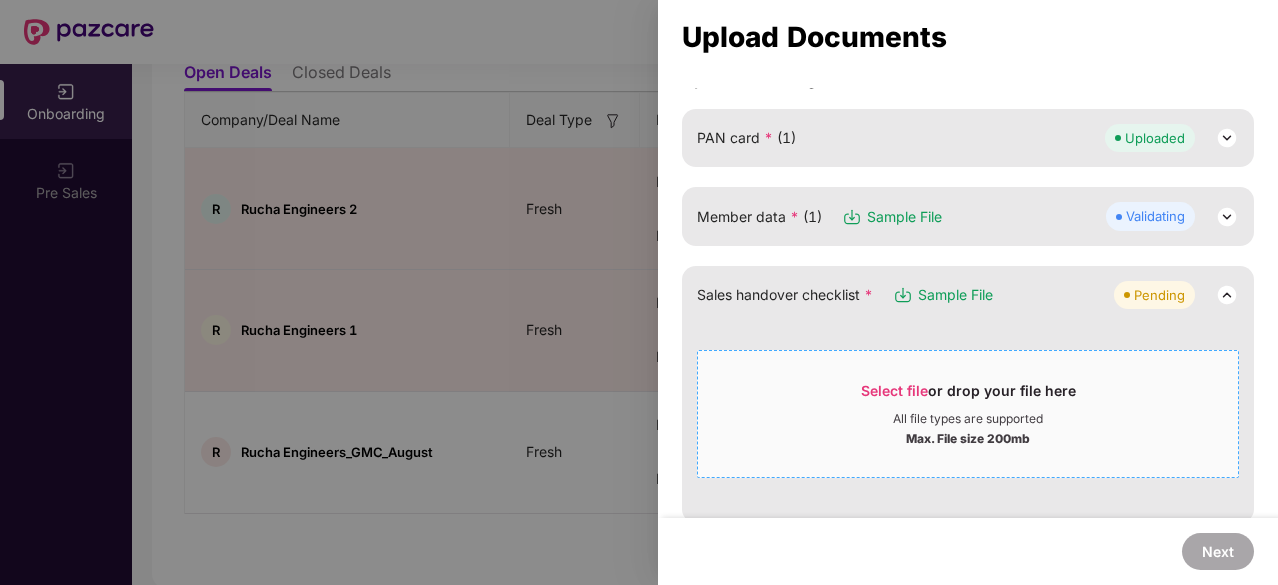 scroll, scrollTop: 202, scrollLeft: 0, axis: vertical 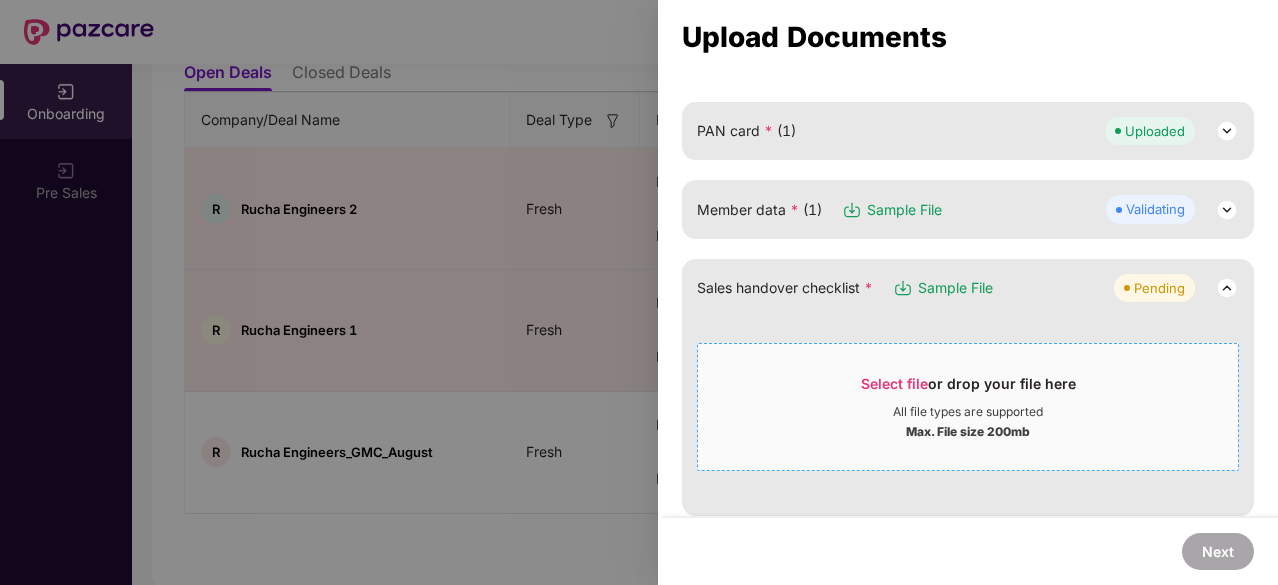 click on "Select file" at bounding box center (894, 383) 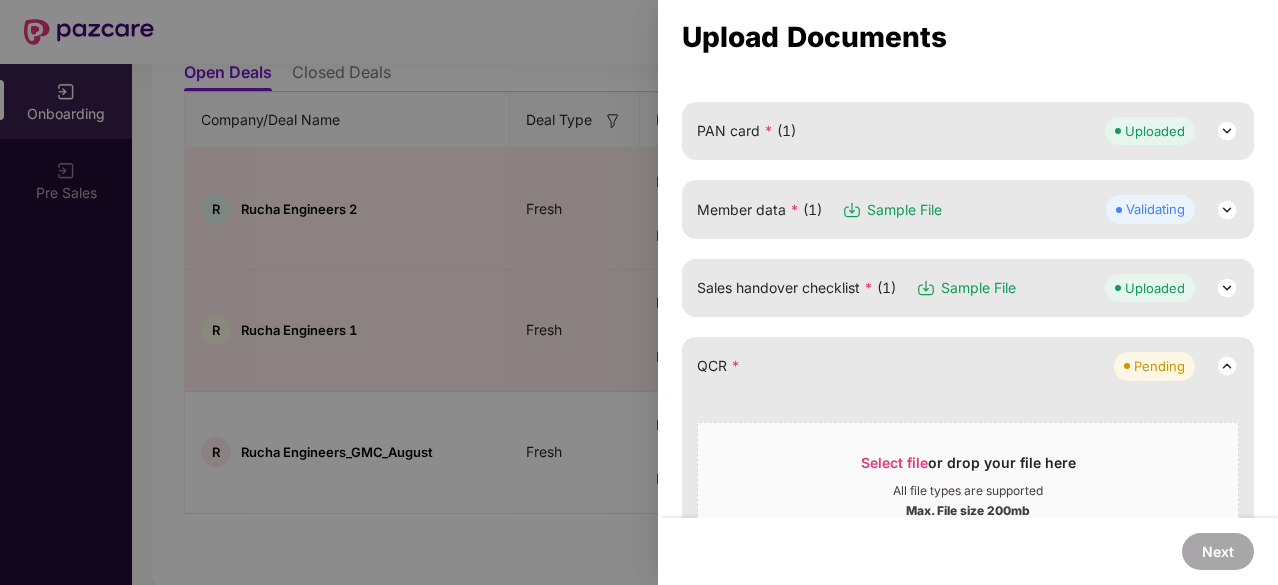 click on "Member data   *   (1) Sample File Validating" at bounding box center [968, 209] 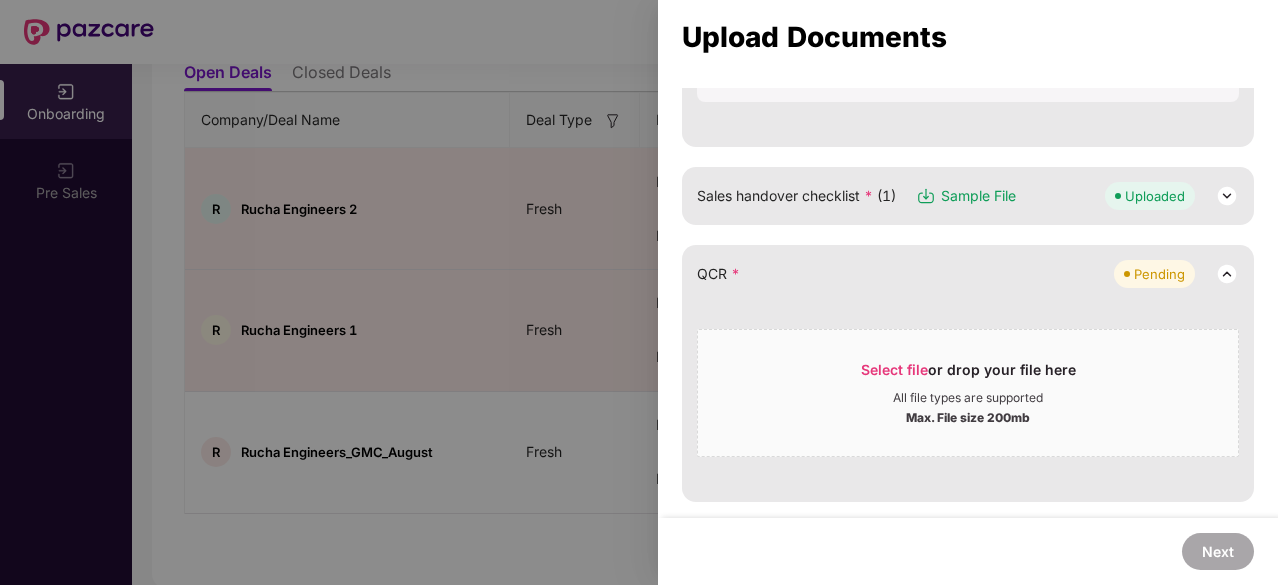 scroll, scrollTop: 660, scrollLeft: 0, axis: vertical 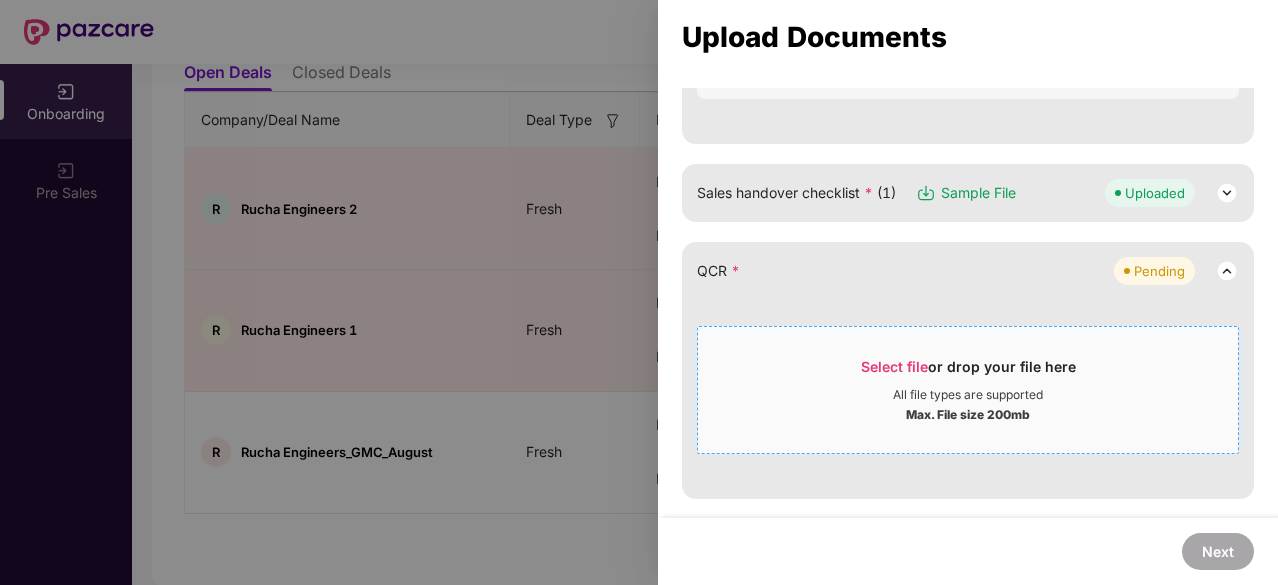 click on "Select file" at bounding box center [894, 366] 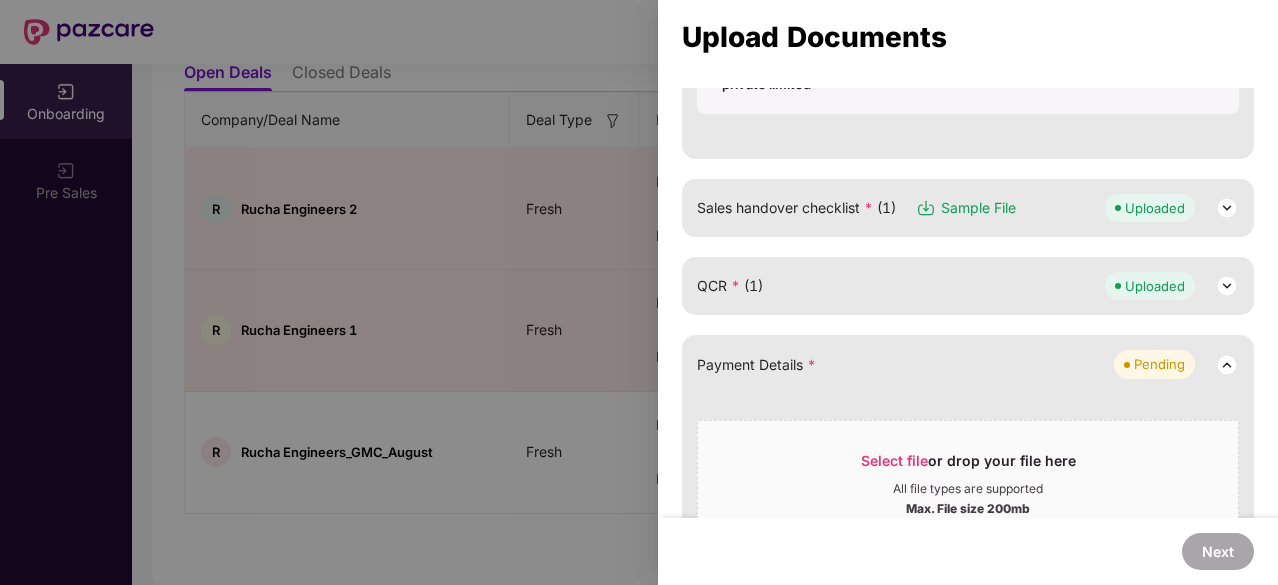 scroll, scrollTop: 698, scrollLeft: 0, axis: vertical 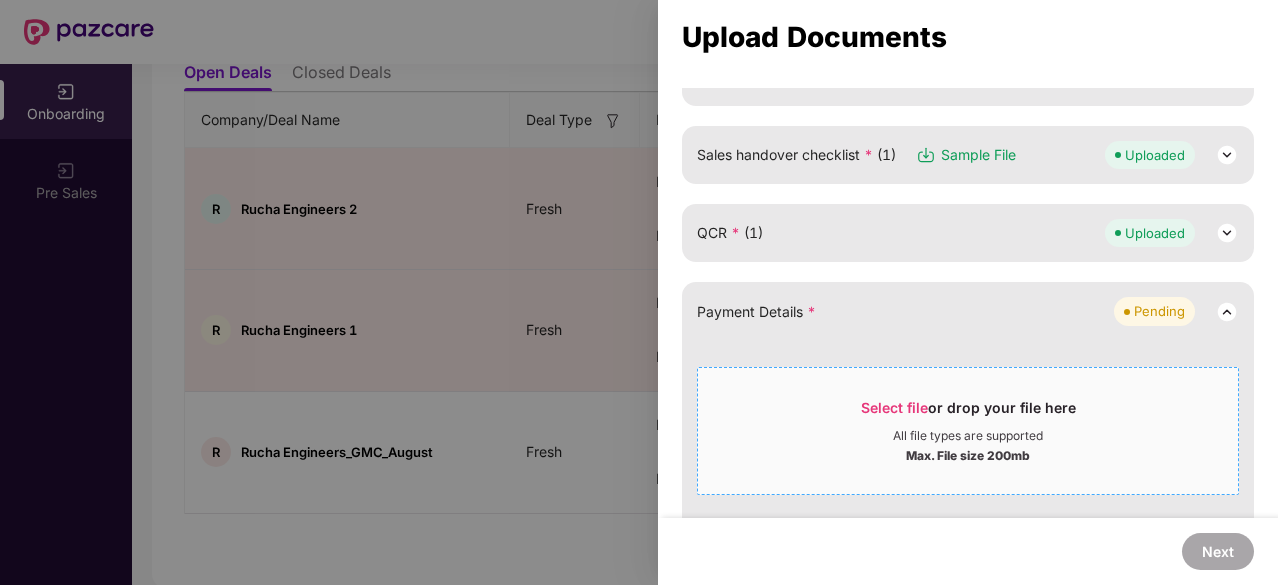 click on "Select file" at bounding box center (894, 407) 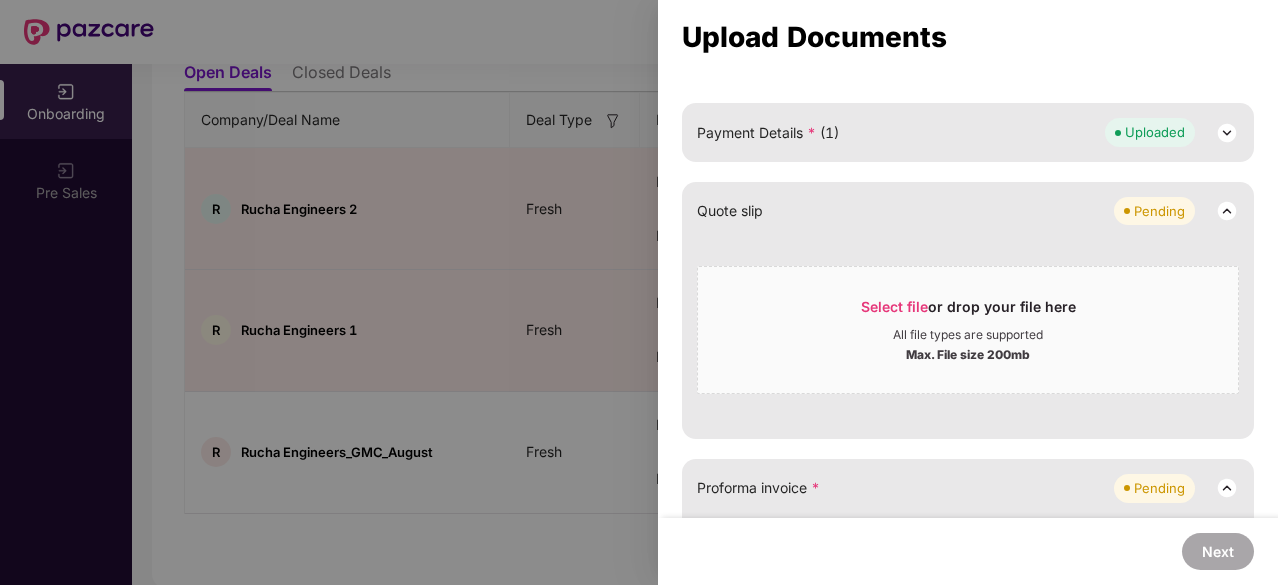 scroll, scrollTop: 869, scrollLeft: 0, axis: vertical 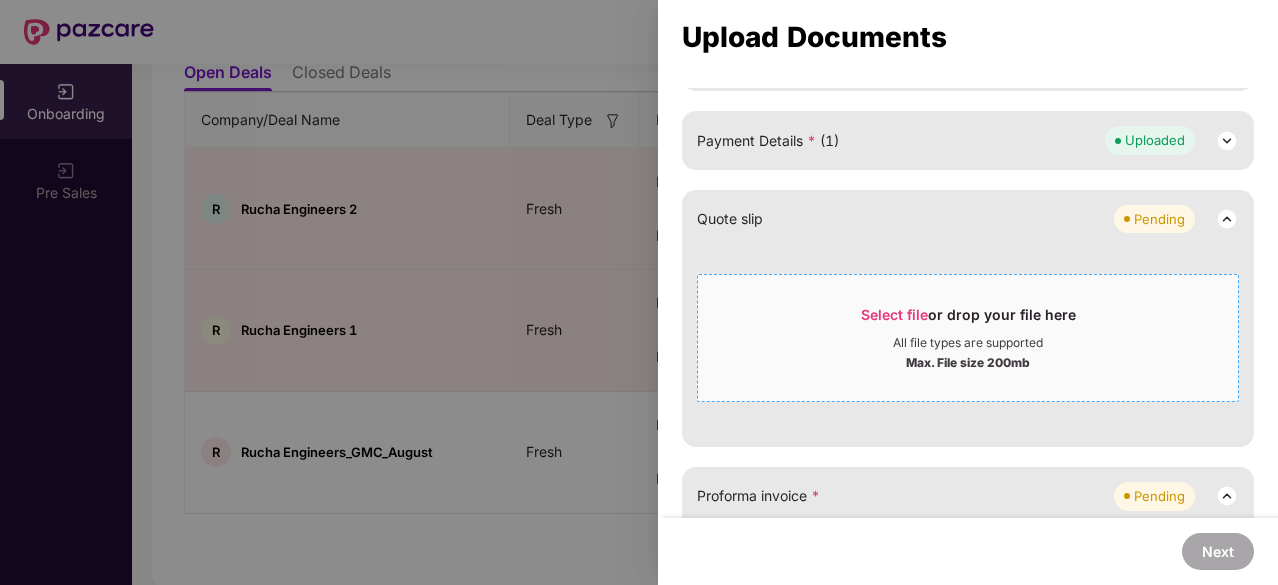 click on "Select file  or drop your file here All file types are supported Max. File size 200mb" at bounding box center [968, 338] 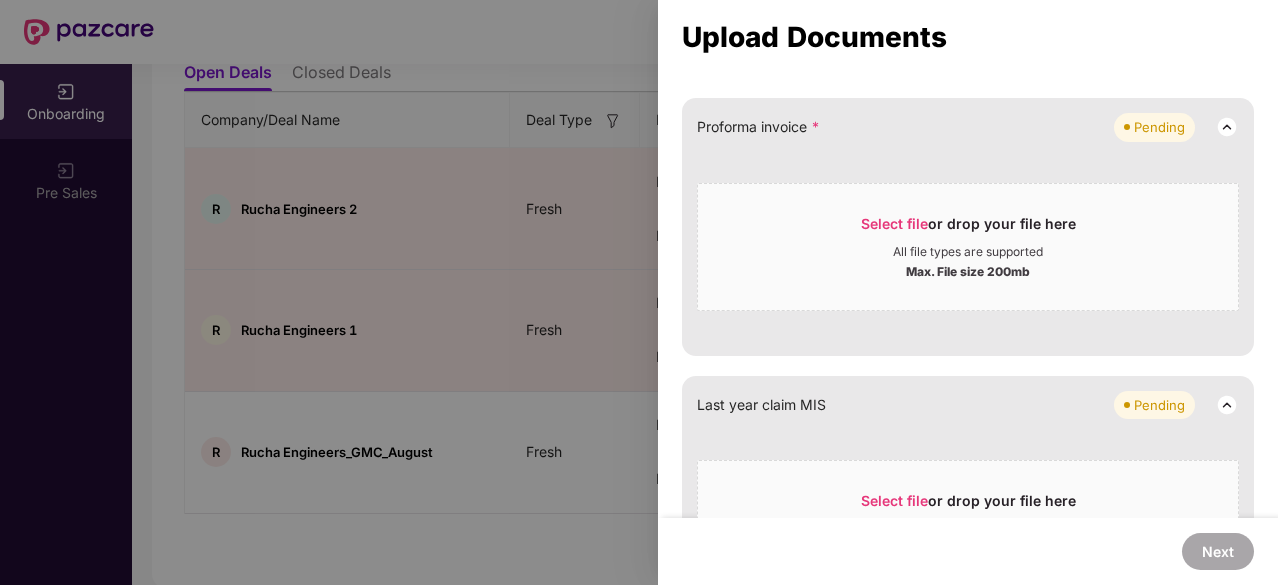 scroll, scrollTop: 949, scrollLeft: 0, axis: vertical 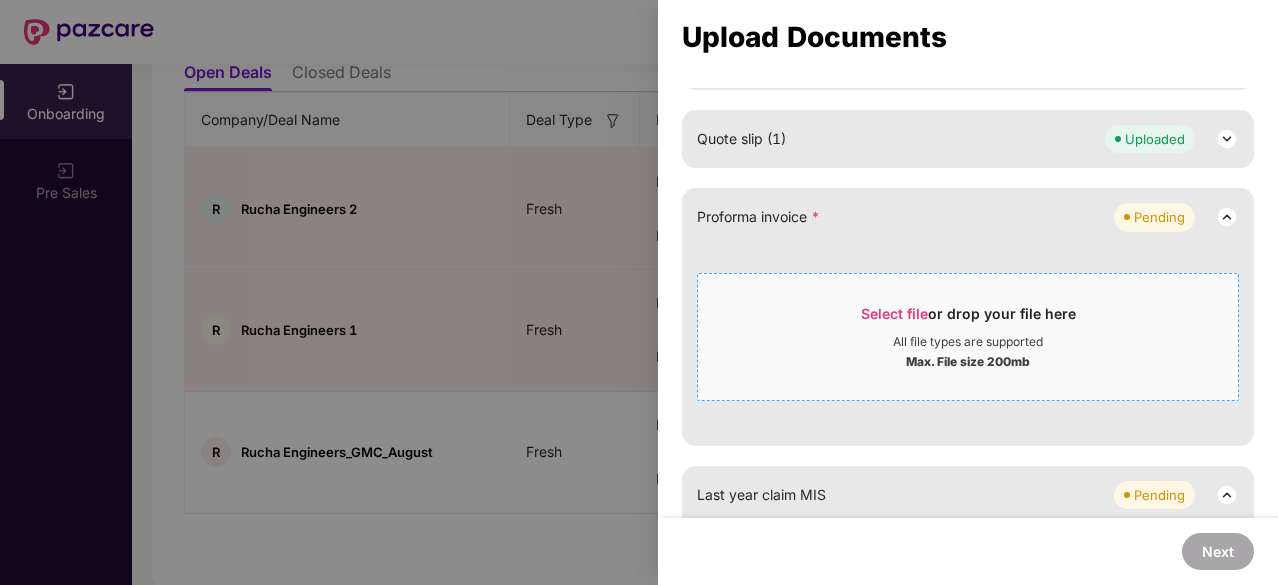 click on "Select file" at bounding box center (894, 313) 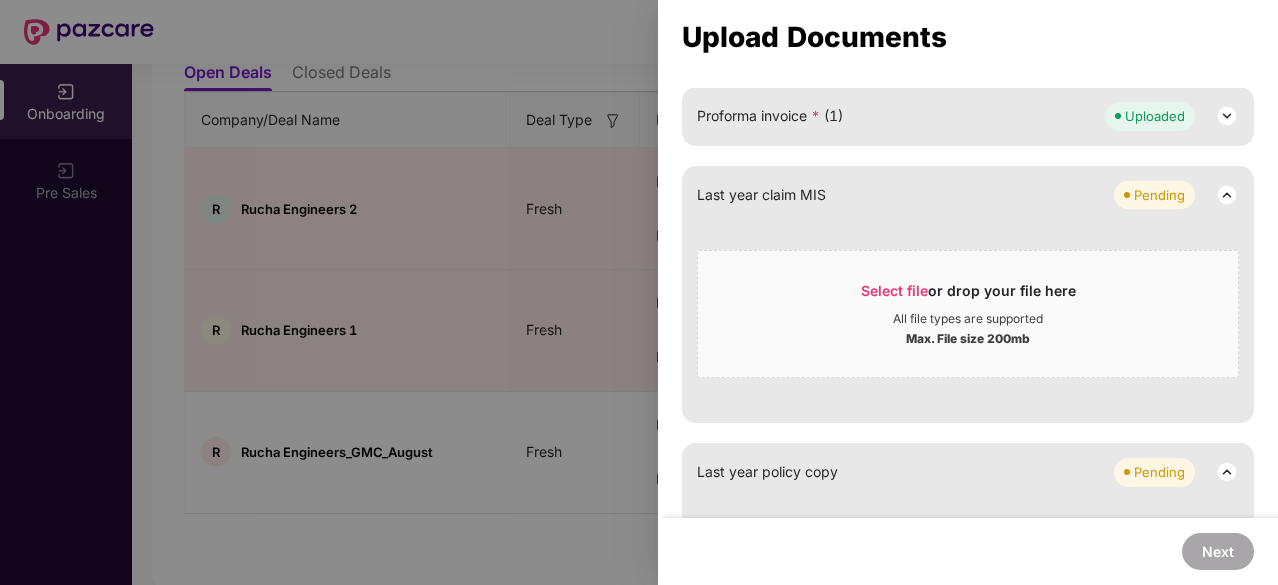 scroll, scrollTop: 1049, scrollLeft: 0, axis: vertical 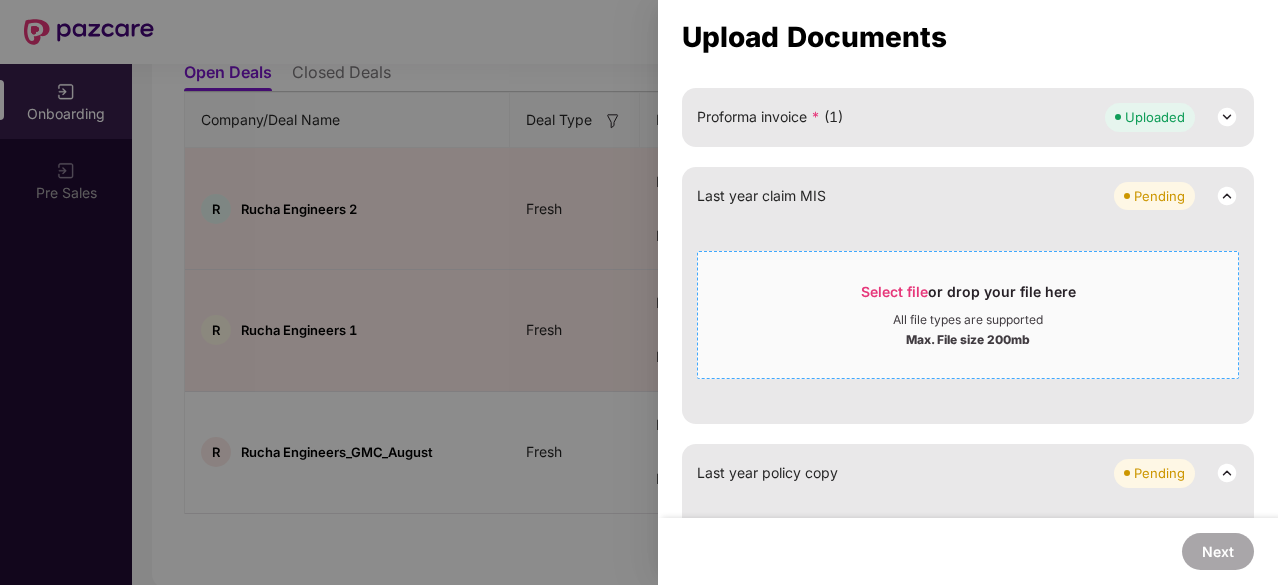 click on "Select file" at bounding box center (894, 291) 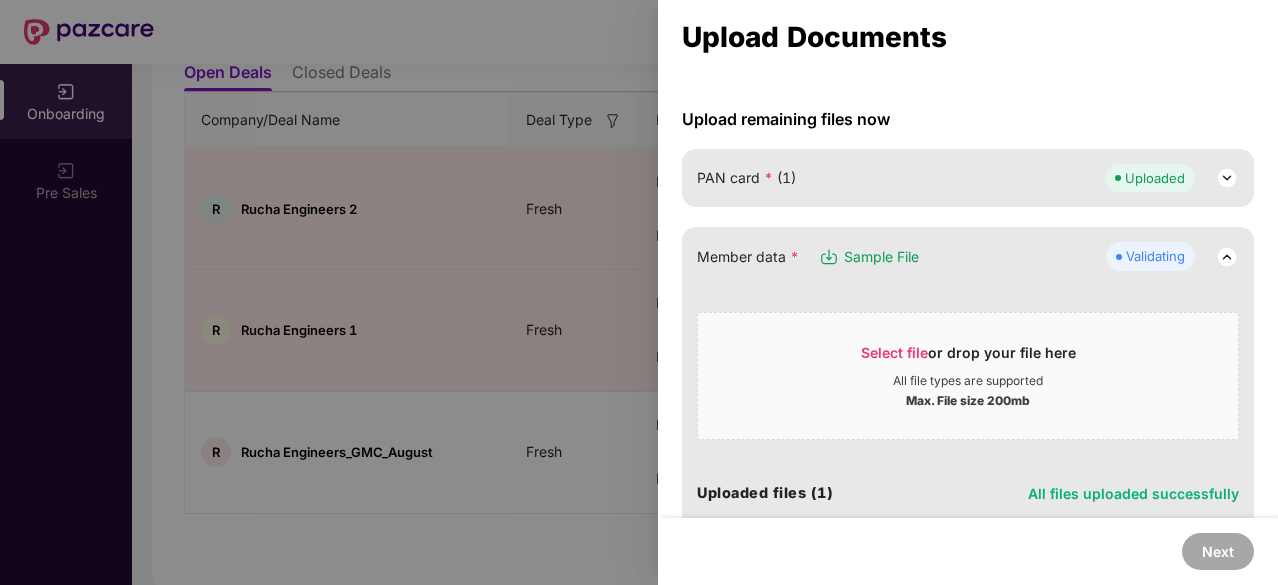 scroll, scrollTop: 1041, scrollLeft: 0, axis: vertical 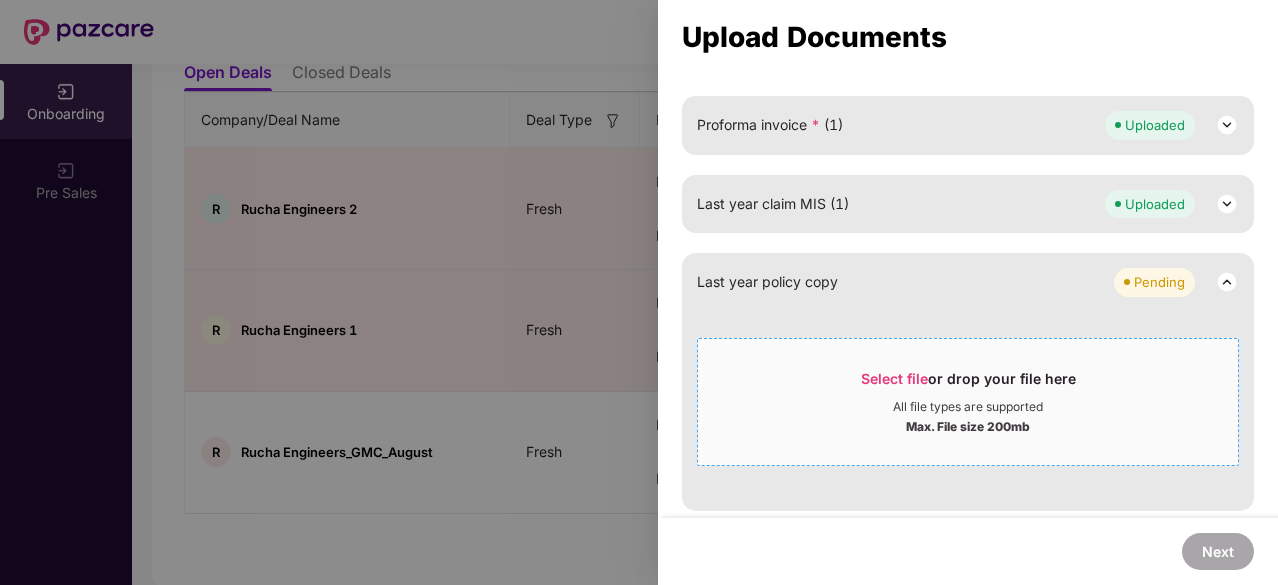 click on "Select file" at bounding box center (894, 378) 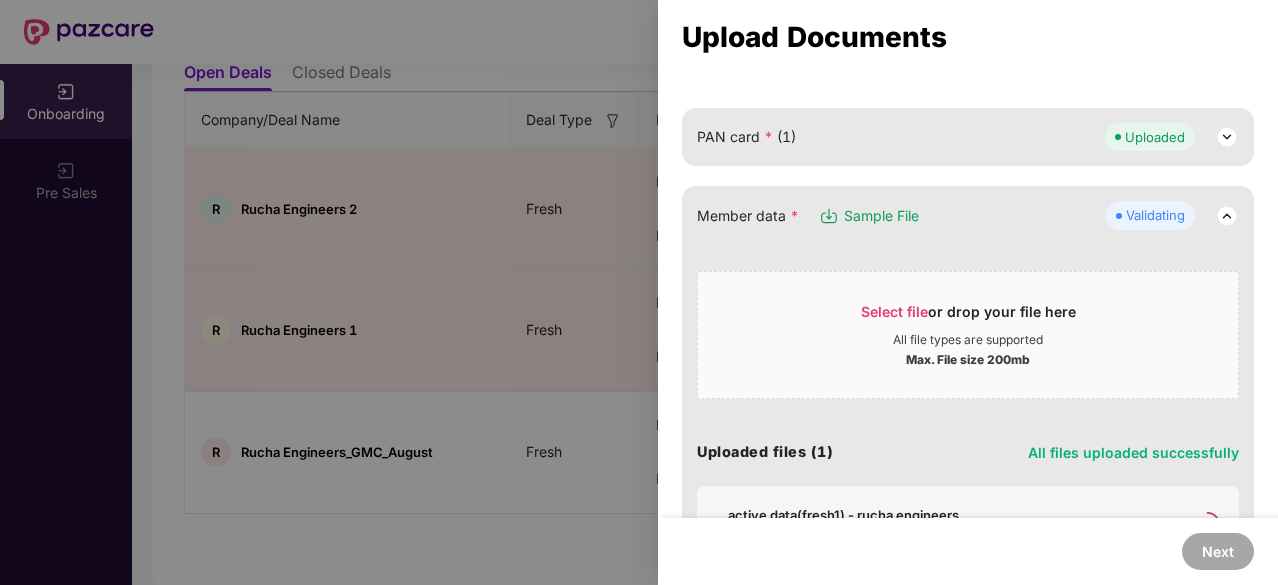 scroll, scrollTop: 190, scrollLeft: 0, axis: vertical 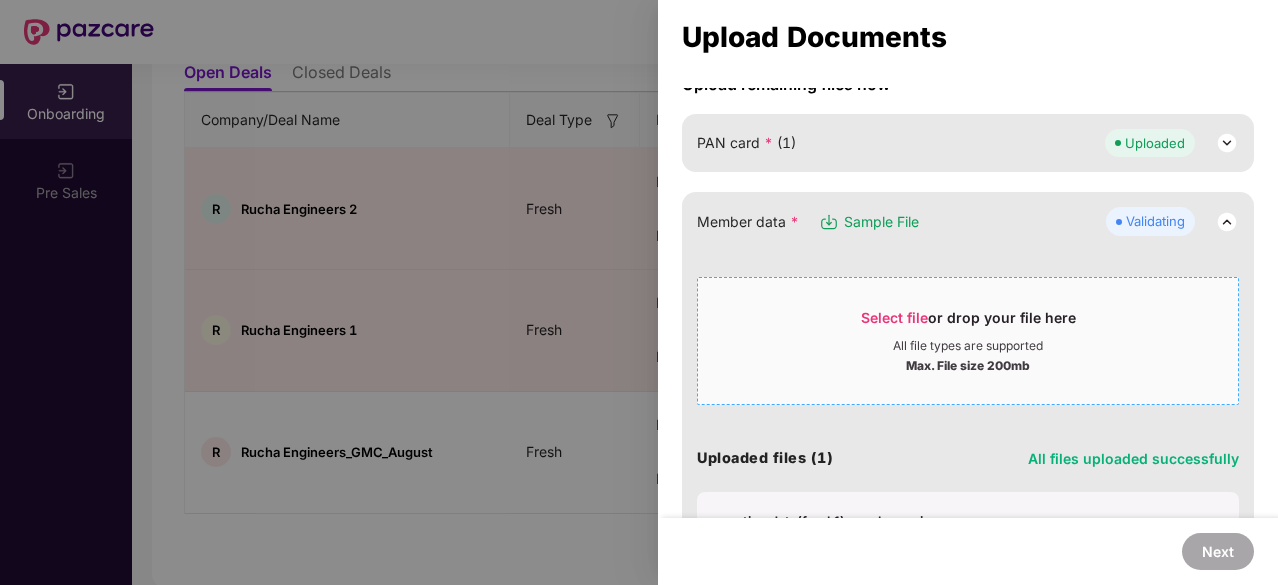click on "Select file" at bounding box center (894, 317) 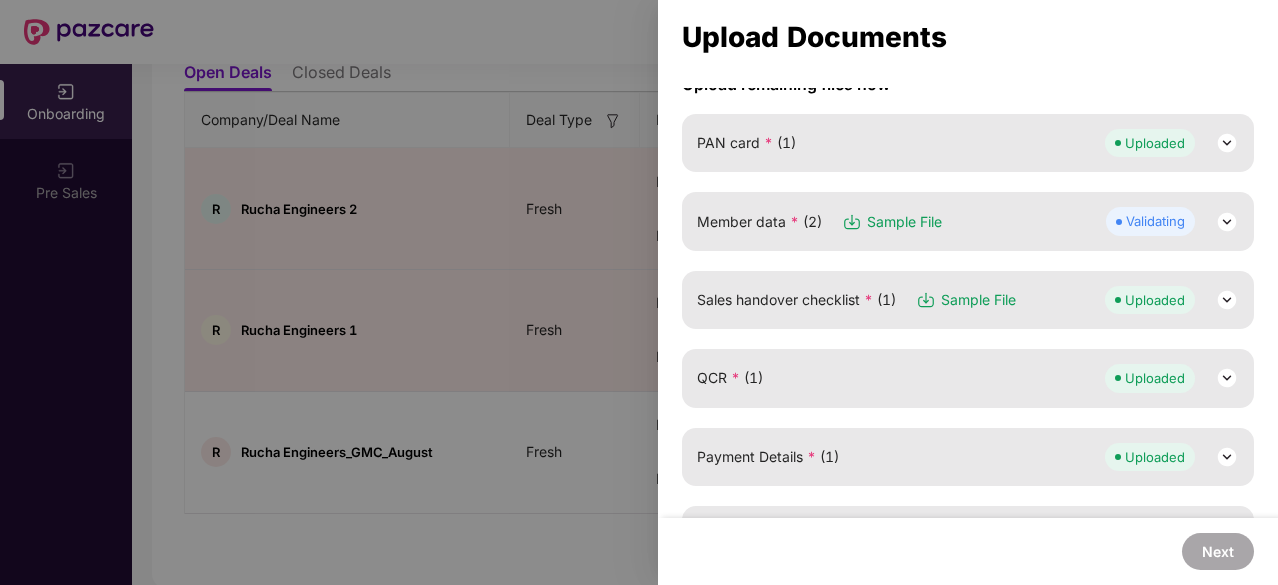 scroll, scrollTop: 117, scrollLeft: 0, axis: vertical 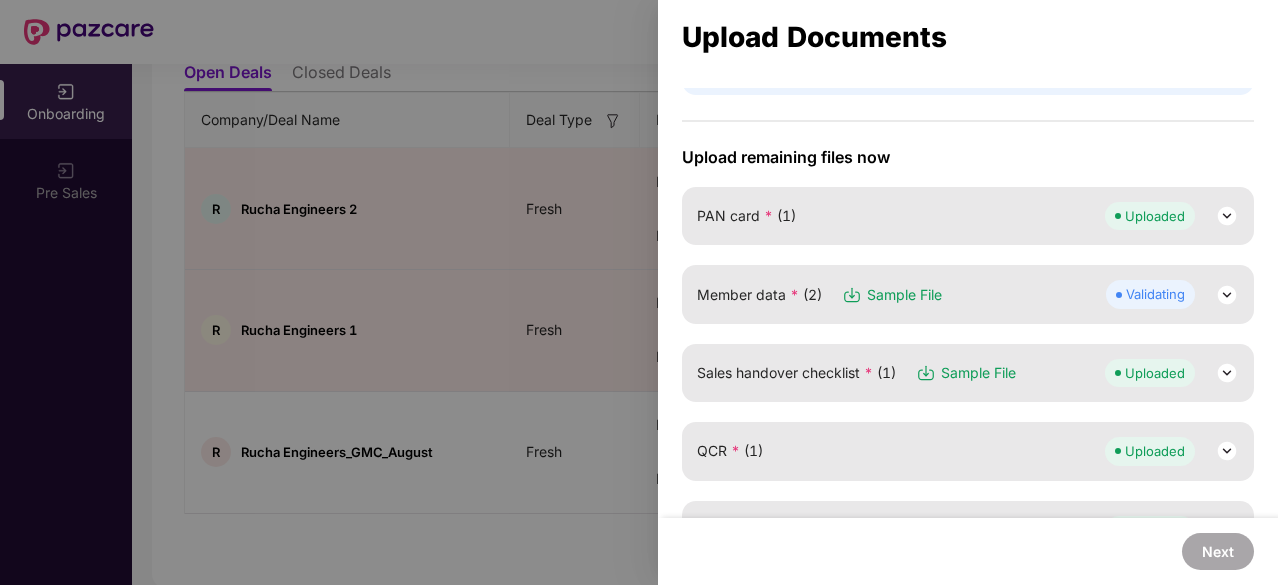 click at bounding box center (1227, 295) 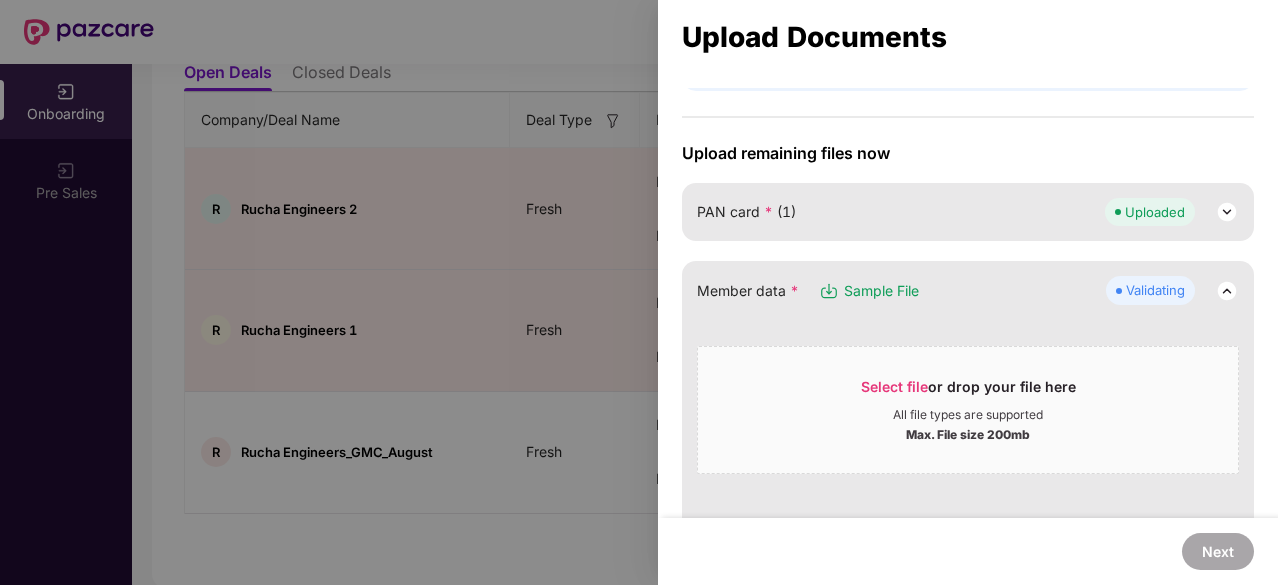 scroll, scrollTop: 120, scrollLeft: 0, axis: vertical 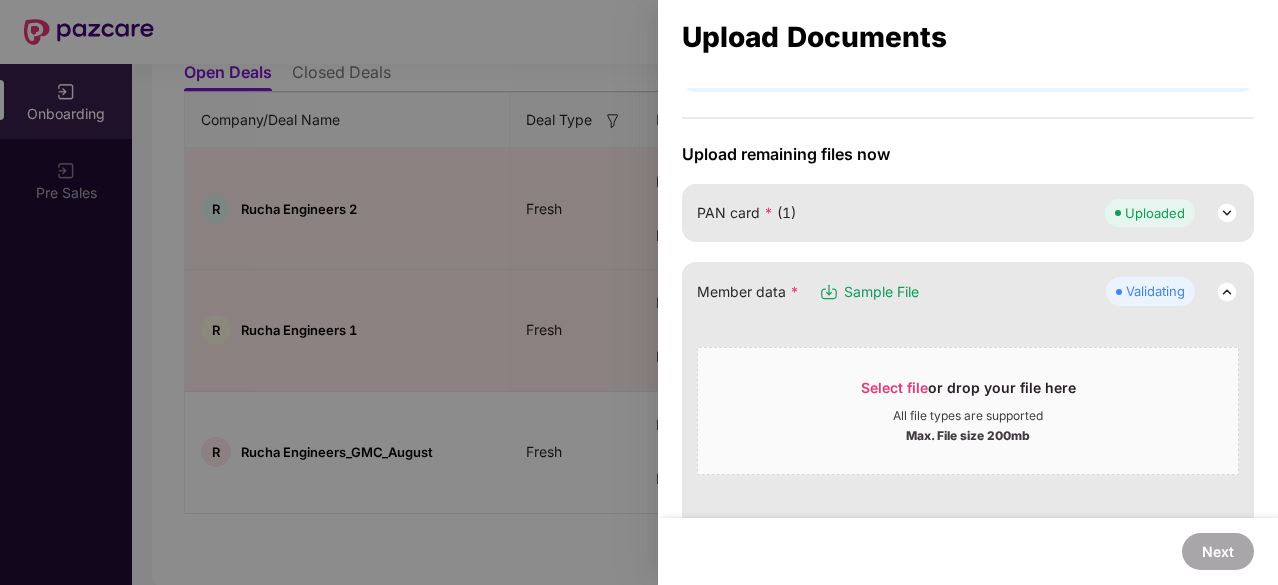 click at bounding box center (1227, 292) 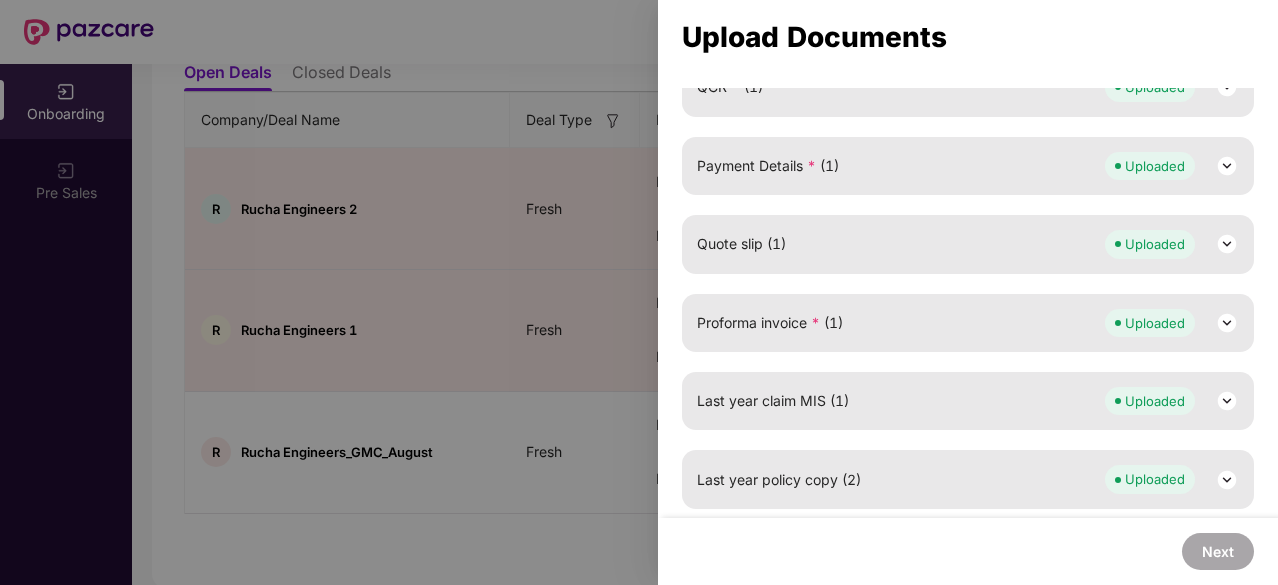 scroll, scrollTop: 0, scrollLeft: 0, axis: both 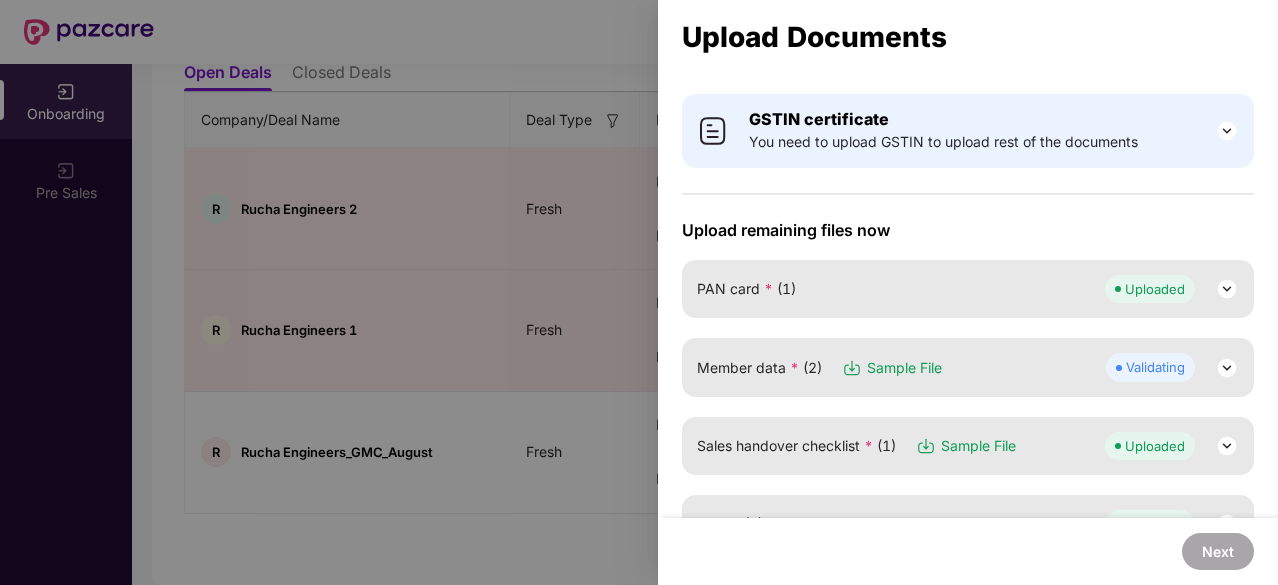 click on "Member data   *   (2) Sample File Validating" at bounding box center (968, 367) 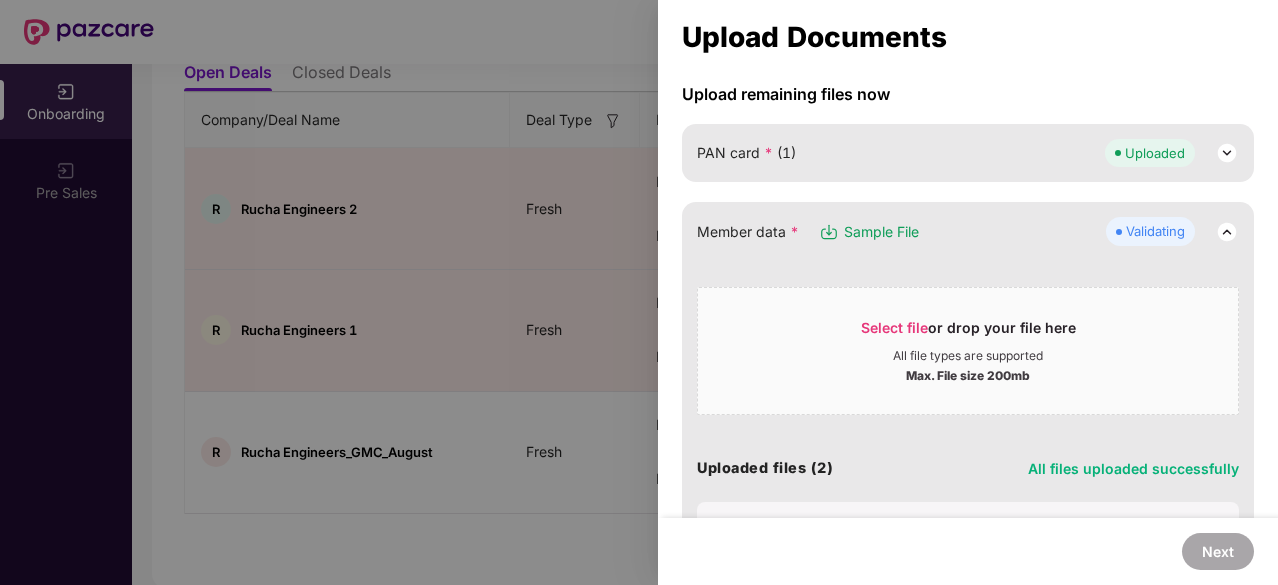 scroll, scrollTop: 187, scrollLeft: 0, axis: vertical 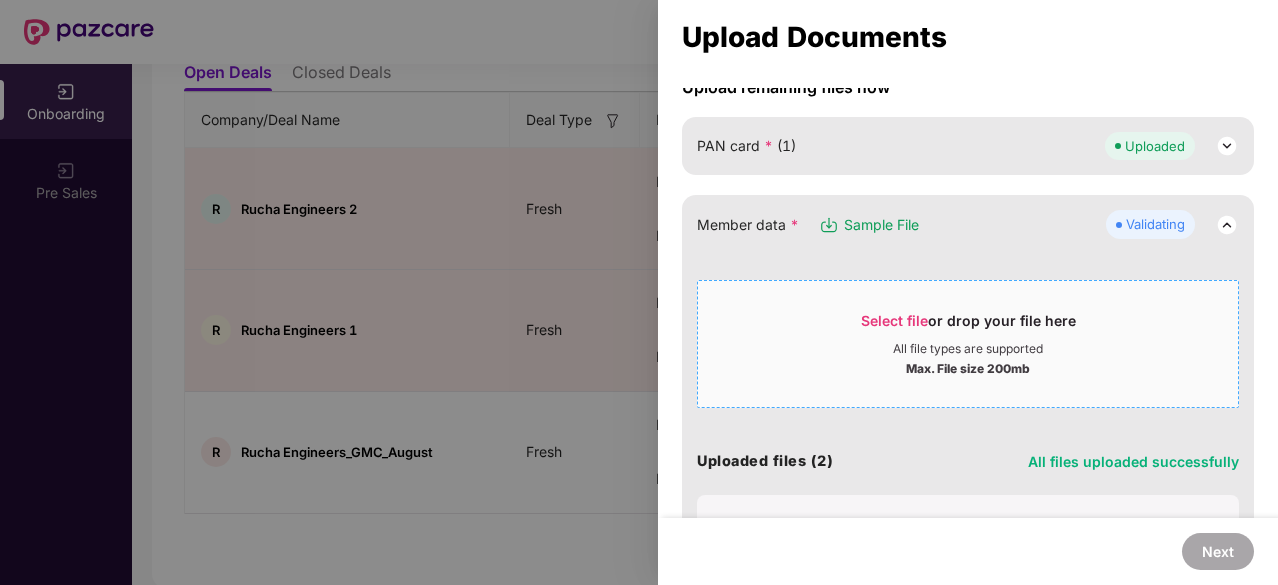 click on "Select file  or drop your file here All file types are supported Max. File size 200mb" at bounding box center (968, 344) 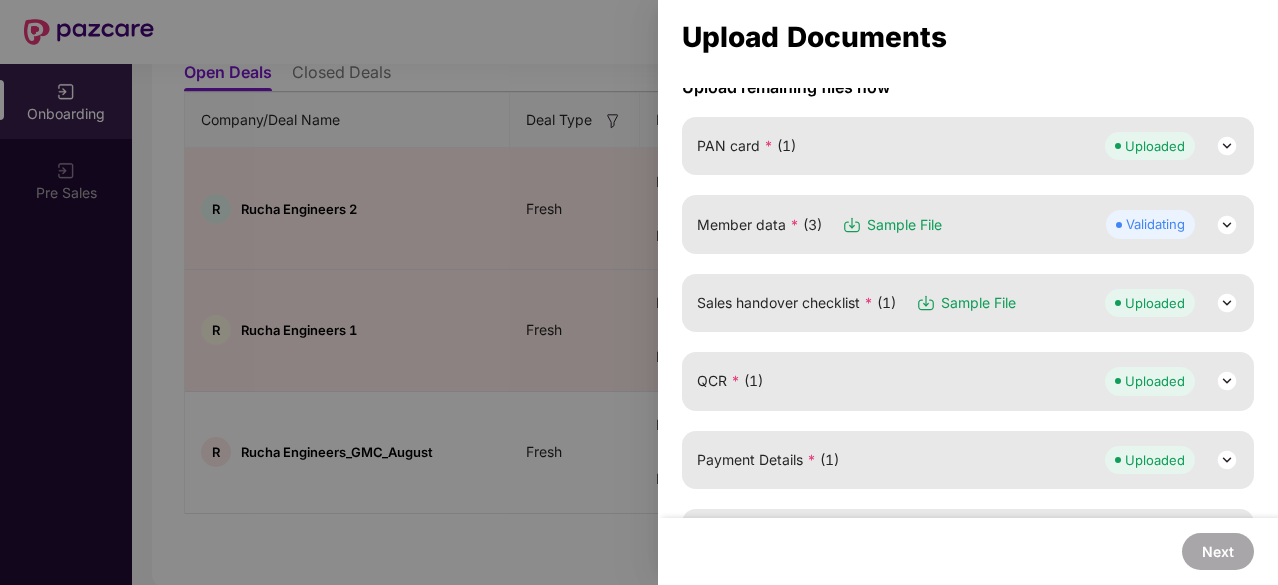 click at bounding box center (1227, 225) 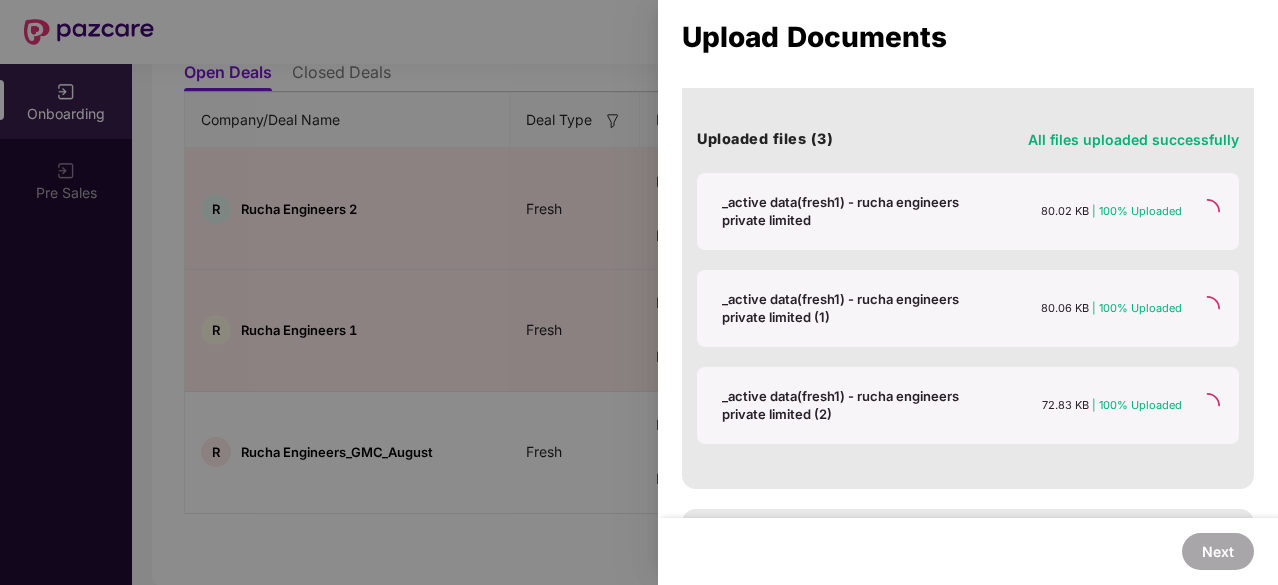 scroll, scrollTop: 511, scrollLeft: 0, axis: vertical 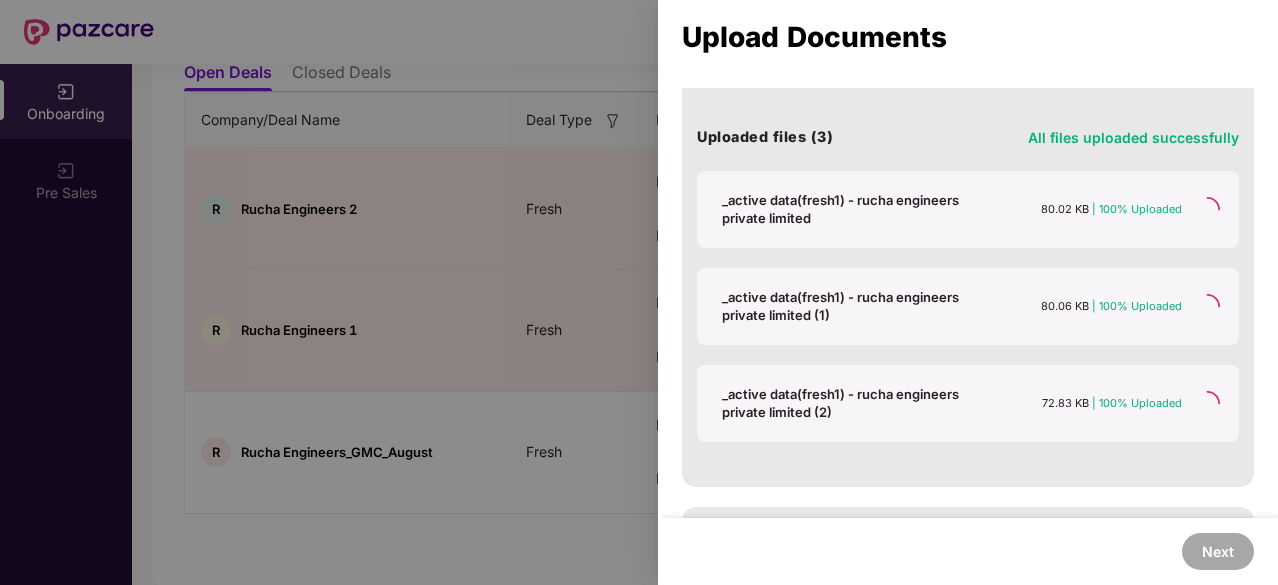 drag, startPoint x: 826, startPoint y: 302, endPoint x: 758, endPoint y: 285, distance: 70.0928 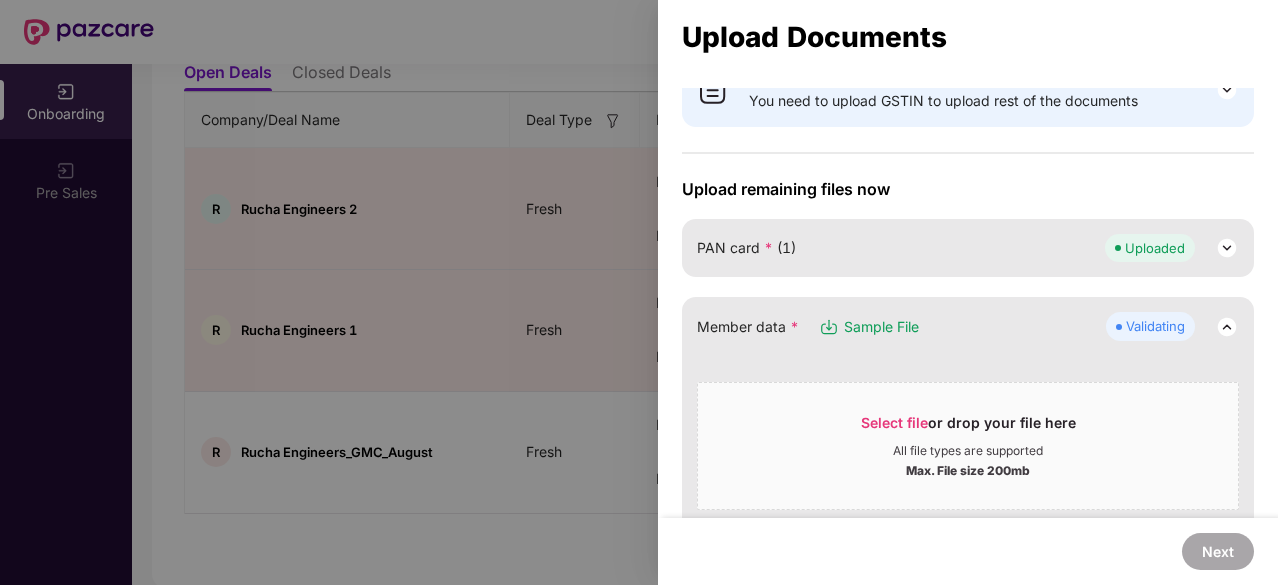 scroll, scrollTop: 0, scrollLeft: 0, axis: both 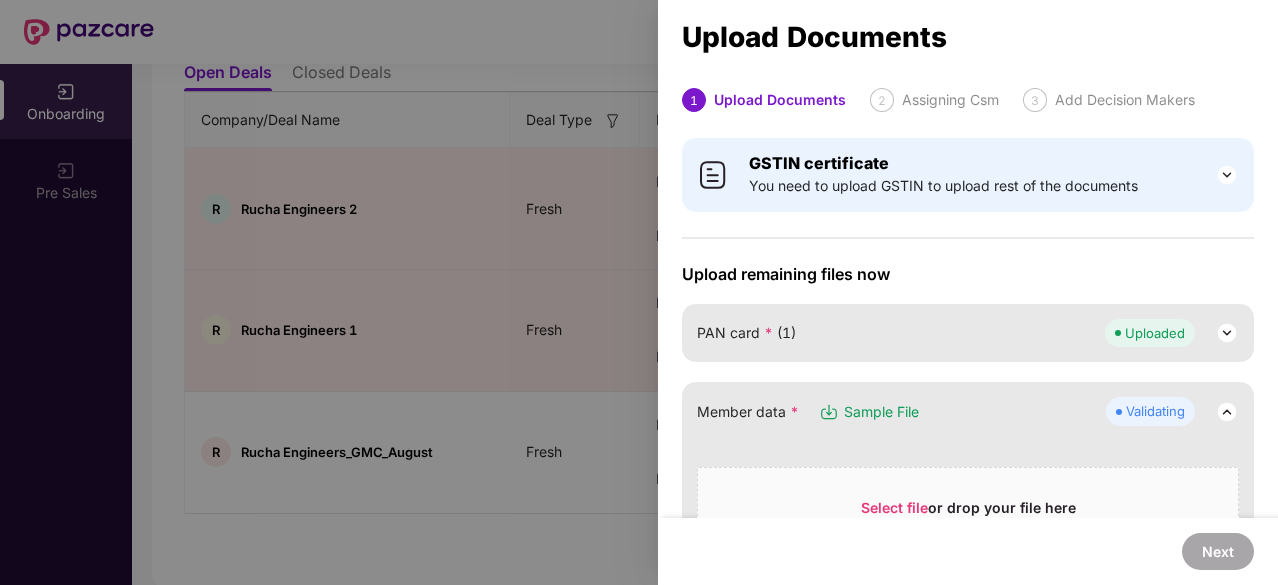 click on "GSTIN certificate You need to upload GSTIN to upload rest of the documents" at bounding box center (943, 175) 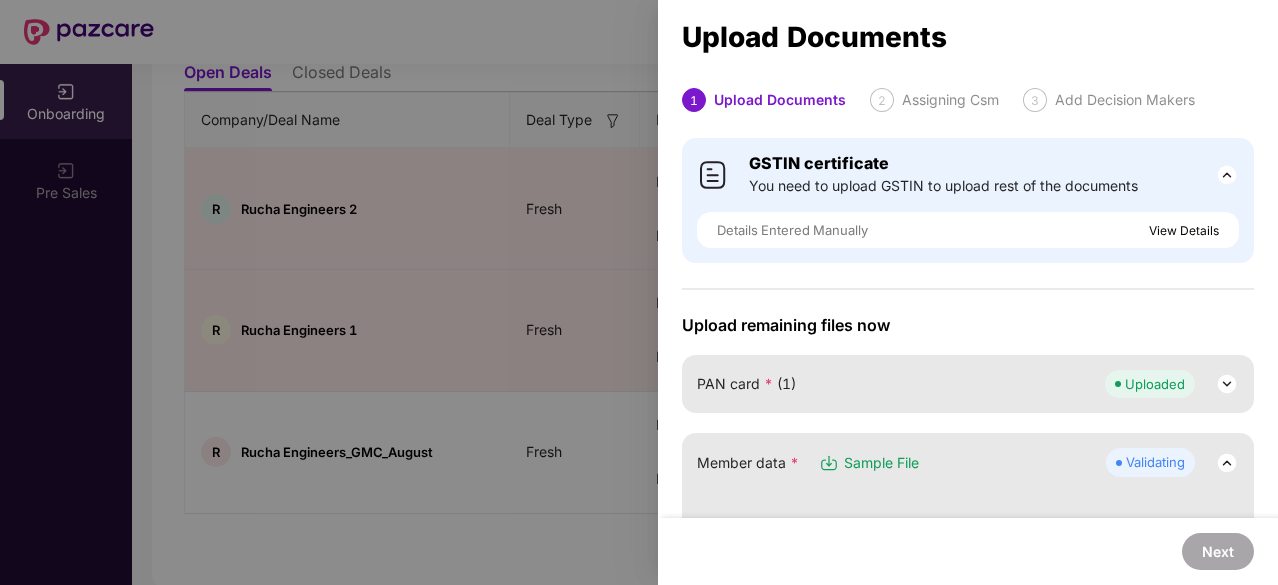 click on "You need to upload GSTIN to upload rest of the documents" at bounding box center [943, 186] 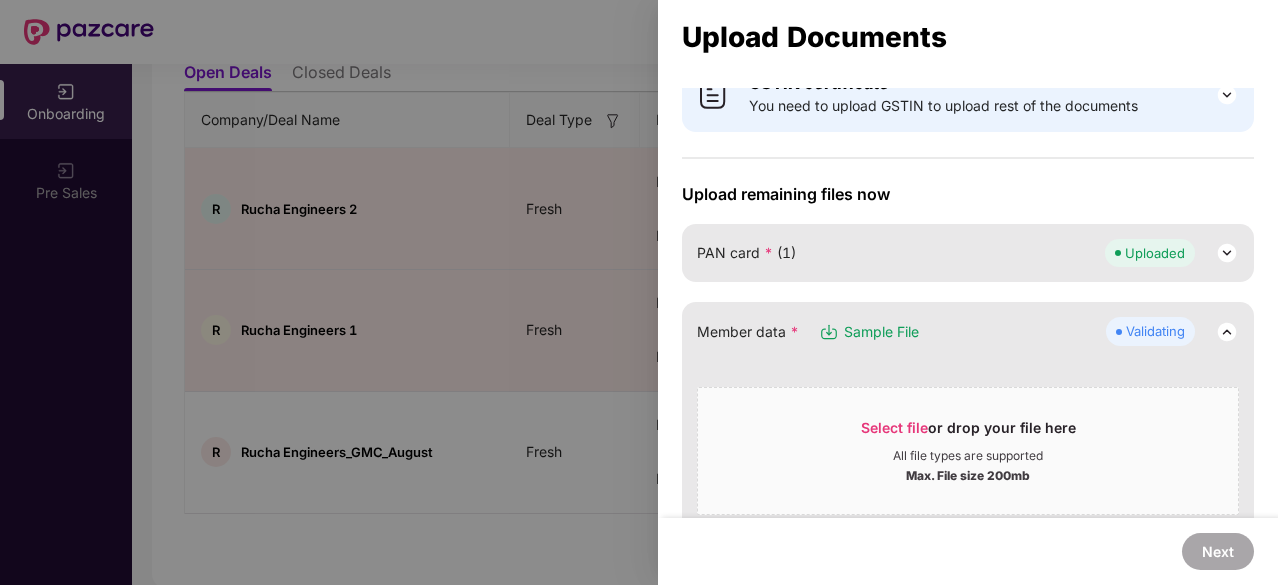 scroll, scrollTop: 0, scrollLeft: 0, axis: both 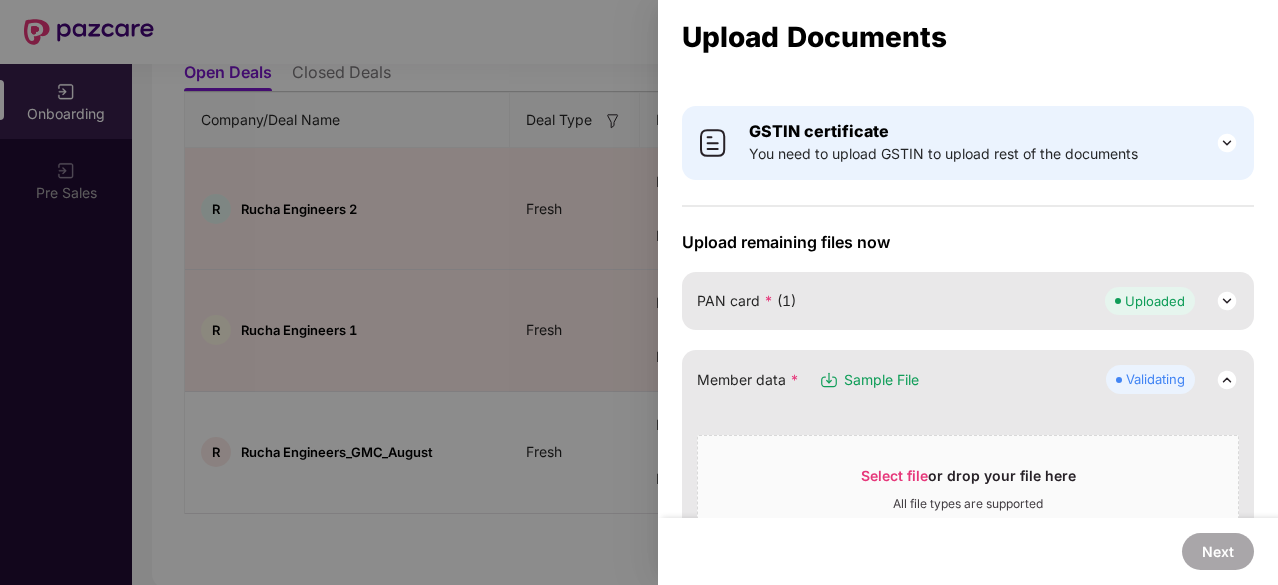 click at bounding box center (1227, 380) 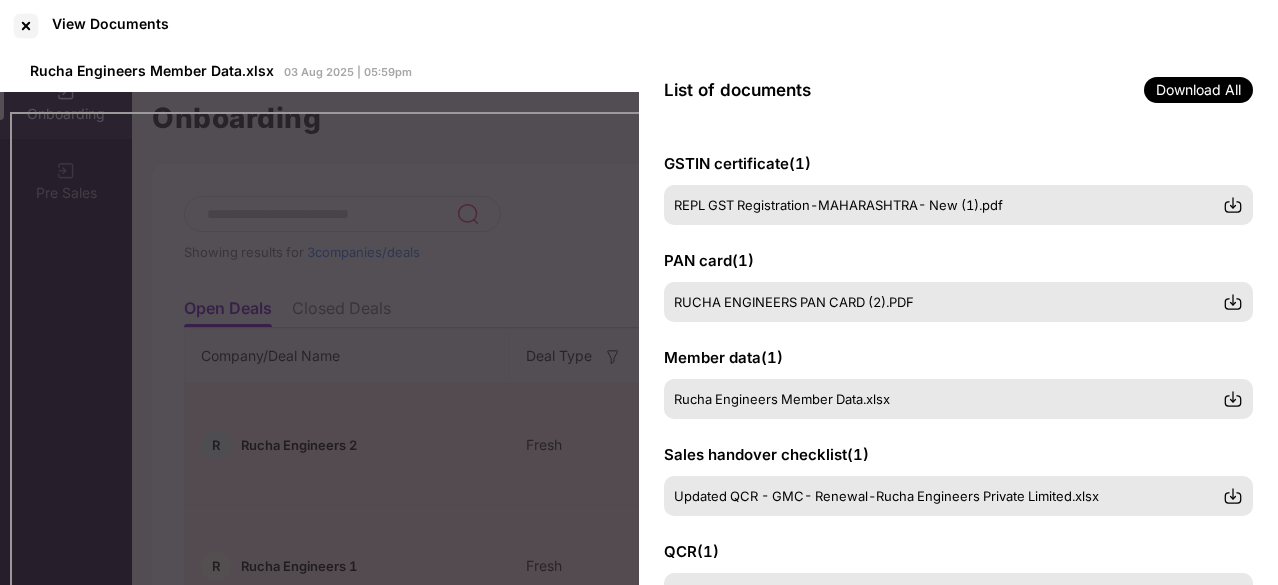 scroll, scrollTop: 0, scrollLeft: 0, axis: both 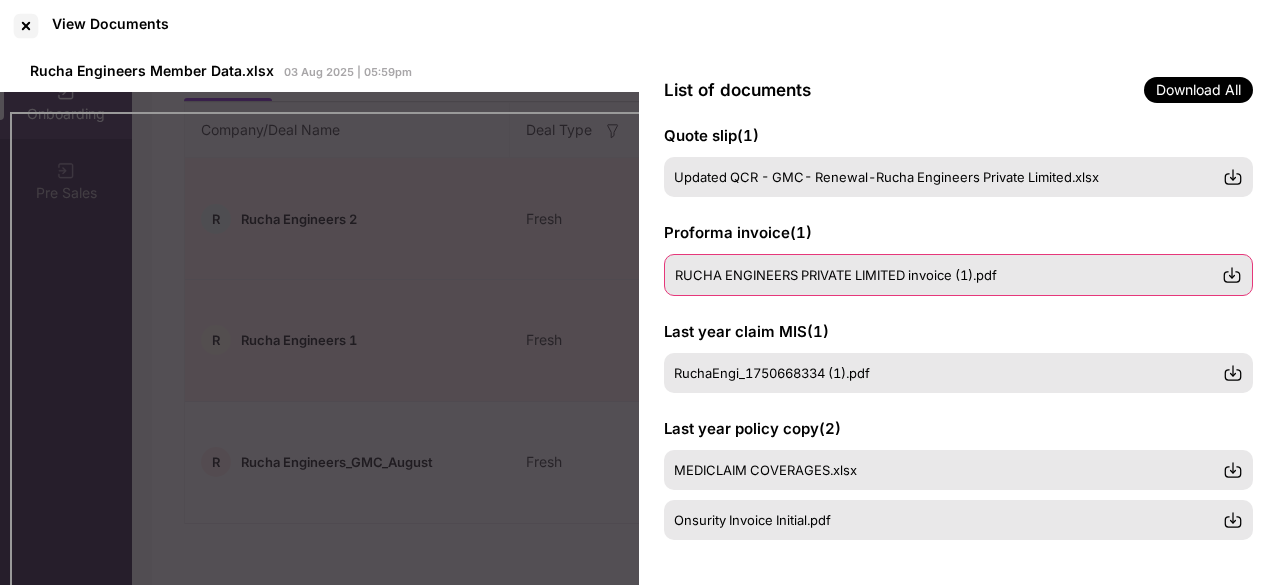 click on "RUCHA ENGINEERS PRIVATE LIMITED invoice (1).pdf" at bounding box center (948, 275) 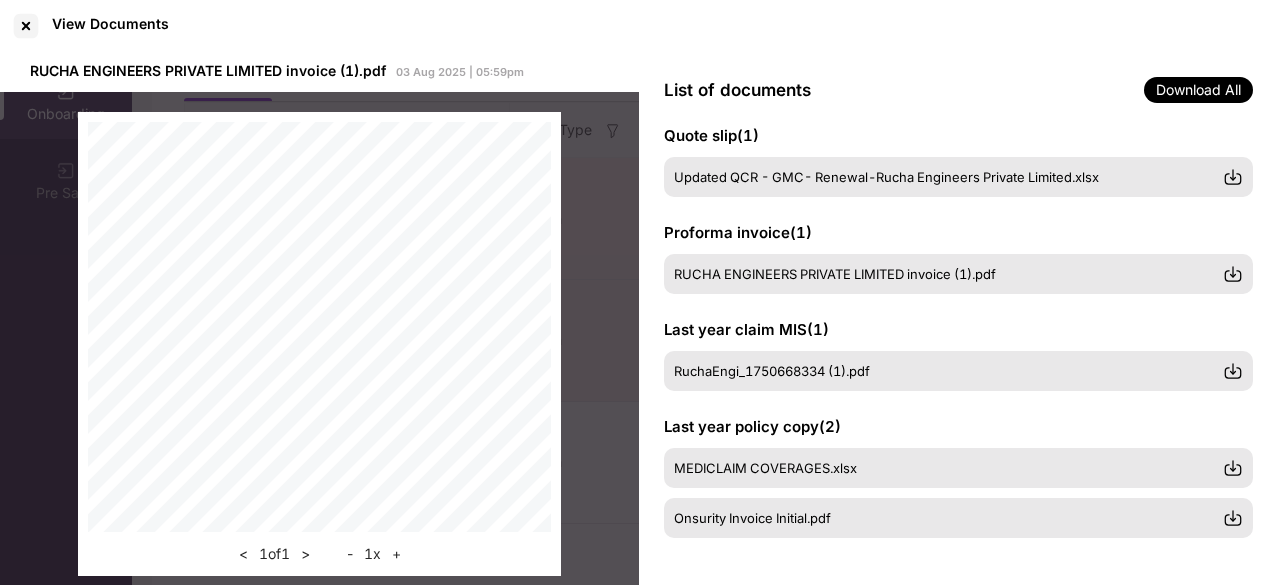scroll, scrollTop: 0, scrollLeft: 0, axis: both 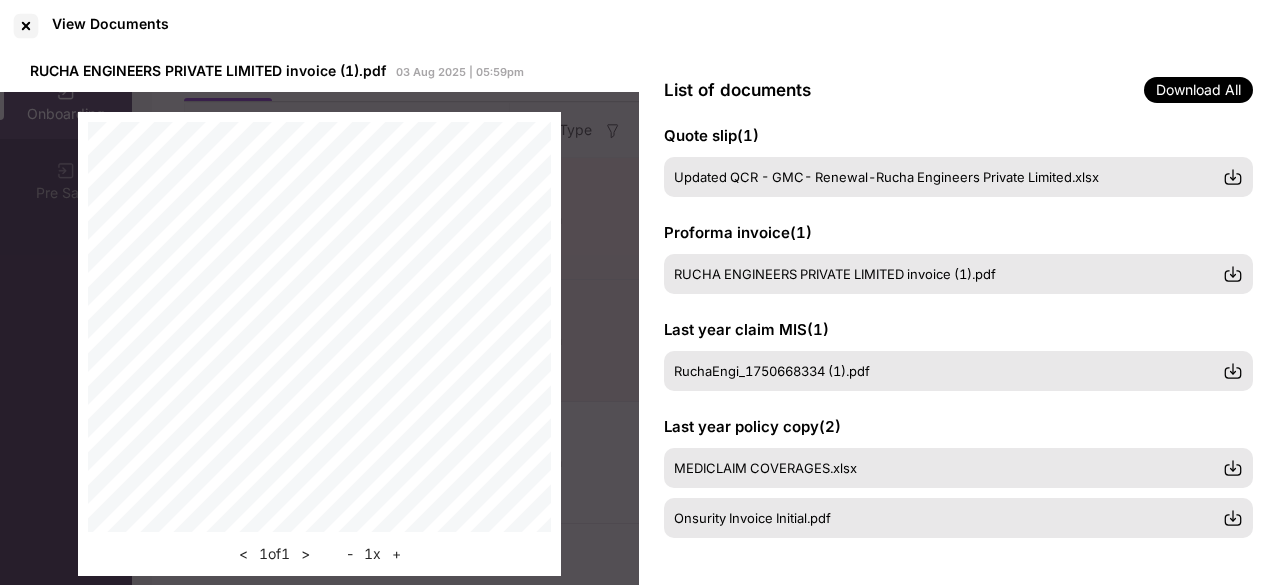 click on "< 1  of  1 > - 1 x +" at bounding box center [319, 344] 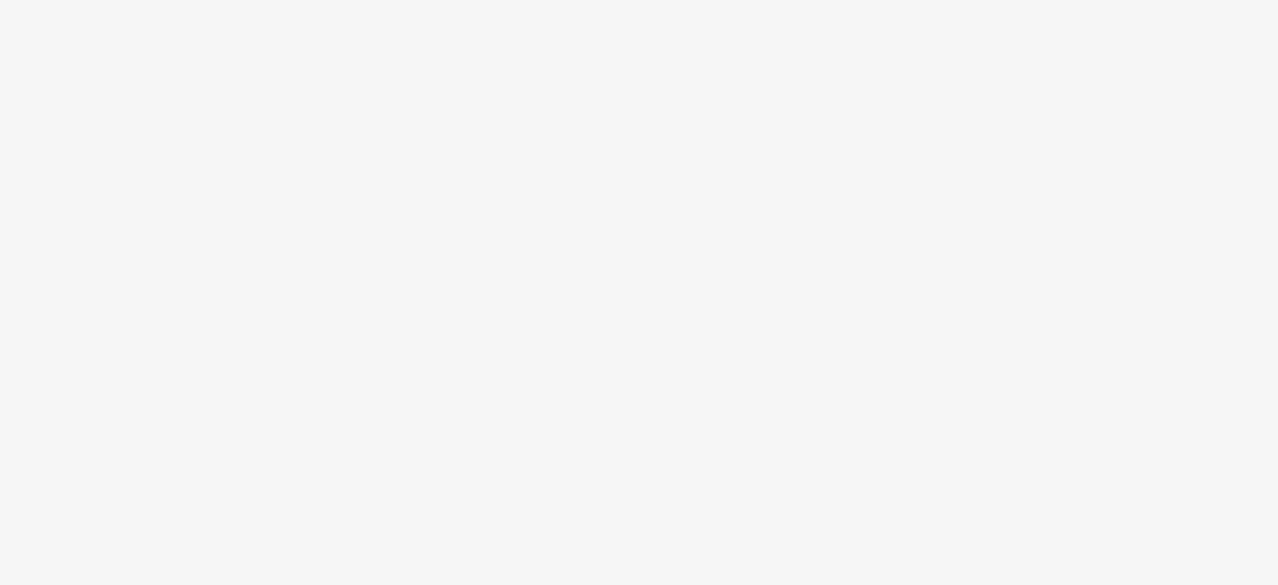 scroll, scrollTop: 0, scrollLeft: 0, axis: both 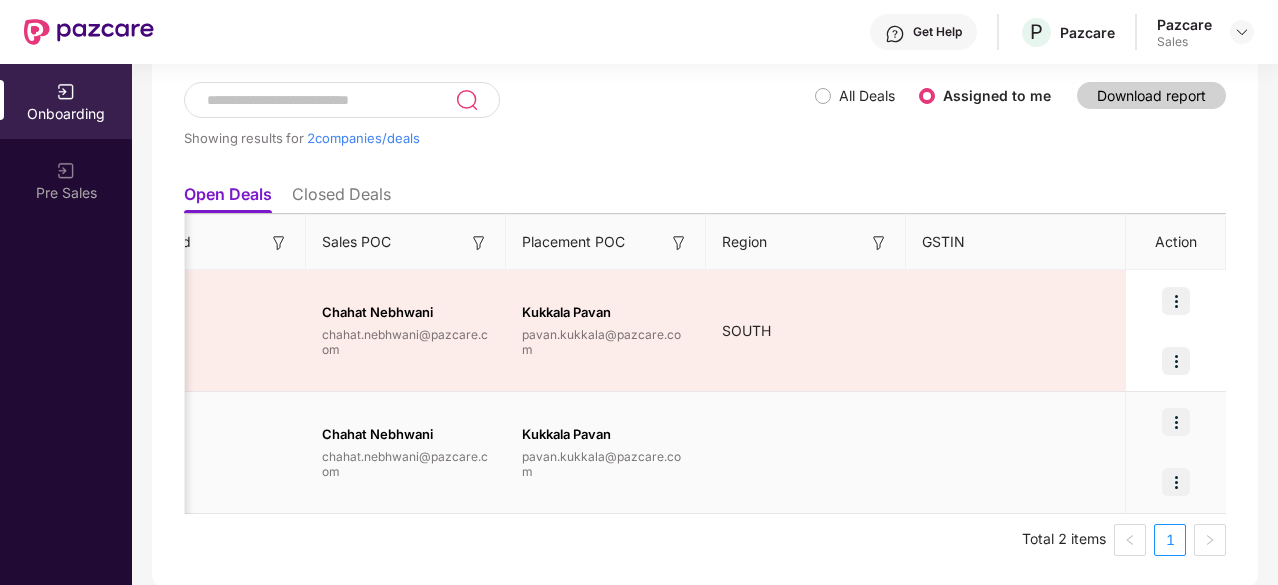 click at bounding box center (1176, 422) 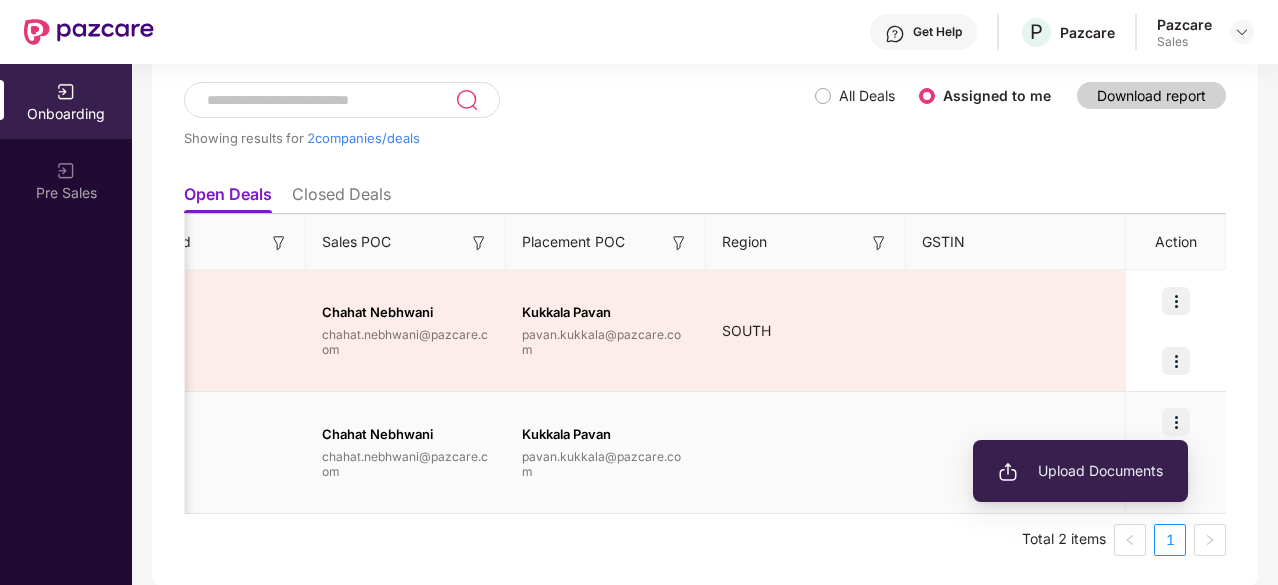 click on "Upload Documents" at bounding box center [1080, 471] 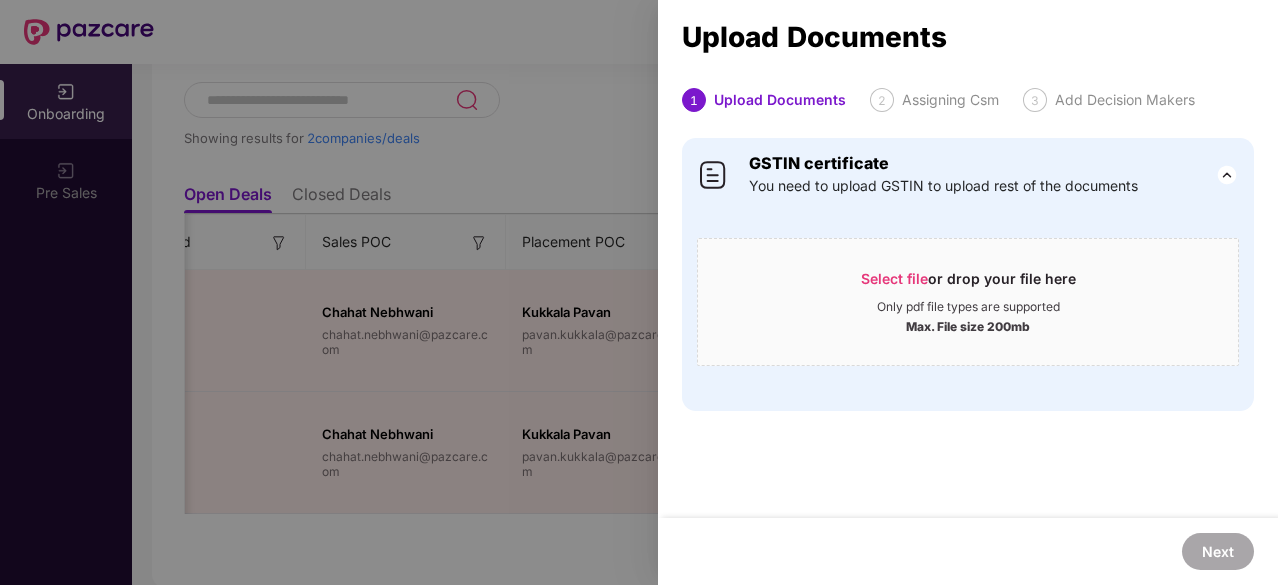 click at bounding box center [639, 292] 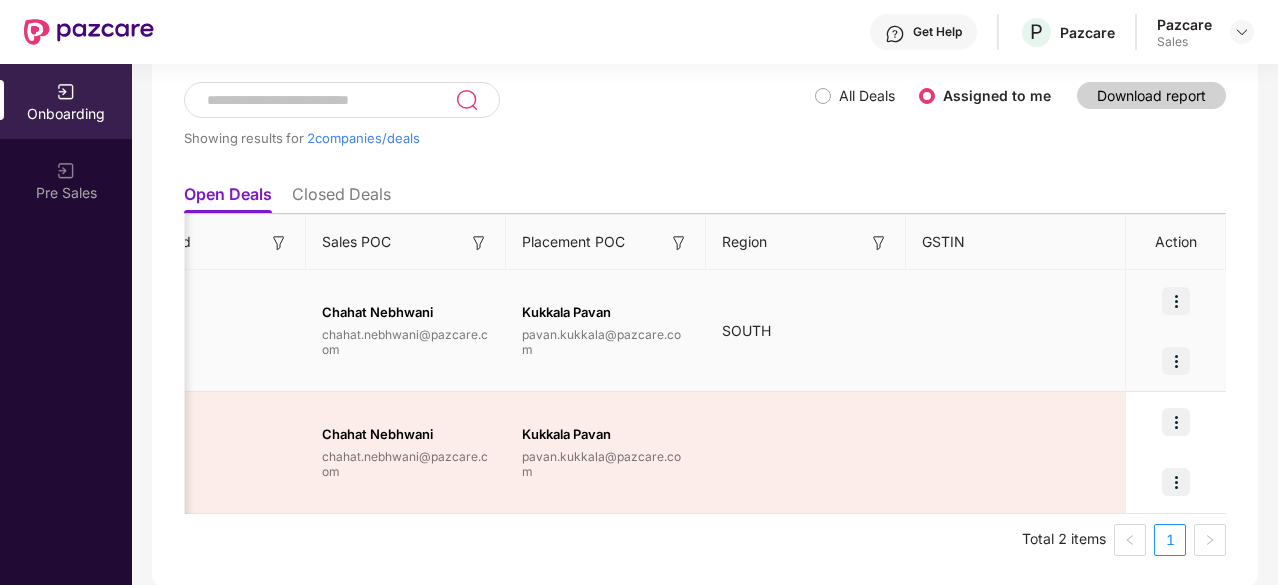 click at bounding box center [1176, 301] 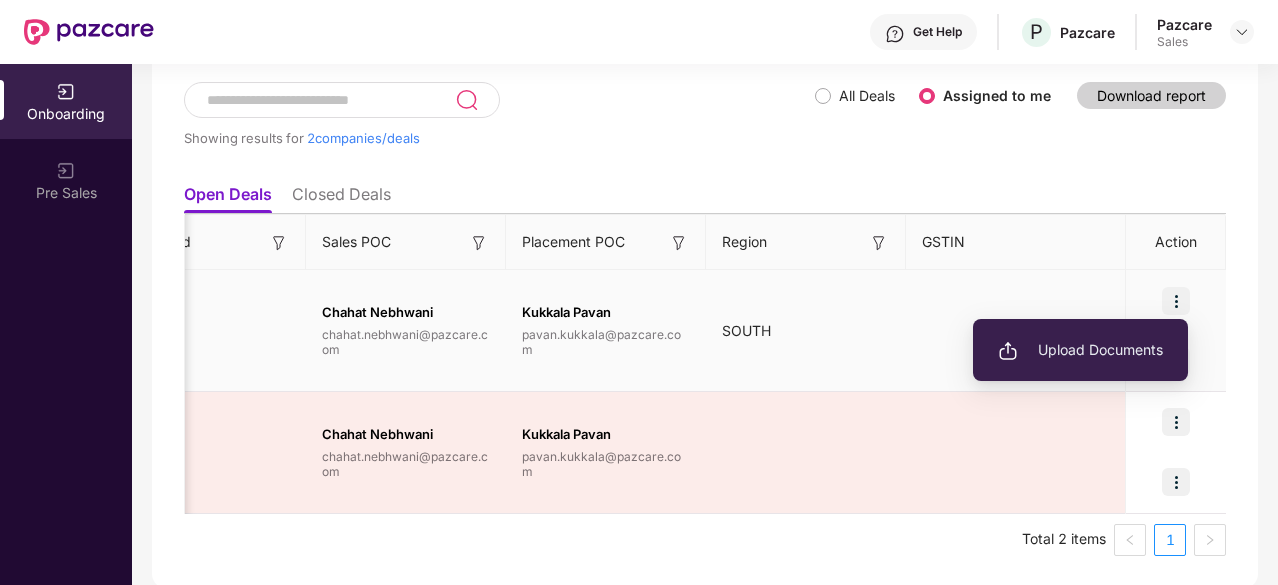 click on "Upload Documents" at bounding box center (1080, 350) 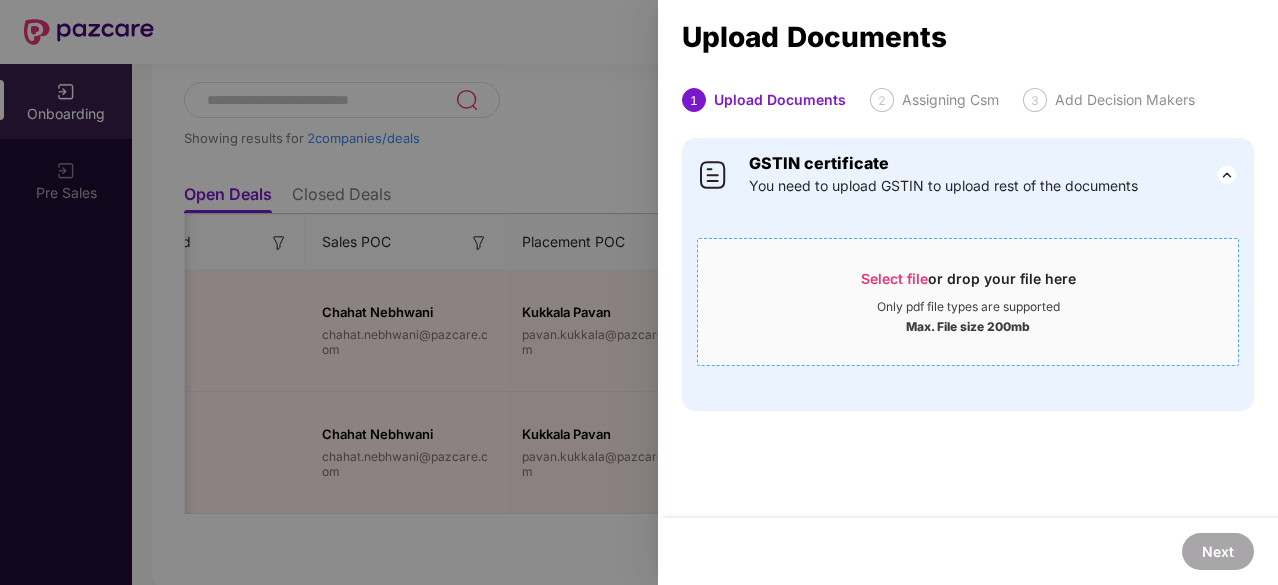 click on "Select file" at bounding box center (894, 278) 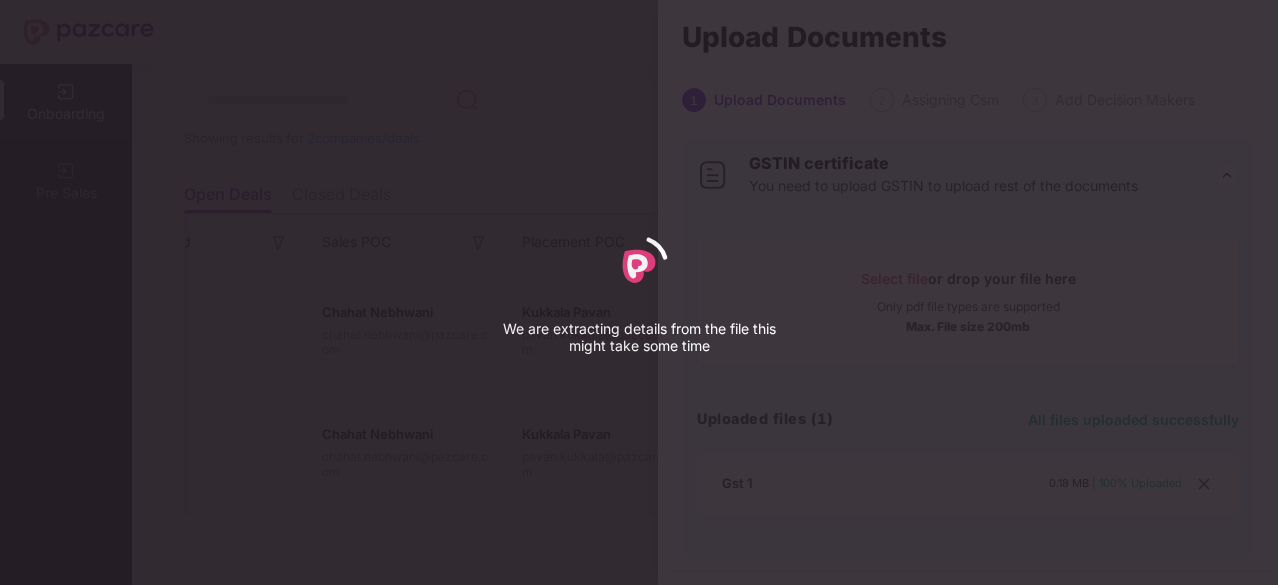 select on "*****" 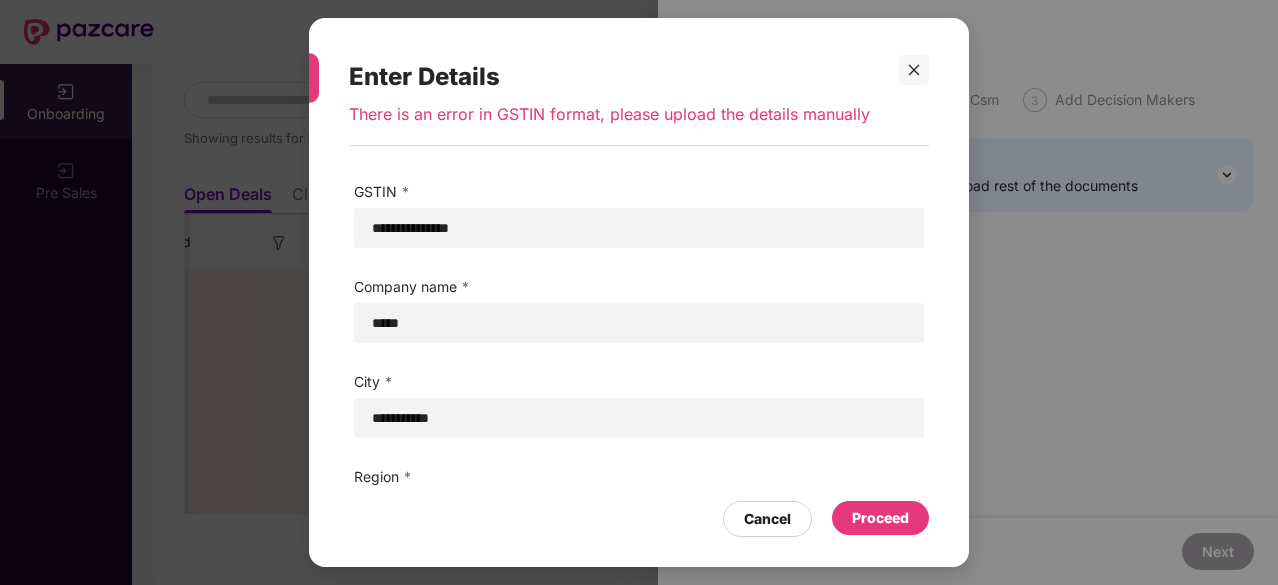 scroll, scrollTop: 236, scrollLeft: 0, axis: vertical 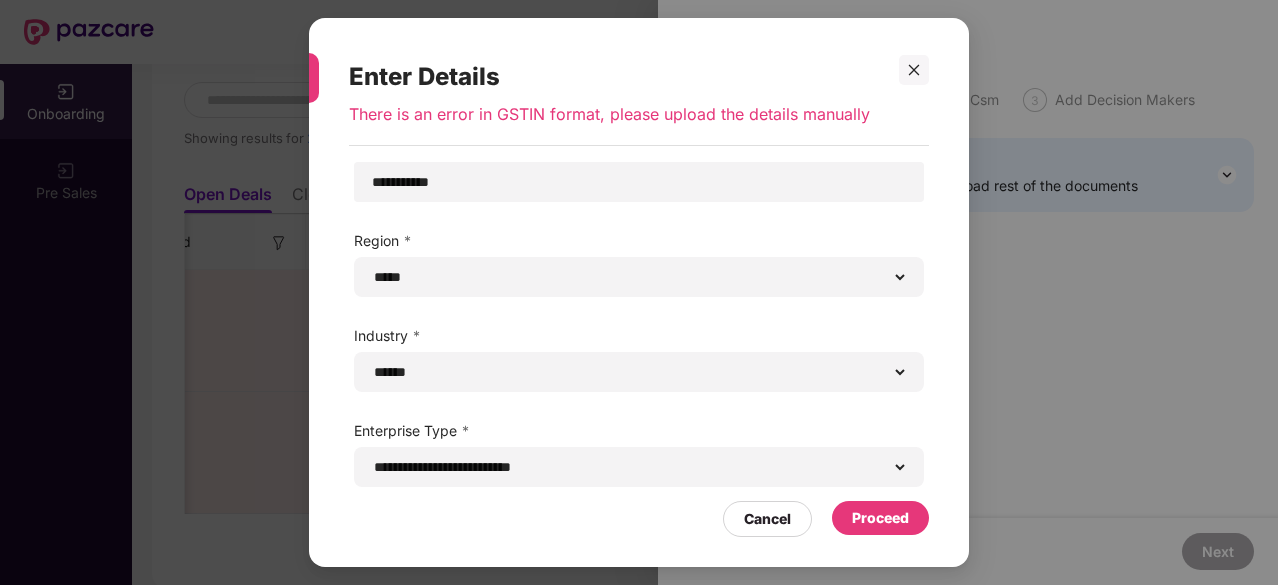 click on "Proceed" at bounding box center [880, 518] 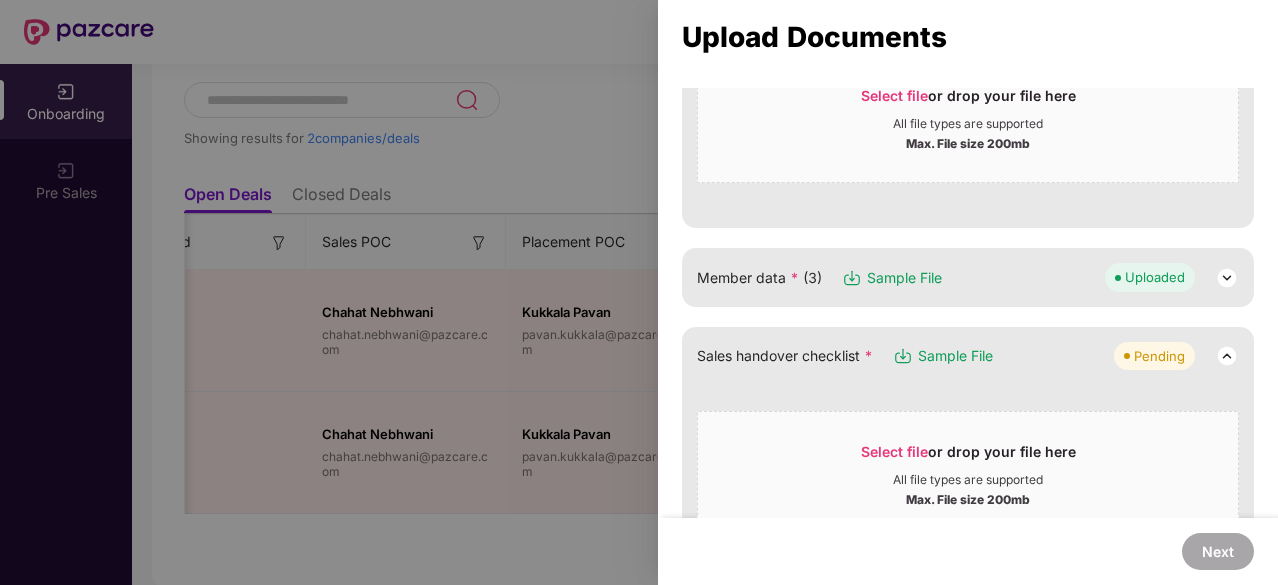 scroll, scrollTop: 335, scrollLeft: 0, axis: vertical 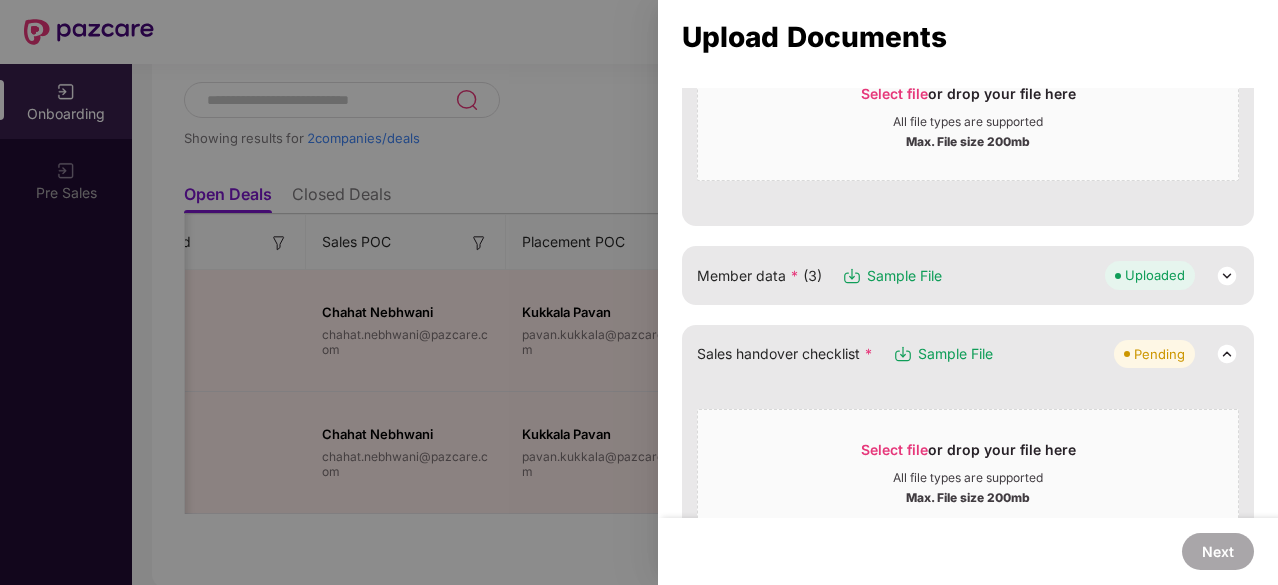 click at bounding box center (1227, 276) 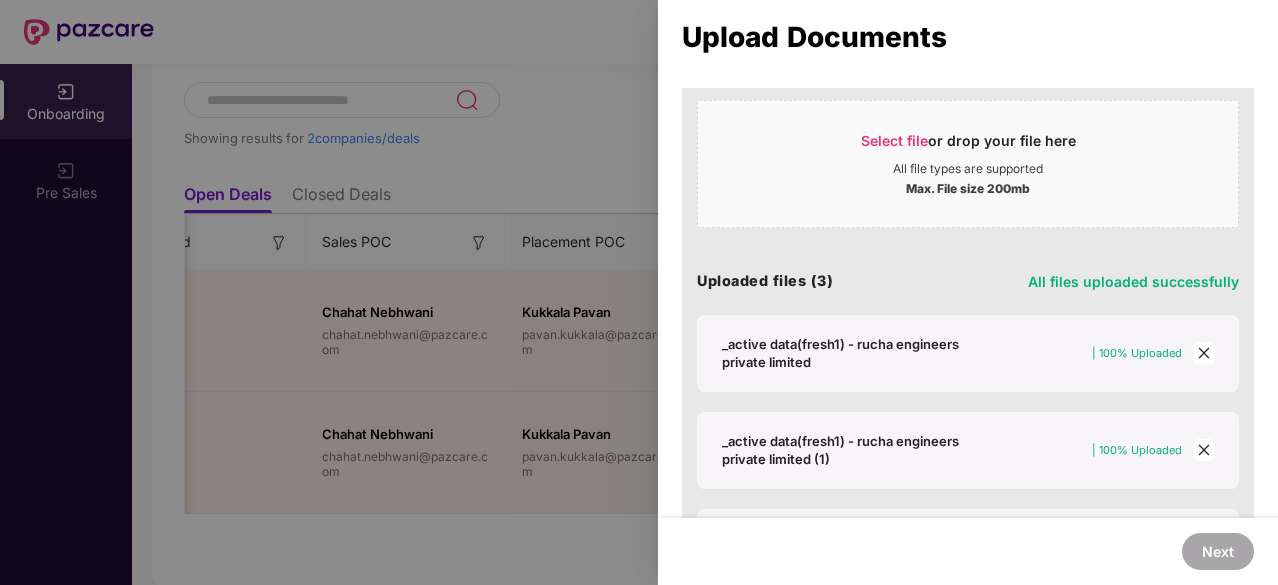 scroll, scrollTop: 784, scrollLeft: 0, axis: vertical 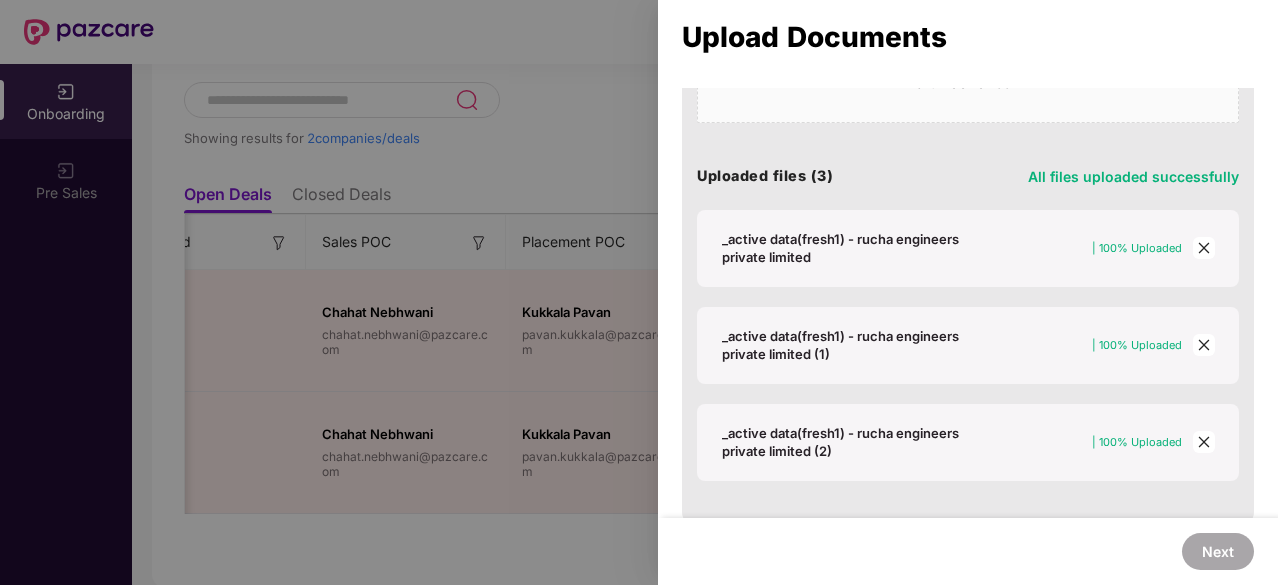 click 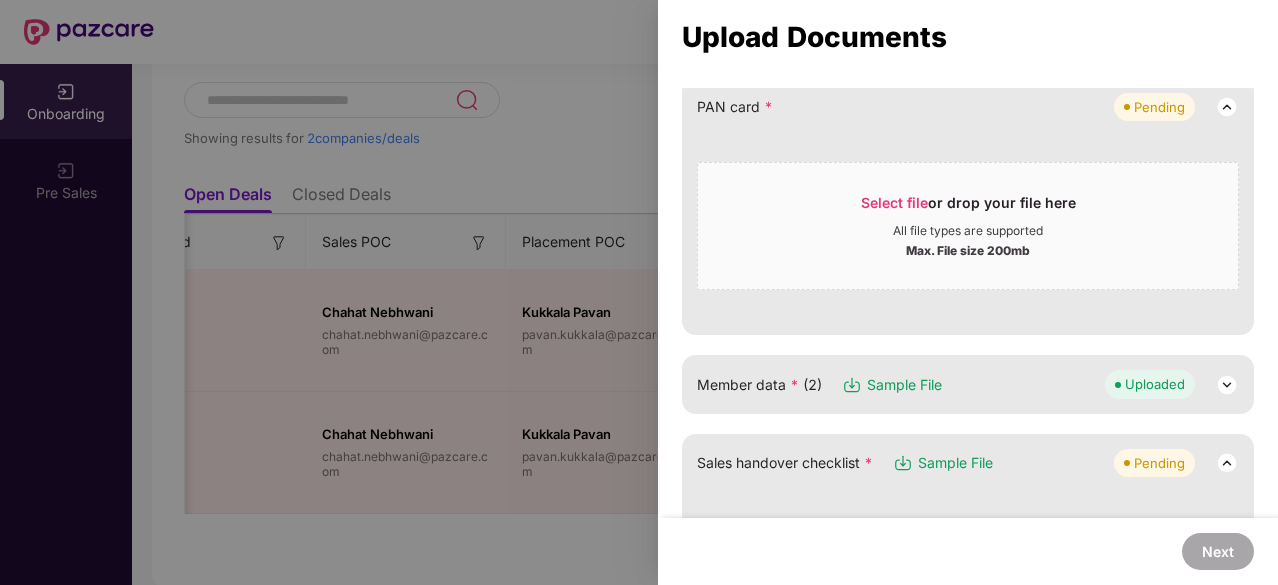 scroll, scrollTop: 227, scrollLeft: 0, axis: vertical 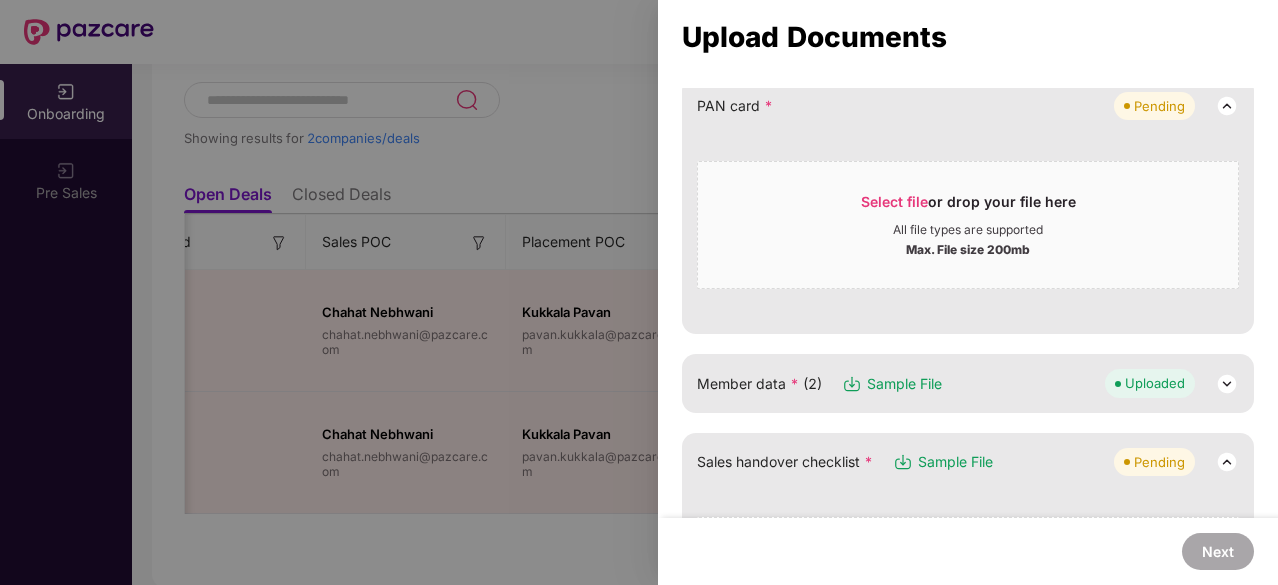 click at bounding box center (1227, 384) 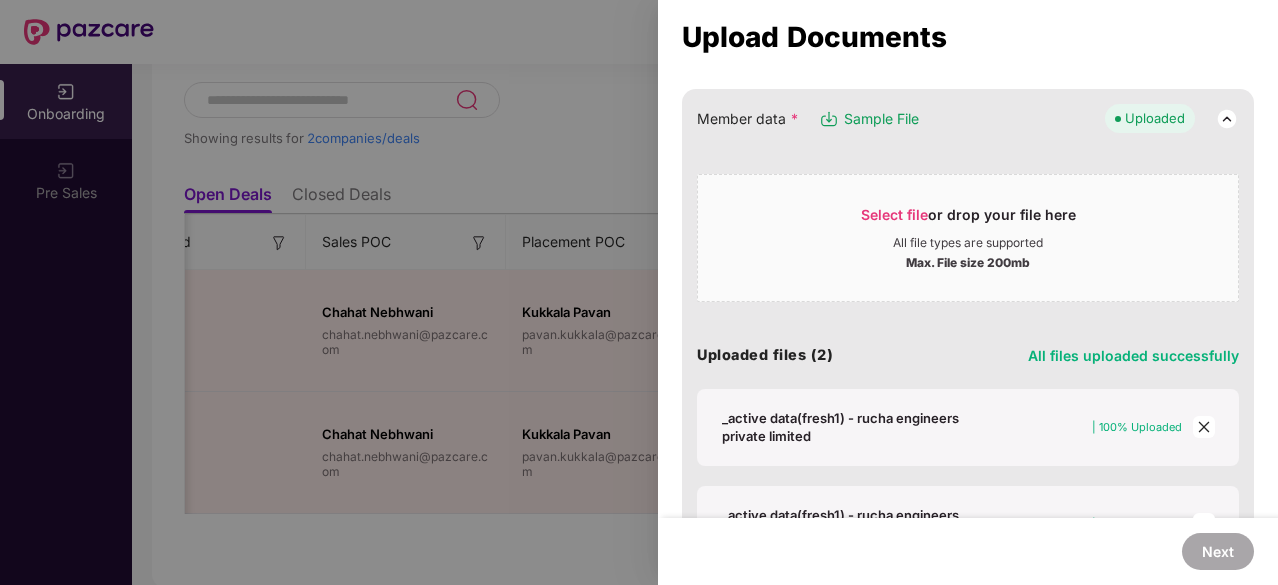 scroll, scrollTop: 553, scrollLeft: 0, axis: vertical 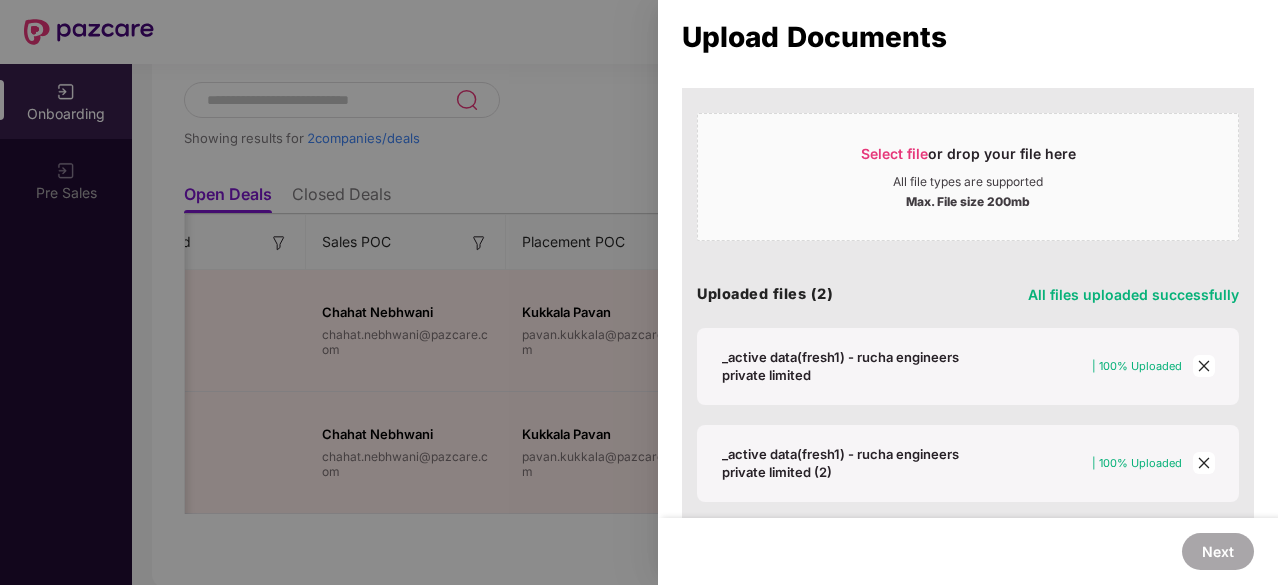 click 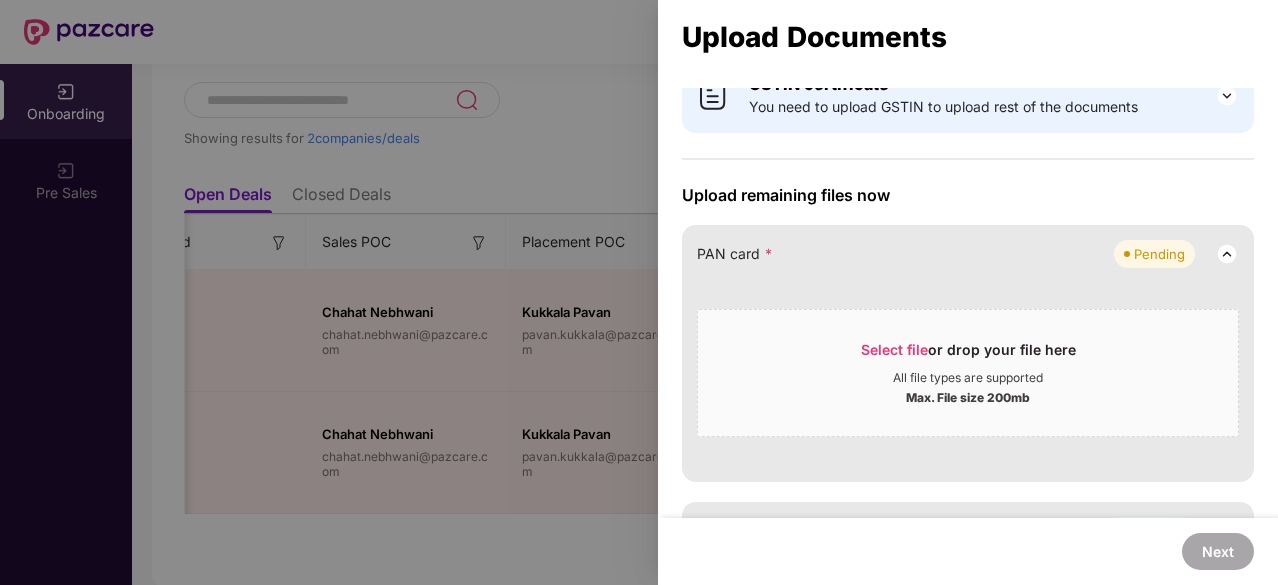 scroll, scrollTop: 75, scrollLeft: 0, axis: vertical 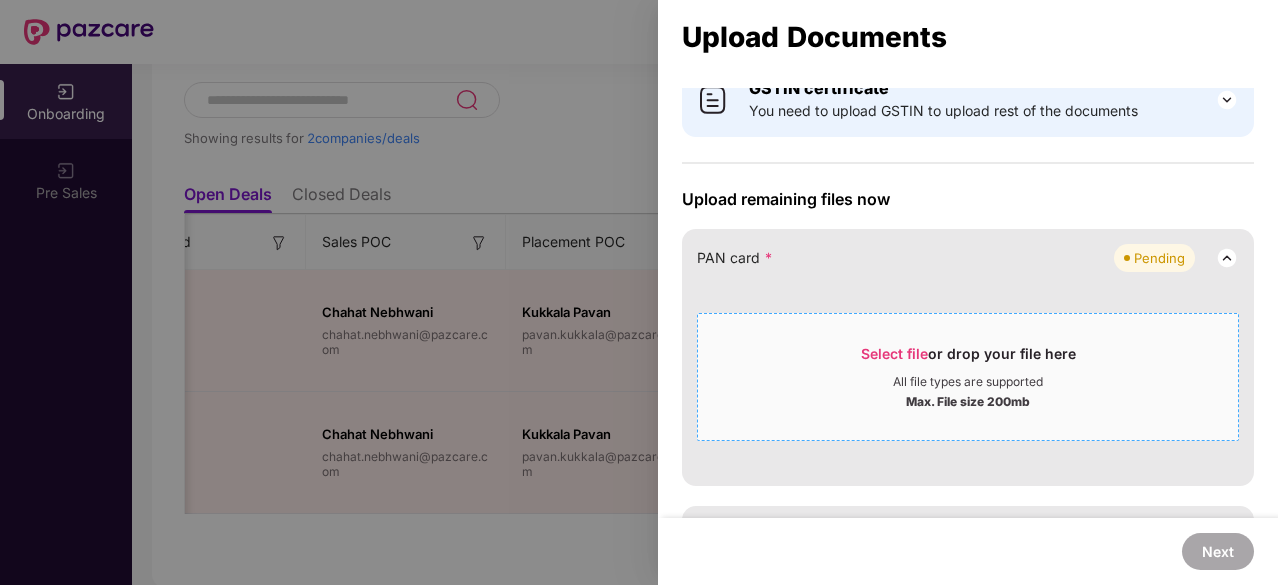 click on "Select file" at bounding box center [894, 353] 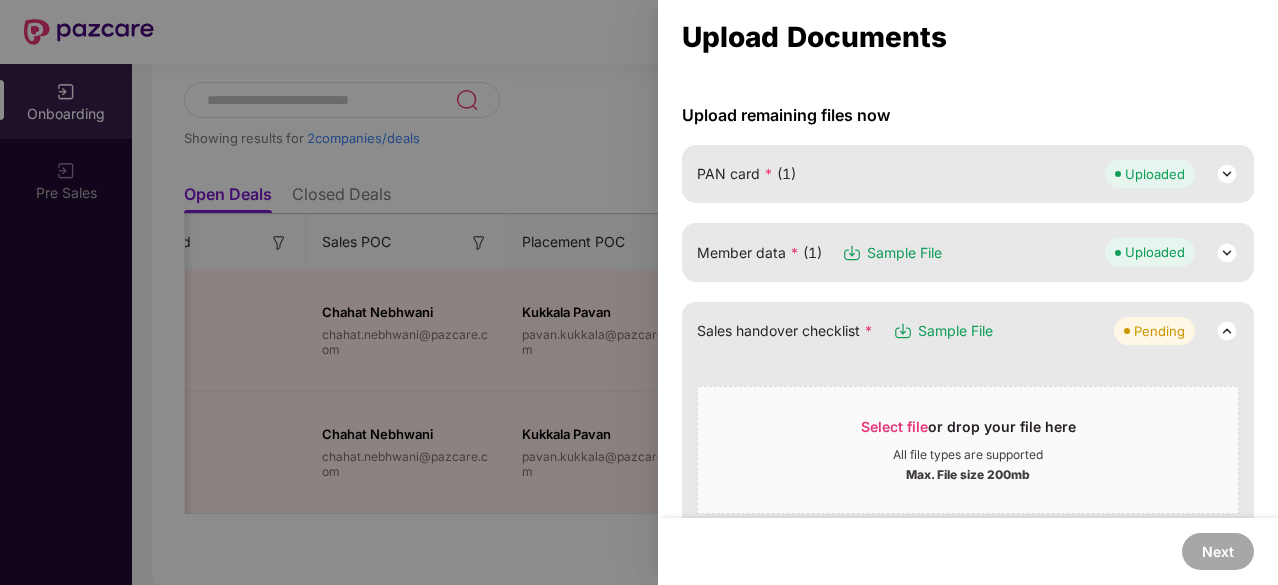 scroll, scrollTop: 161, scrollLeft: 0, axis: vertical 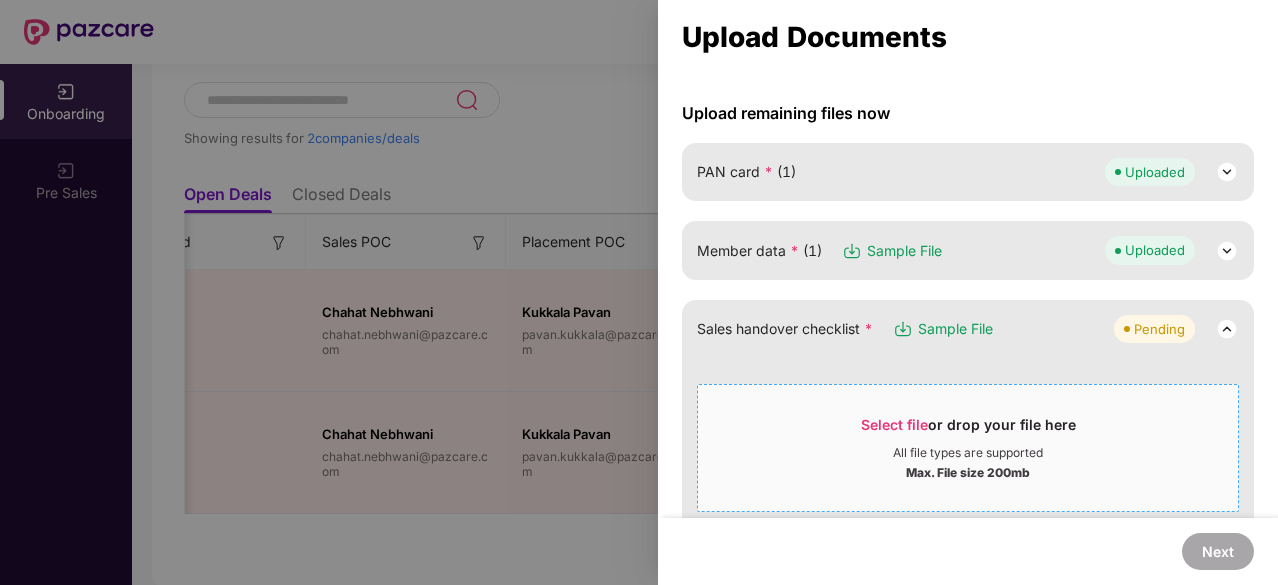 click on "Select file" at bounding box center (894, 424) 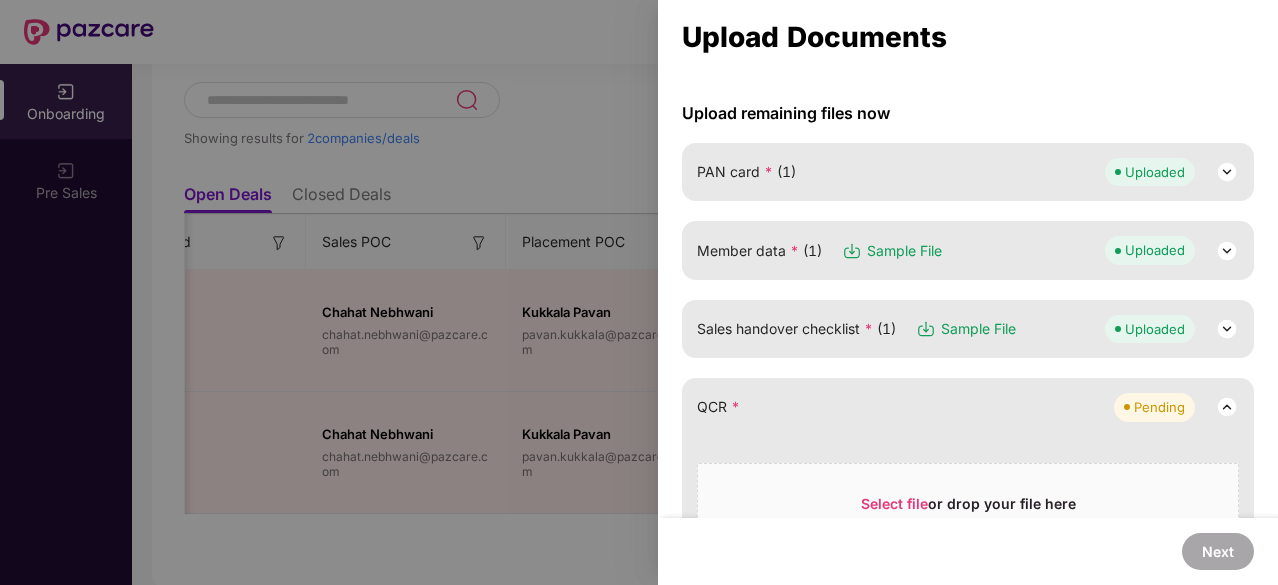 scroll, scrollTop: 281, scrollLeft: 0, axis: vertical 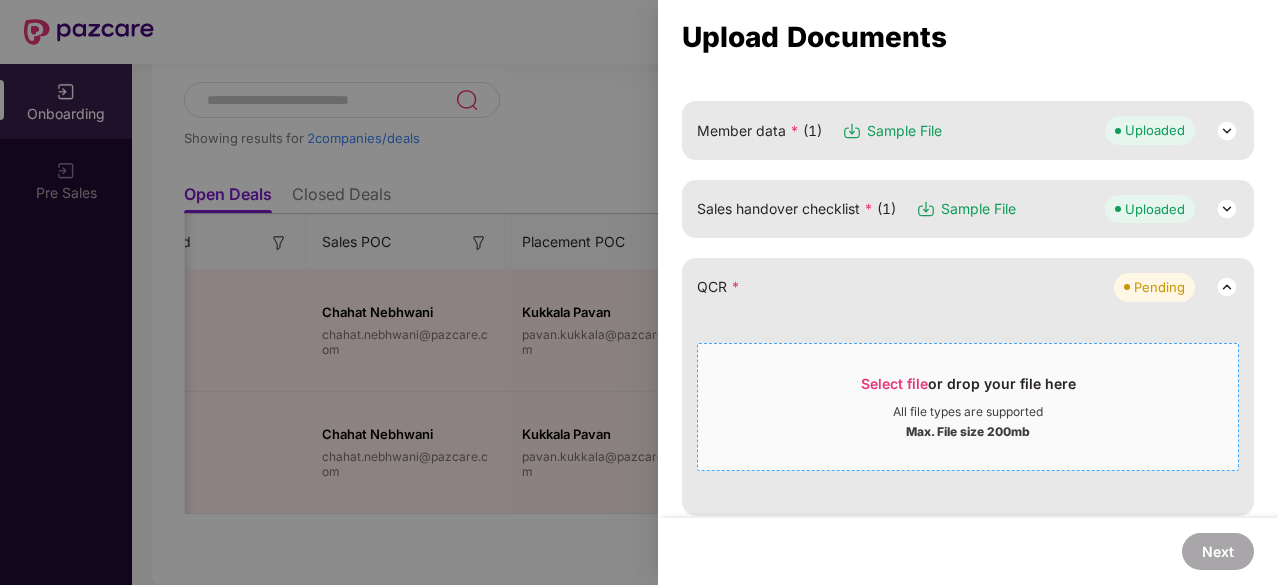 click on "Select file" at bounding box center [894, 383] 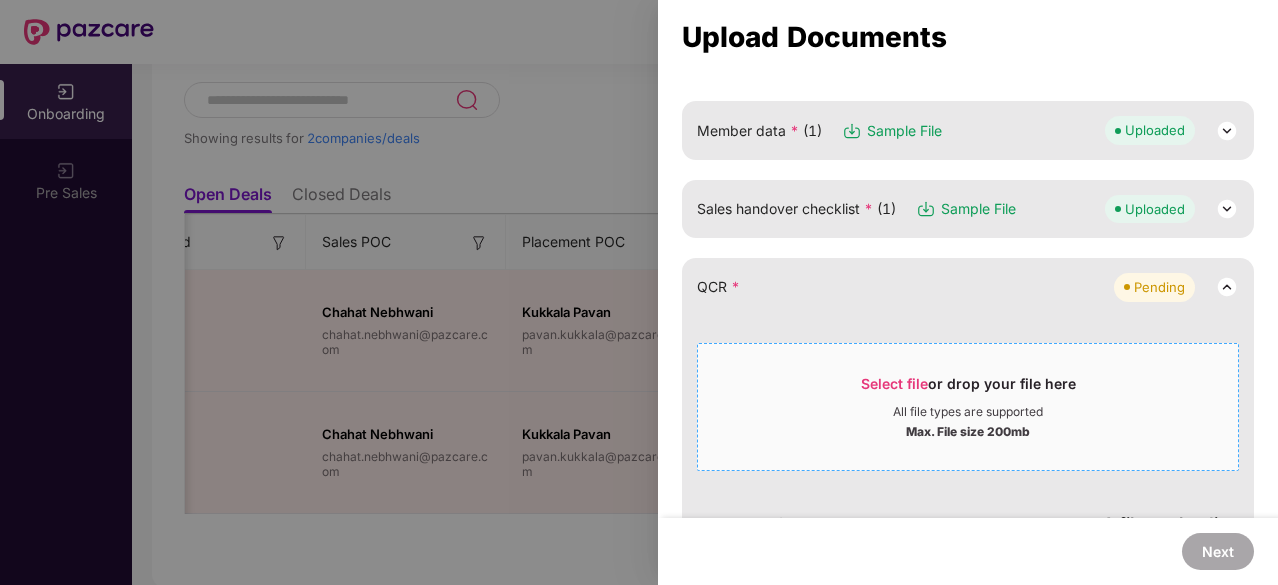 scroll, scrollTop: 393, scrollLeft: 0, axis: vertical 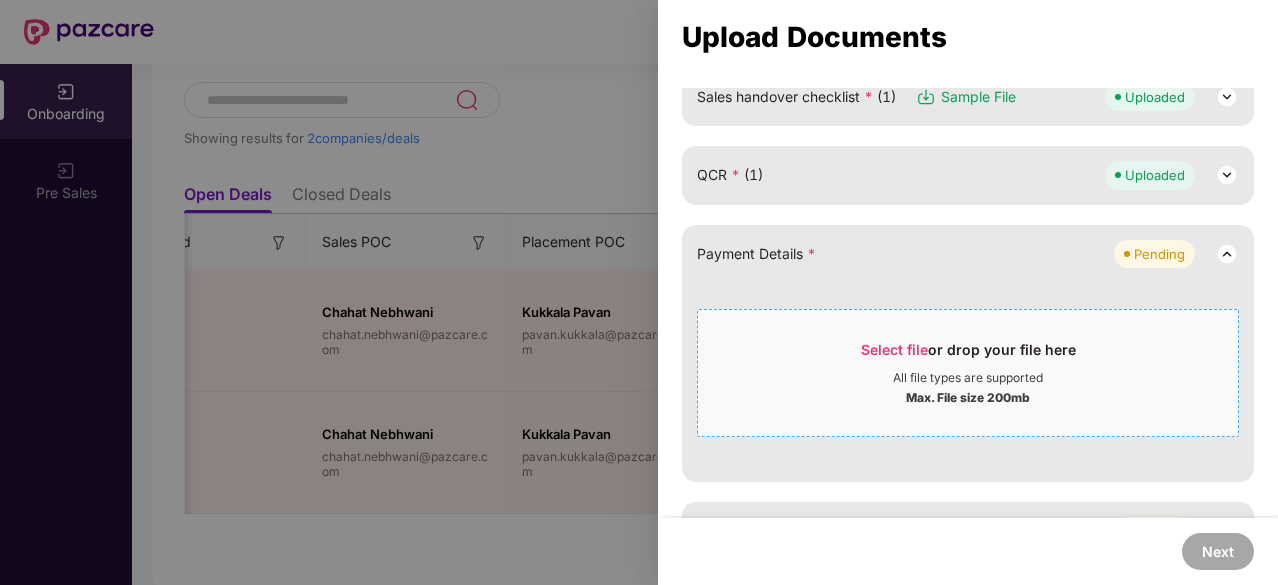 click on "Select file" at bounding box center [894, 349] 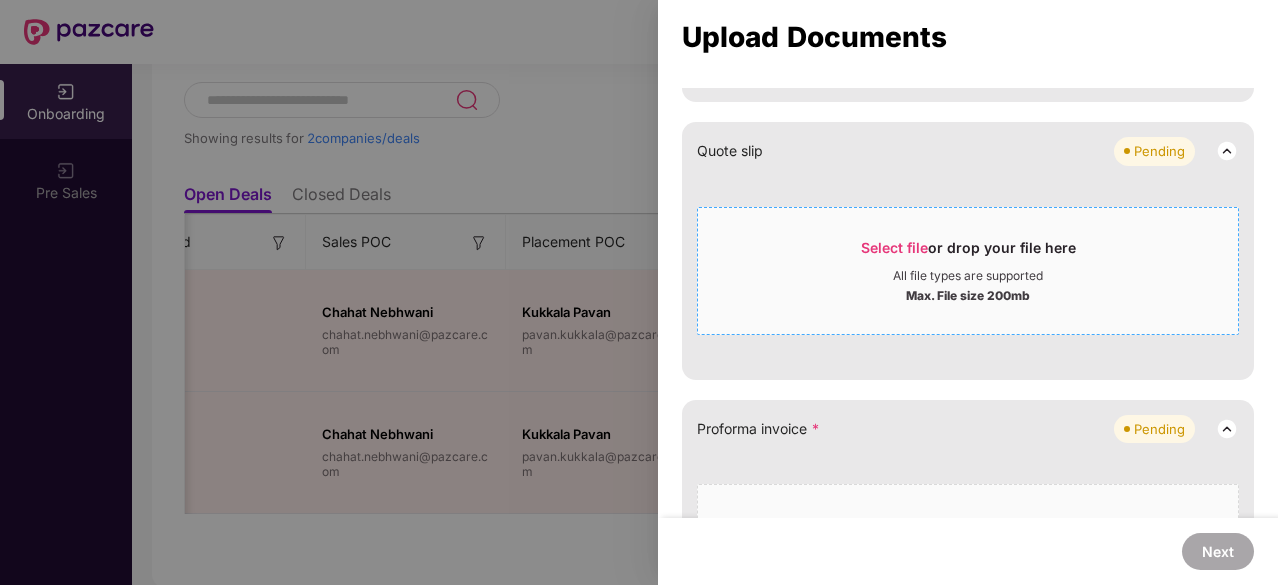 scroll, scrollTop: 575, scrollLeft: 0, axis: vertical 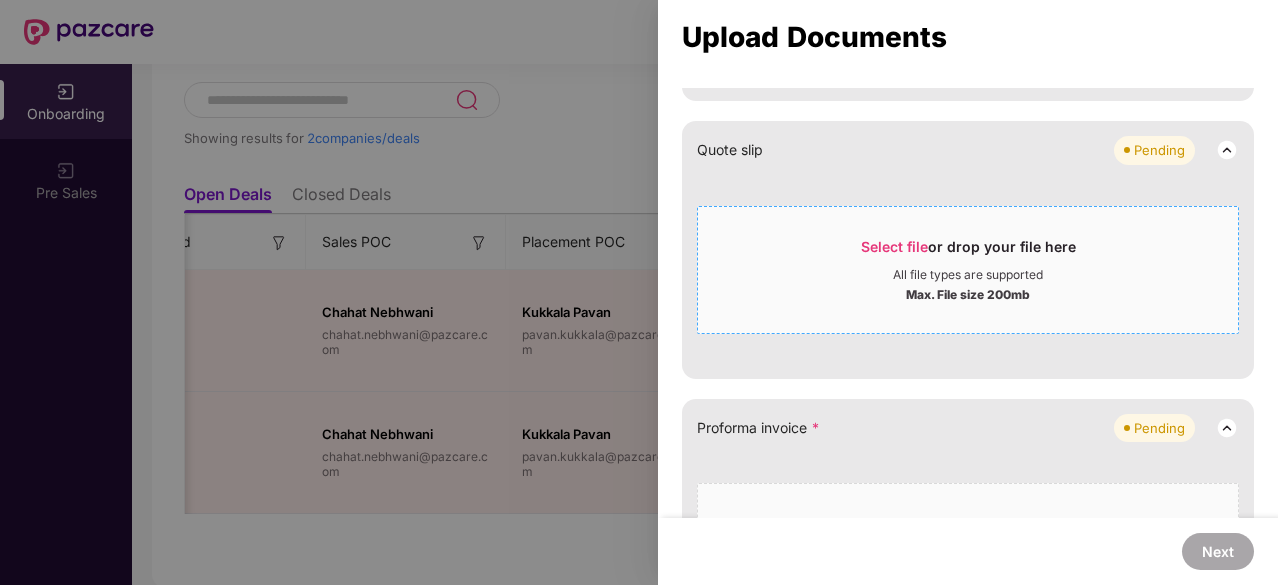 click on "Select file  or drop your file here" at bounding box center (968, 252) 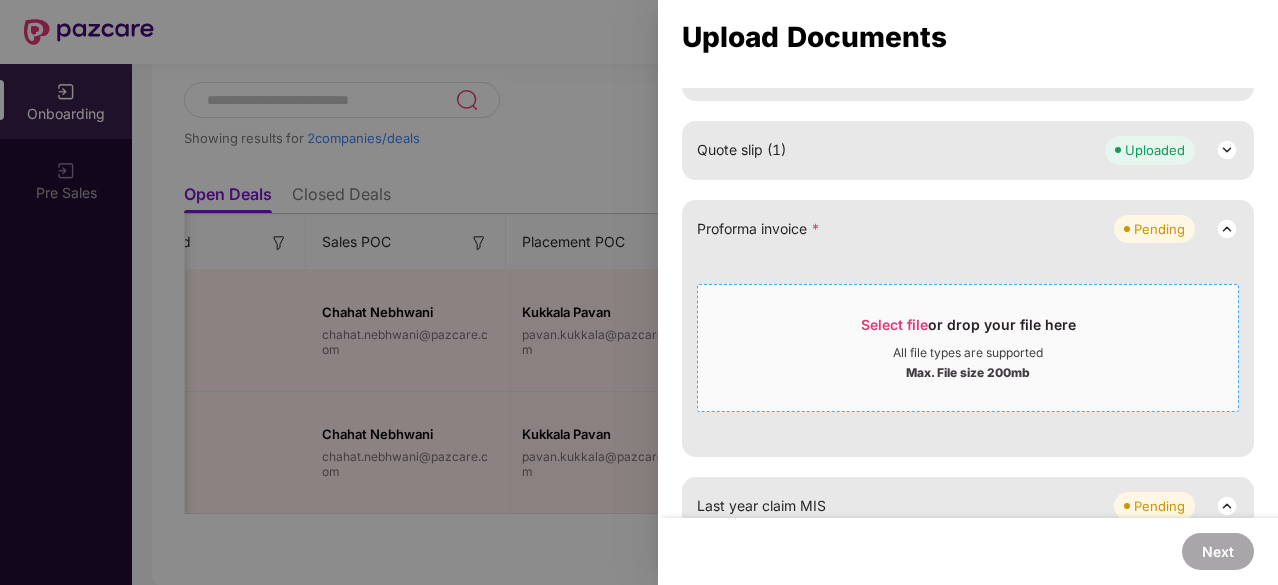 click on "Select file" at bounding box center [894, 324] 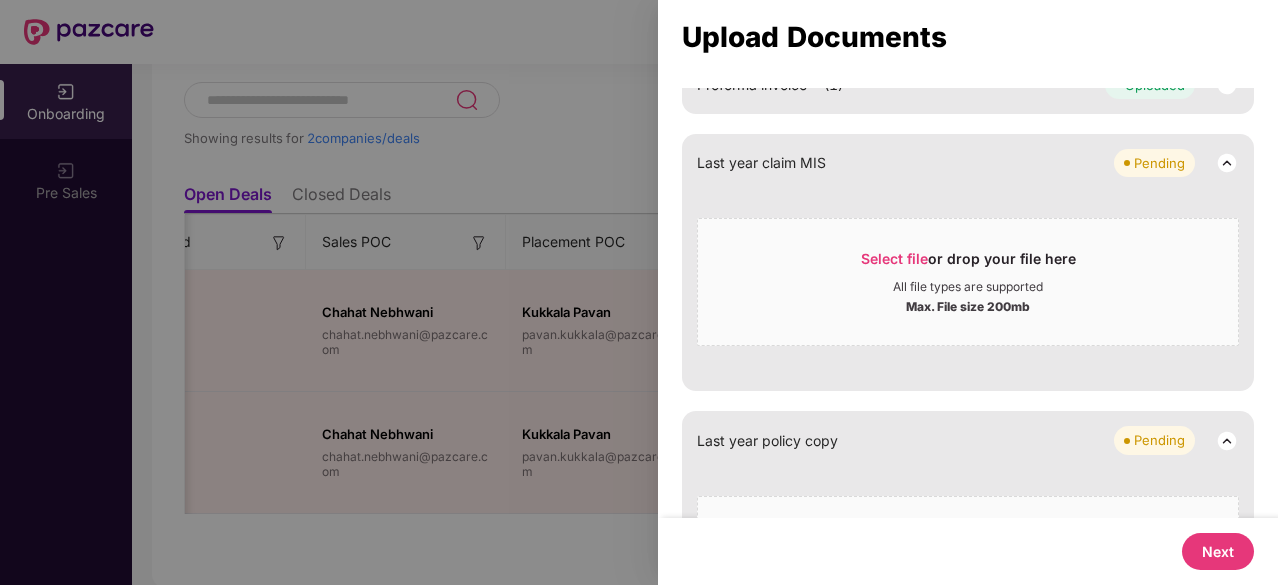 scroll, scrollTop: 718, scrollLeft: 0, axis: vertical 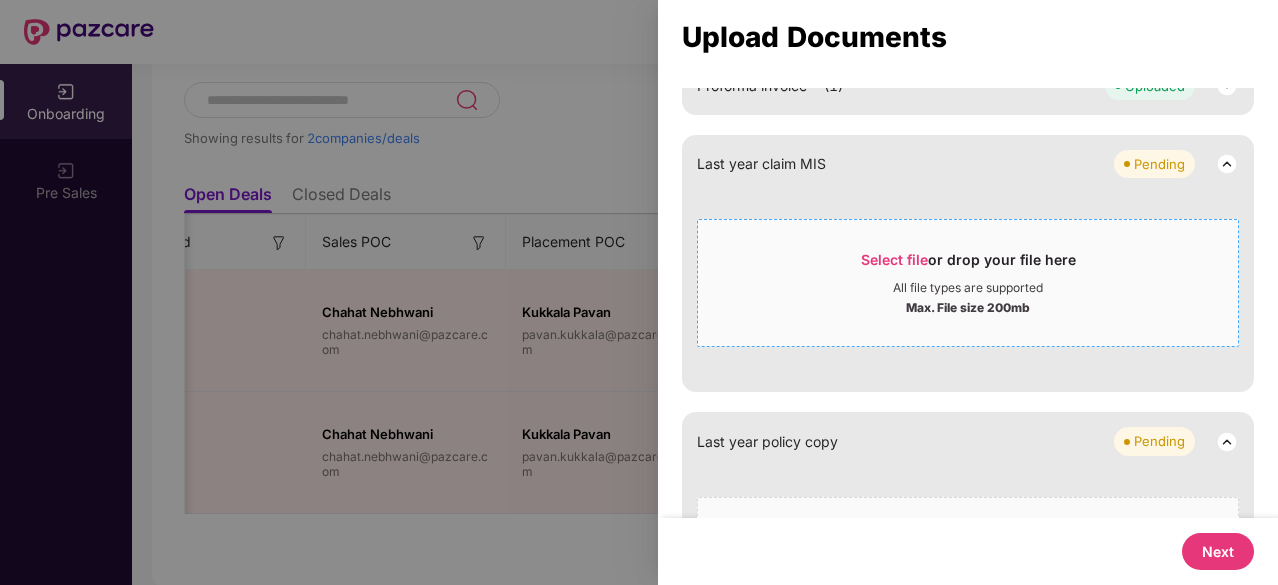 click on "Select file  or drop your file here" at bounding box center [968, 265] 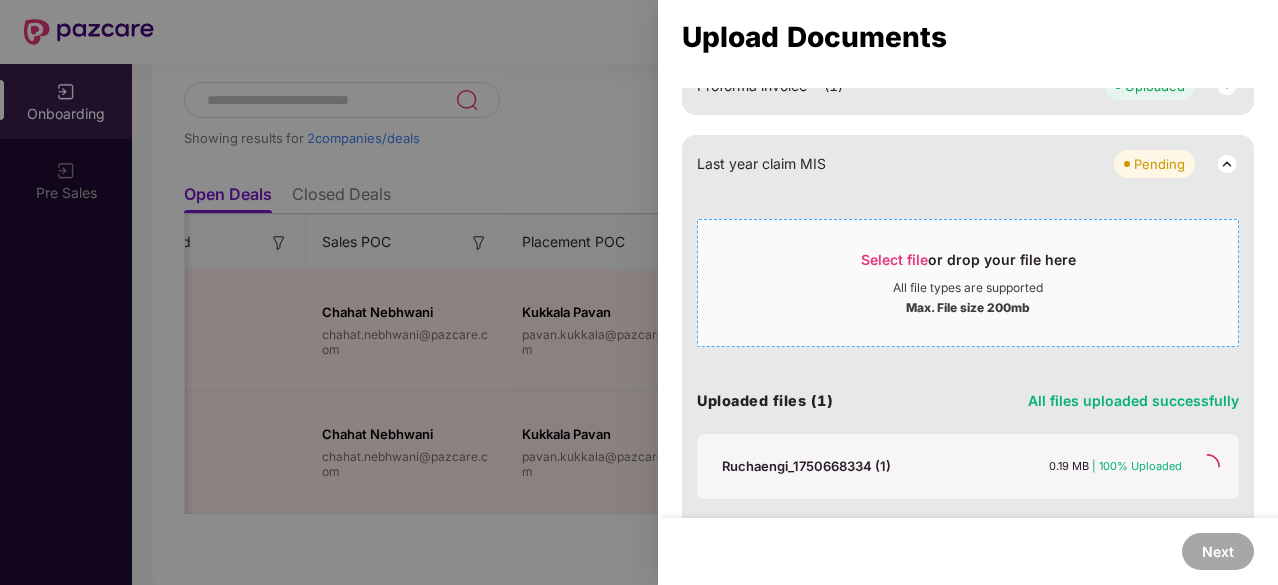scroll, scrollTop: 679, scrollLeft: 0, axis: vertical 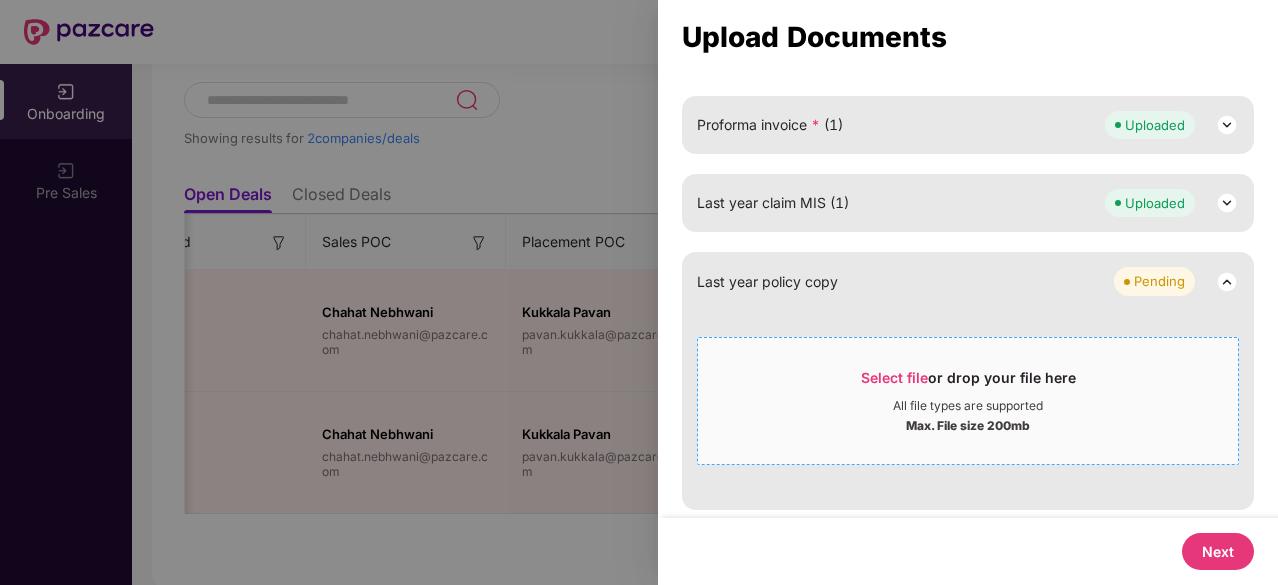 click on "Select file  or drop your file here All file types are supported Max. File size 200mb" at bounding box center [968, 401] 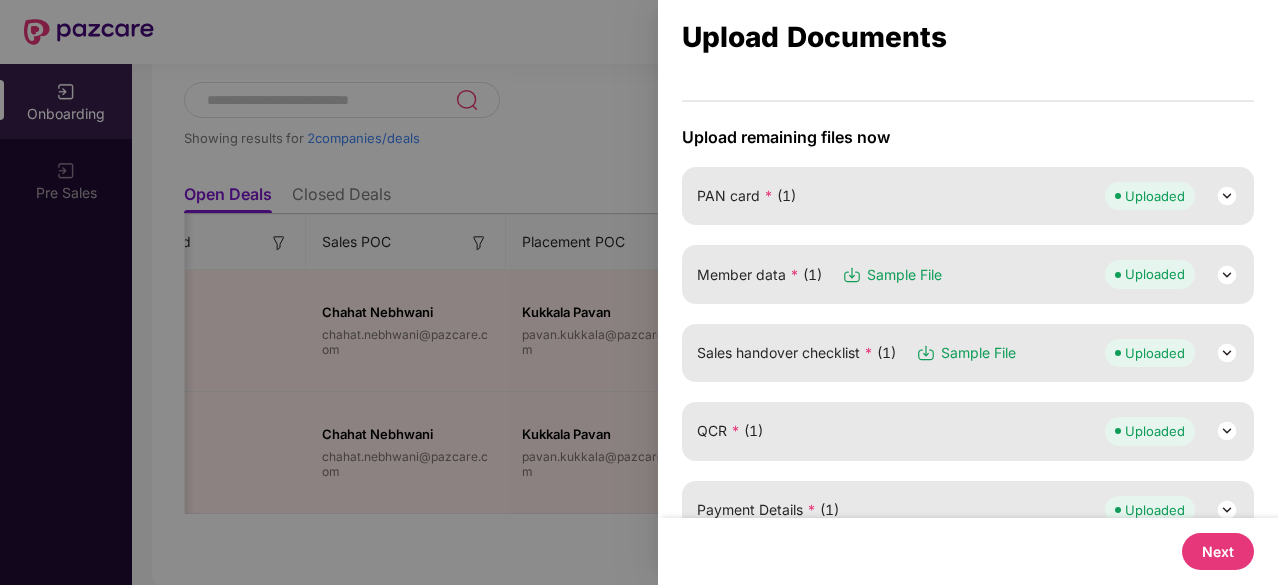 scroll, scrollTop: 0, scrollLeft: 0, axis: both 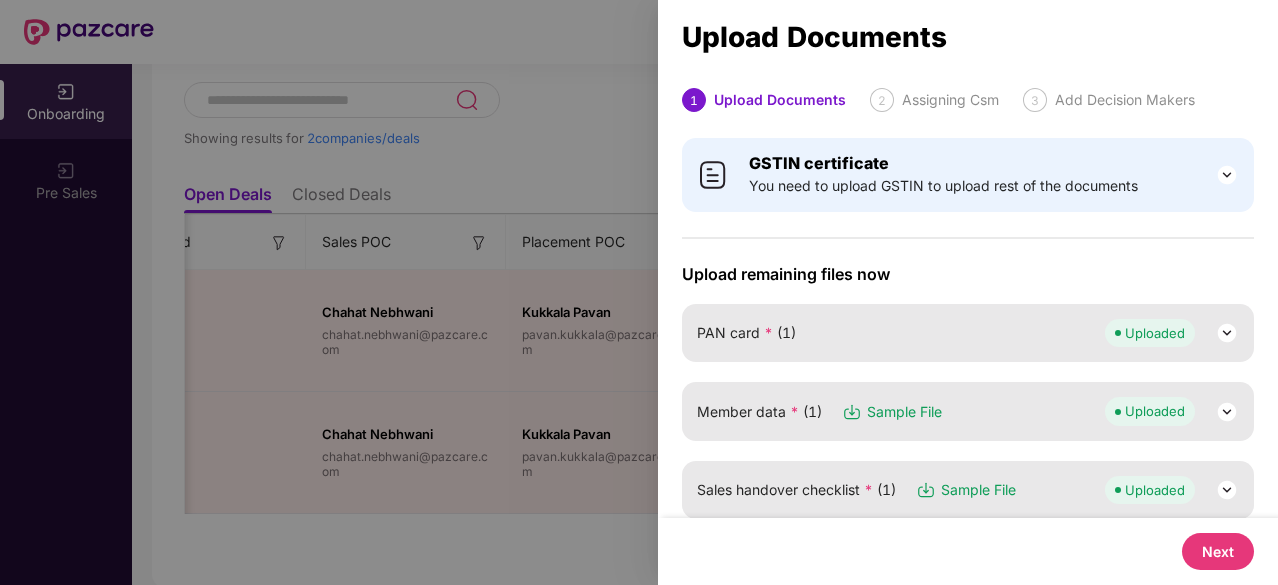 click on "Next" at bounding box center (1218, 551) 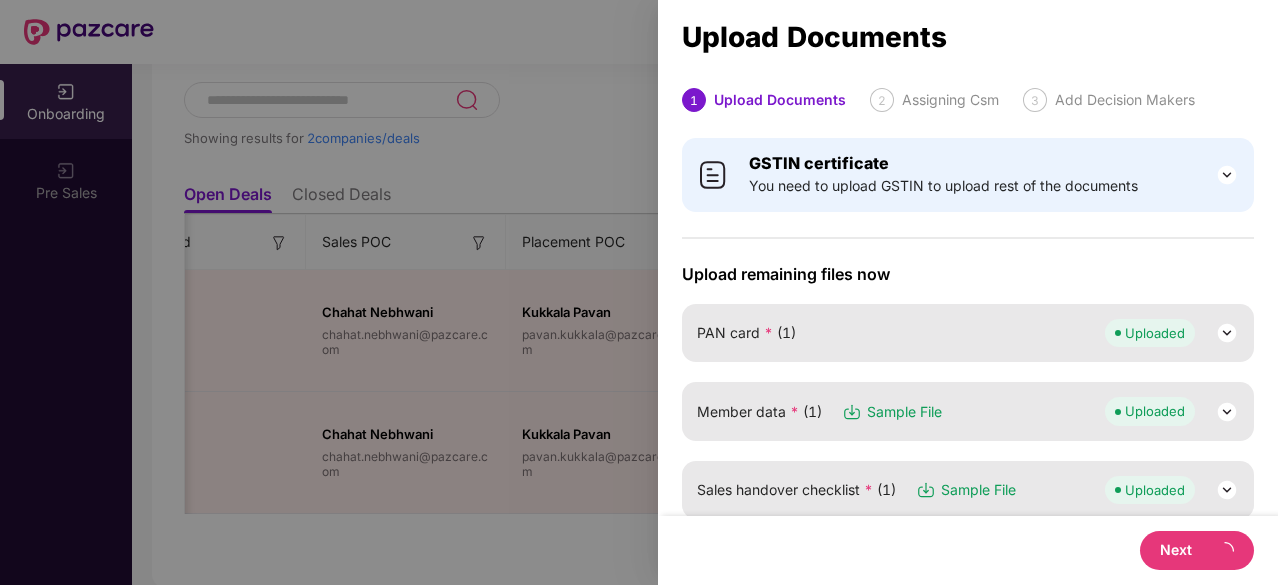 select on "**********" 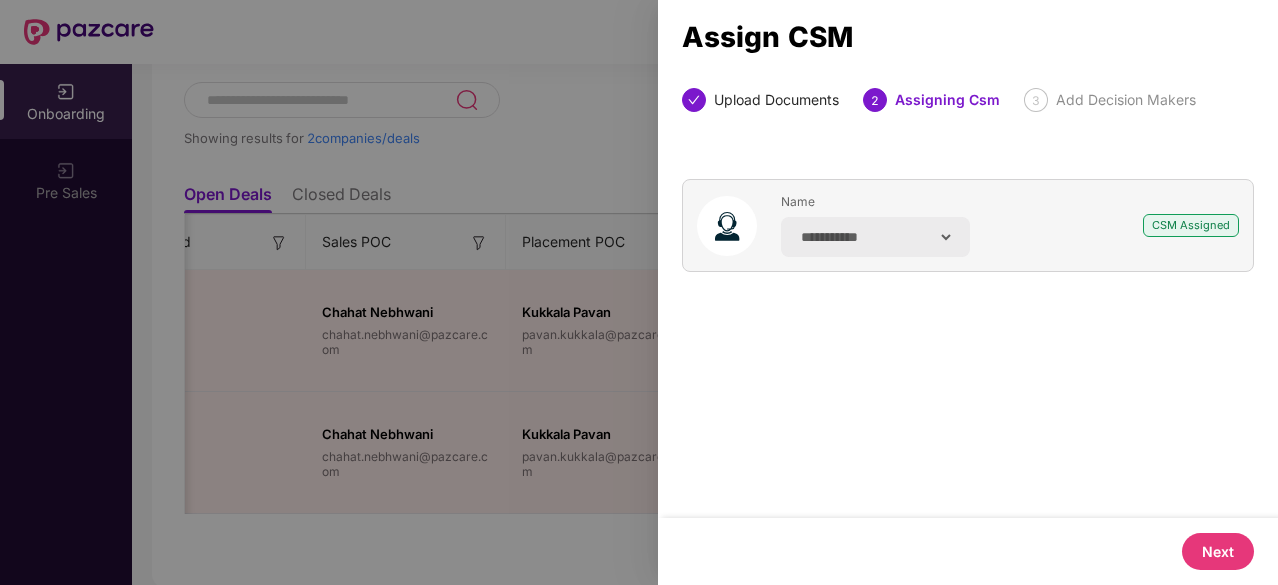 click on "Next" at bounding box center [1218, 551] 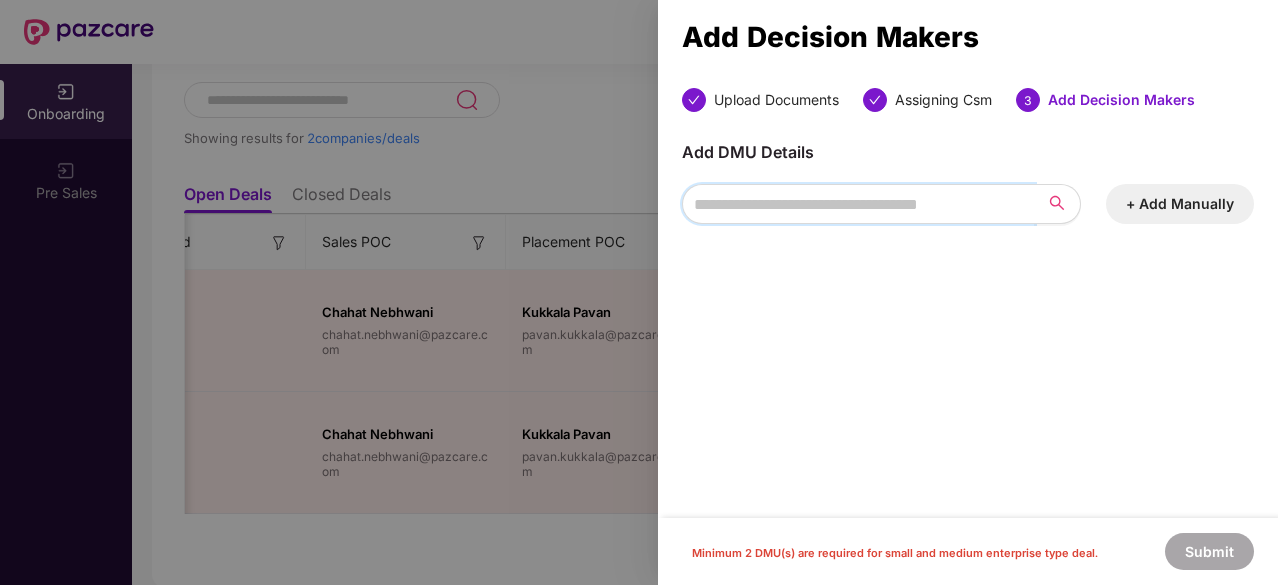 click at bounding box center (858, 204) 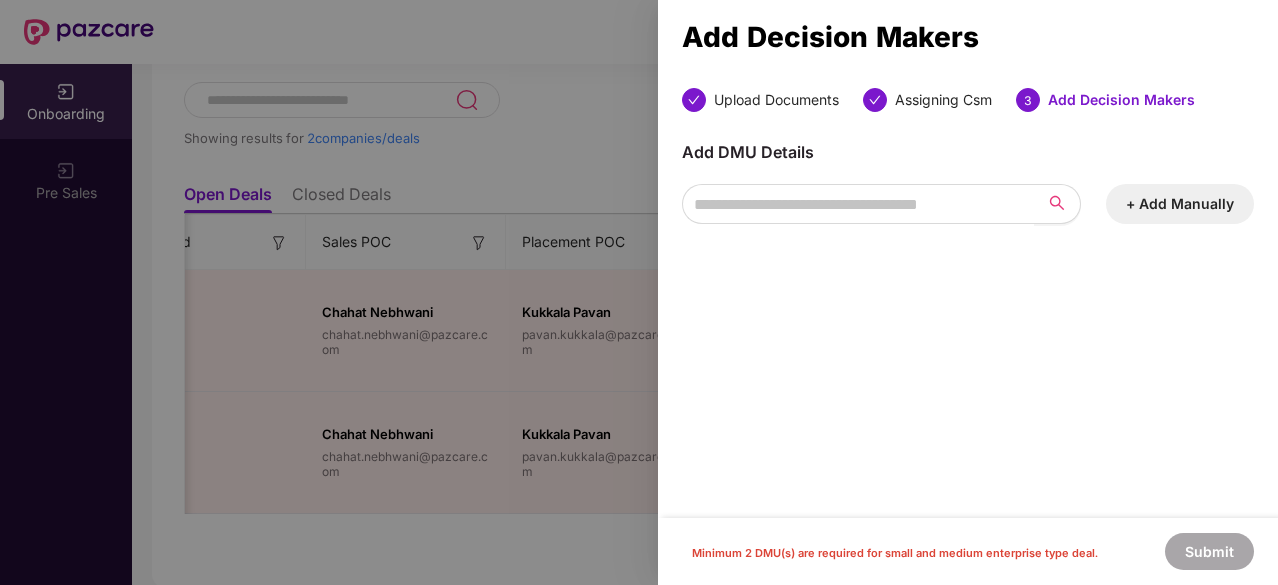 click on "+ Add Manually" at bounding box center [1180, 204] 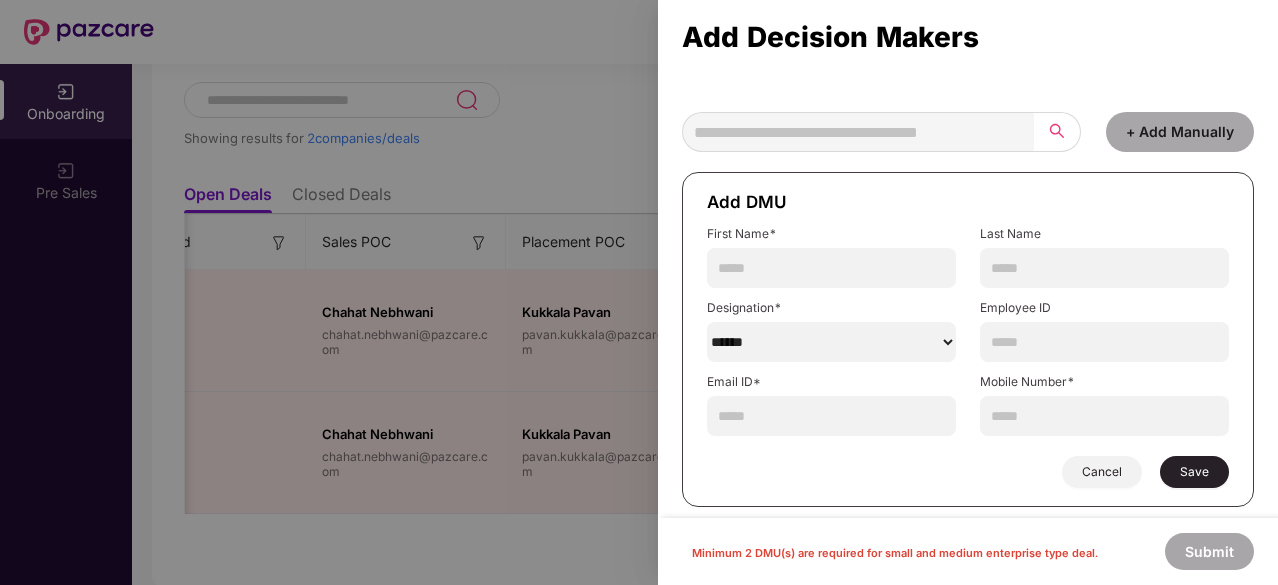scroll, scrollTop: 0, scrollLeft: 0, axis: both 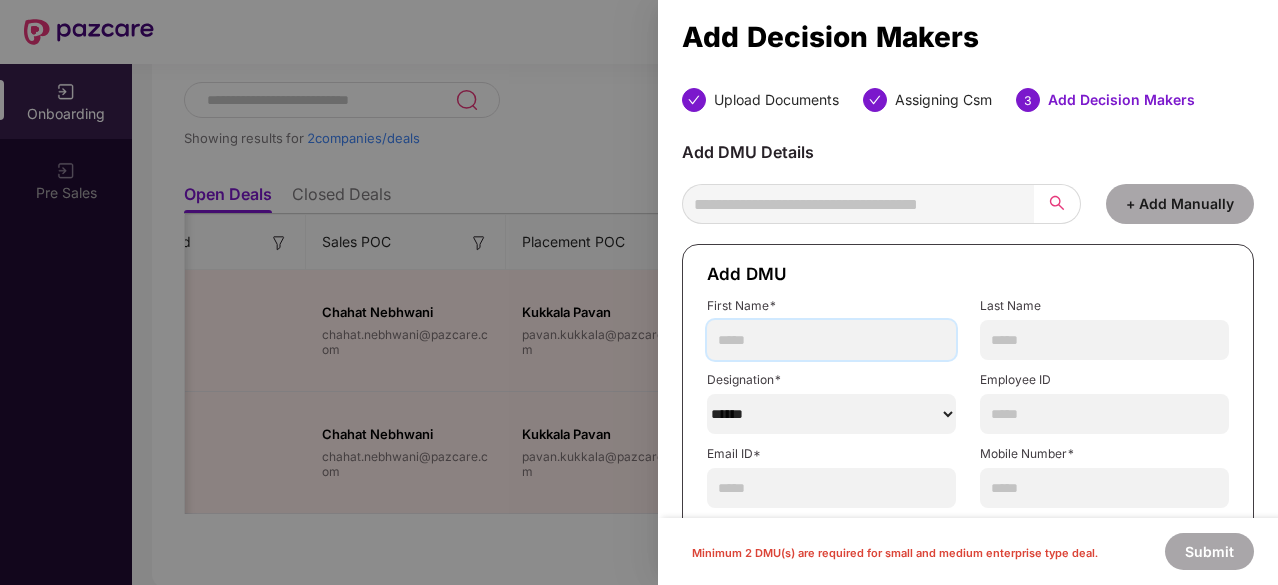 click at bounding box center (831, 340) 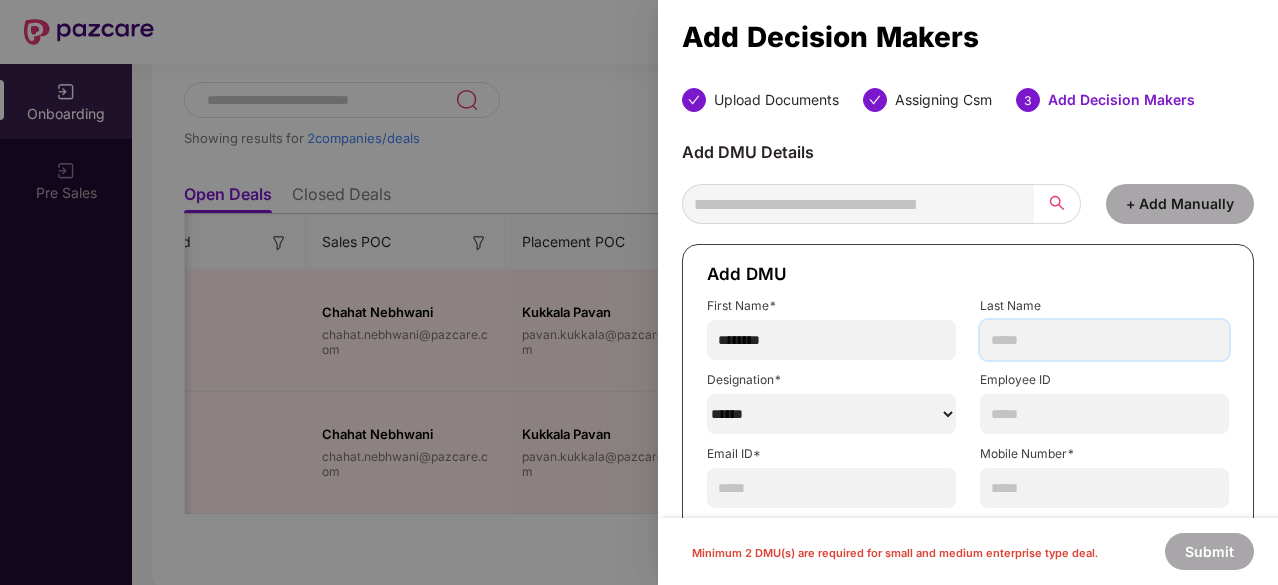 click at bounding box center [1104, 340] 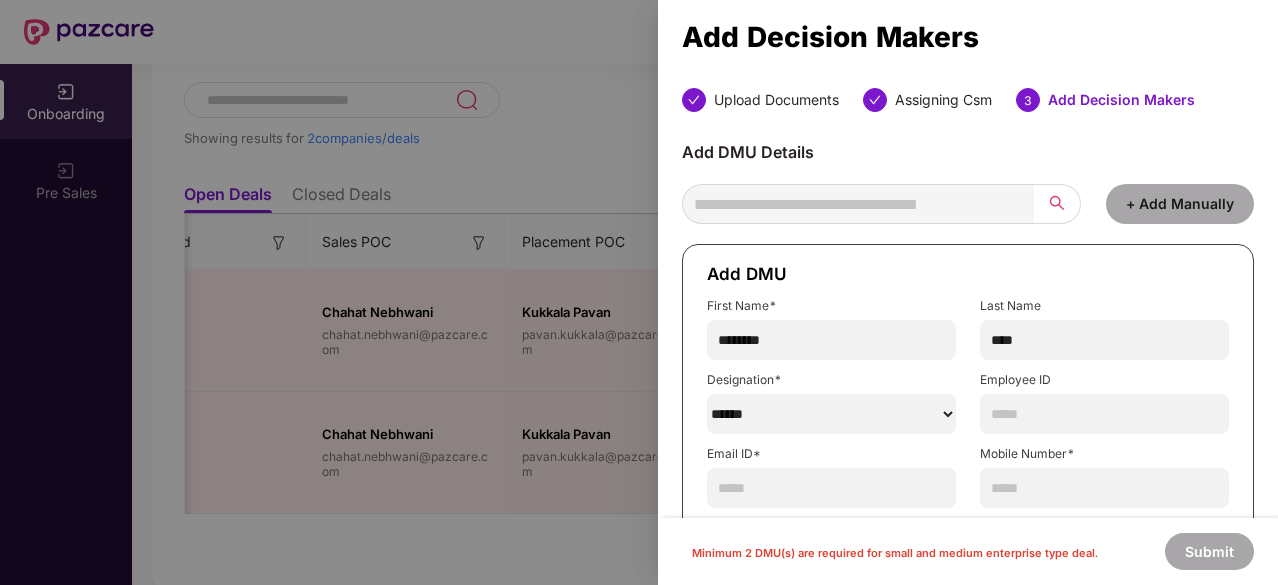 click on "******" at bounding box center [831, 414] 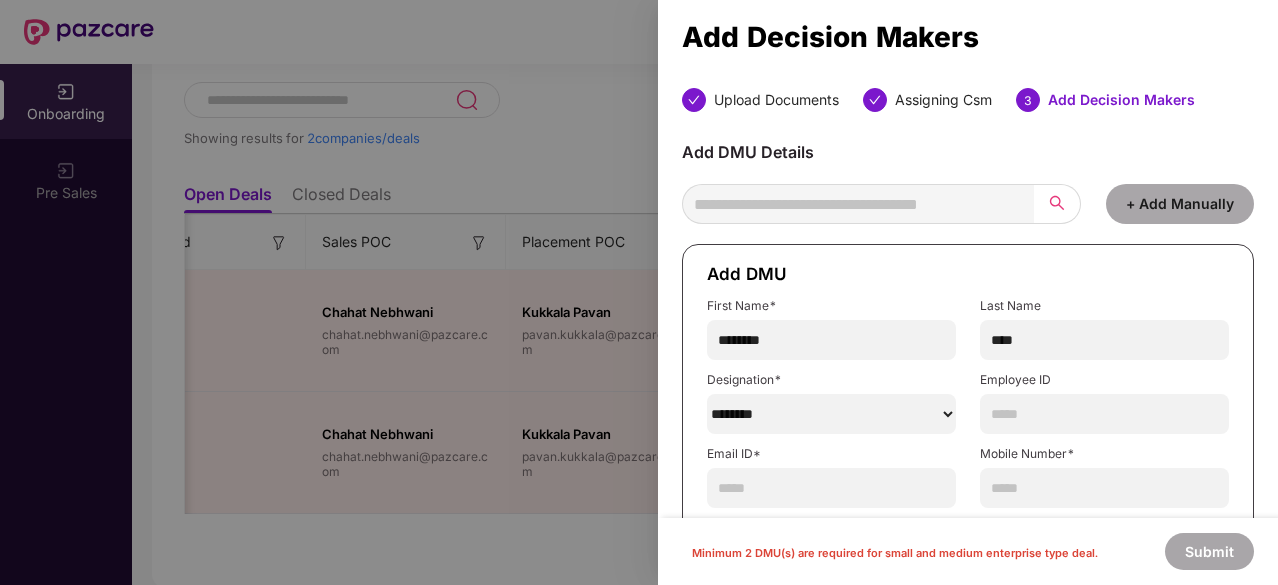 click on "******" at bounding box center [831, 414] 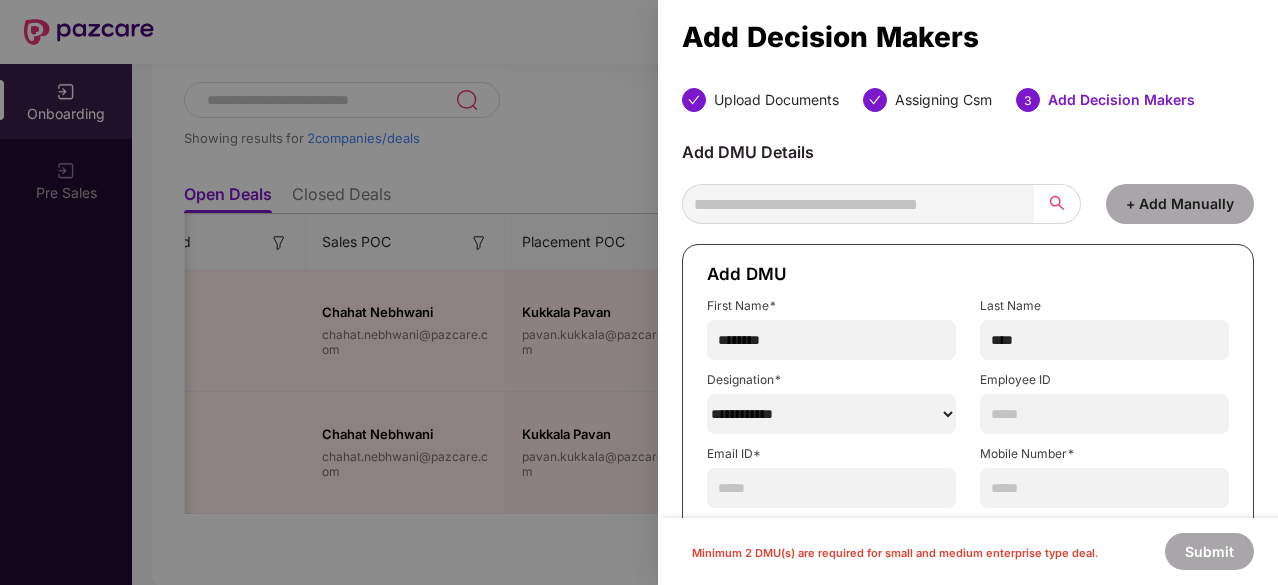 click on "******" at bounding box center (831, 414) 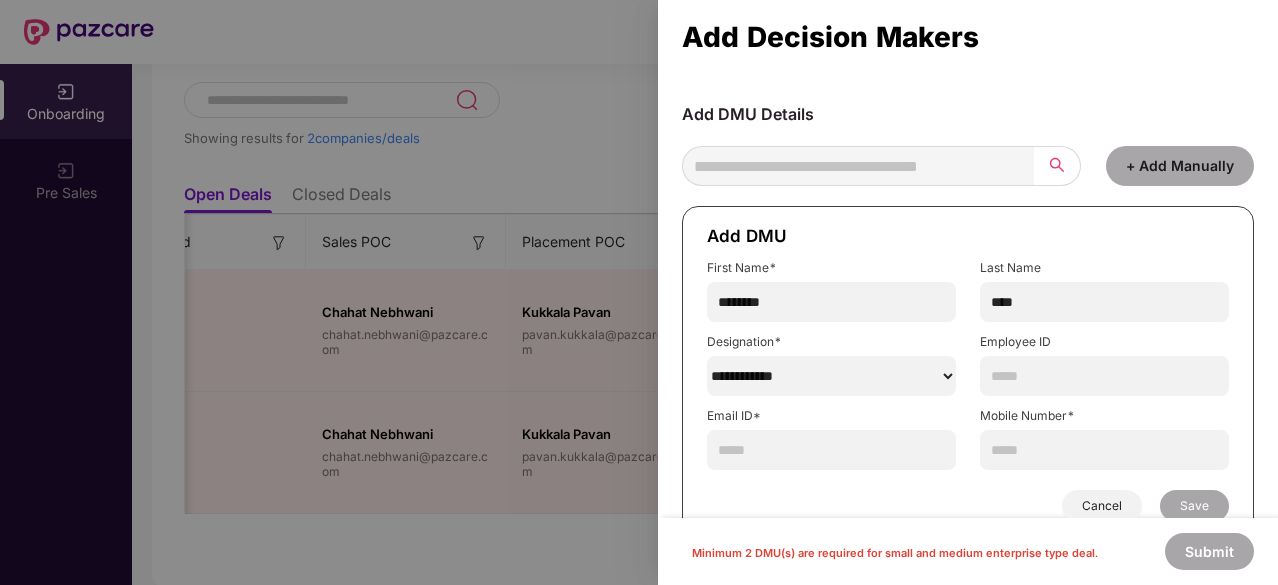 scroll, scrollTop: 41, scrollLeft: 0, axis: vertical 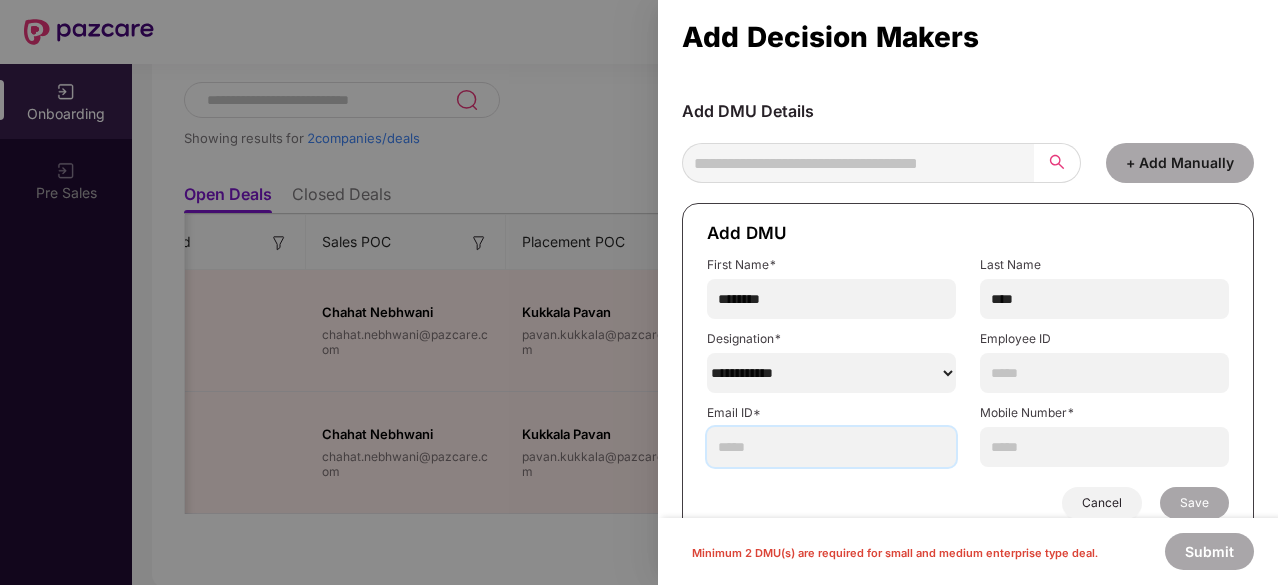 click at bounding box center (831, 447) 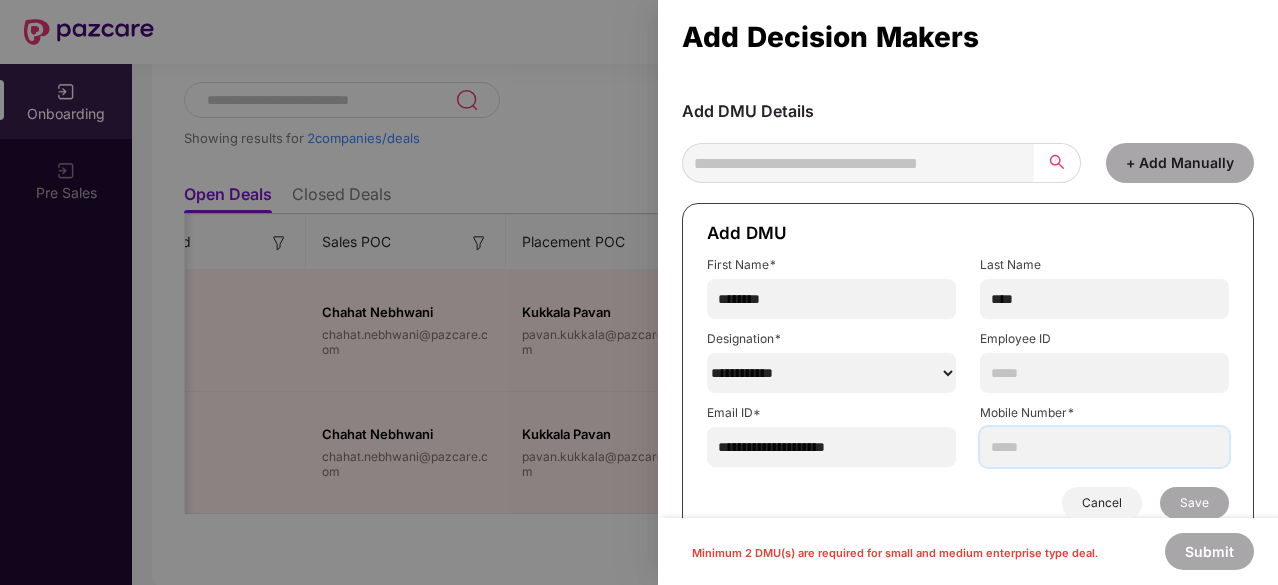 click at bounding box center [1104, 447] 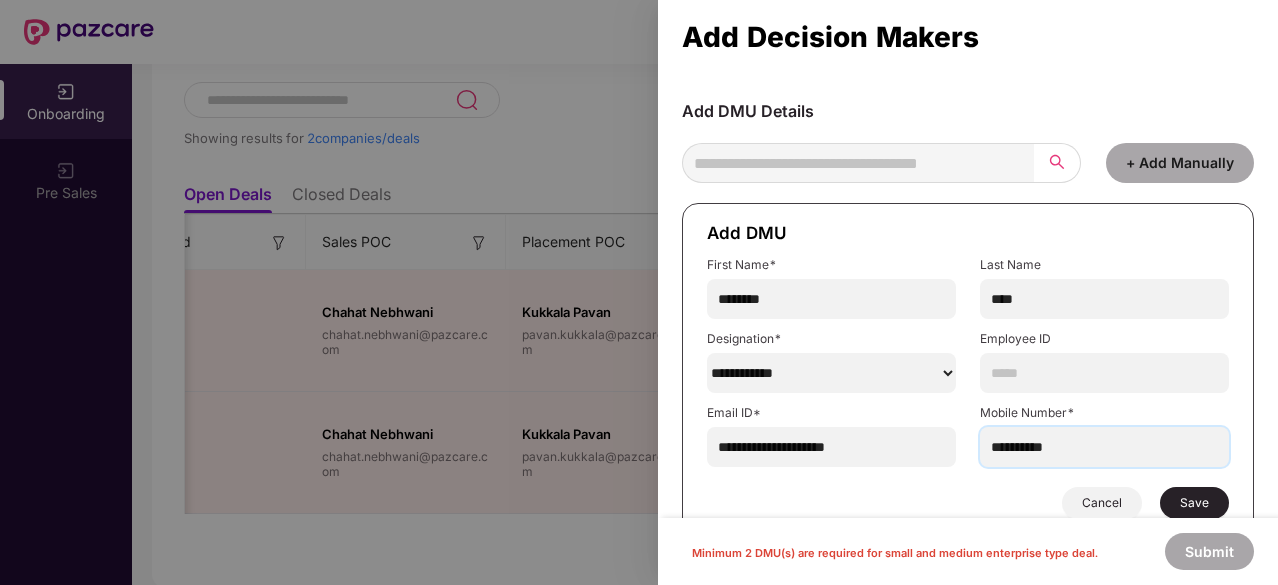 scroll, scrollTop: 72, scrollLeft: 0, axis: vertical 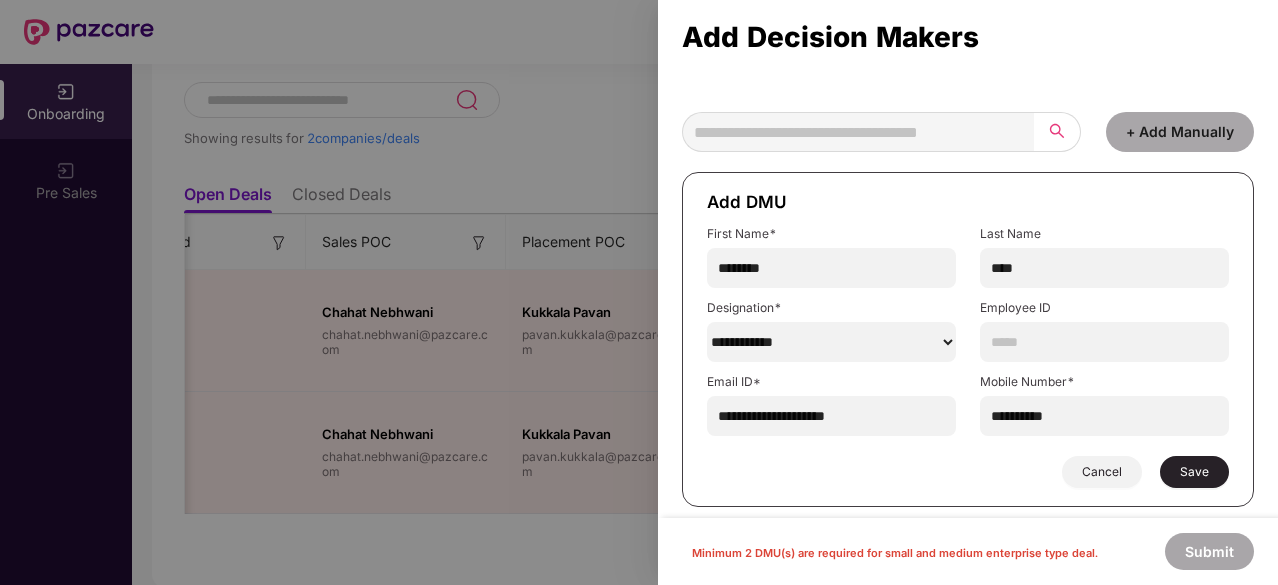 click on "Save" at bounding box center (1194, 472) 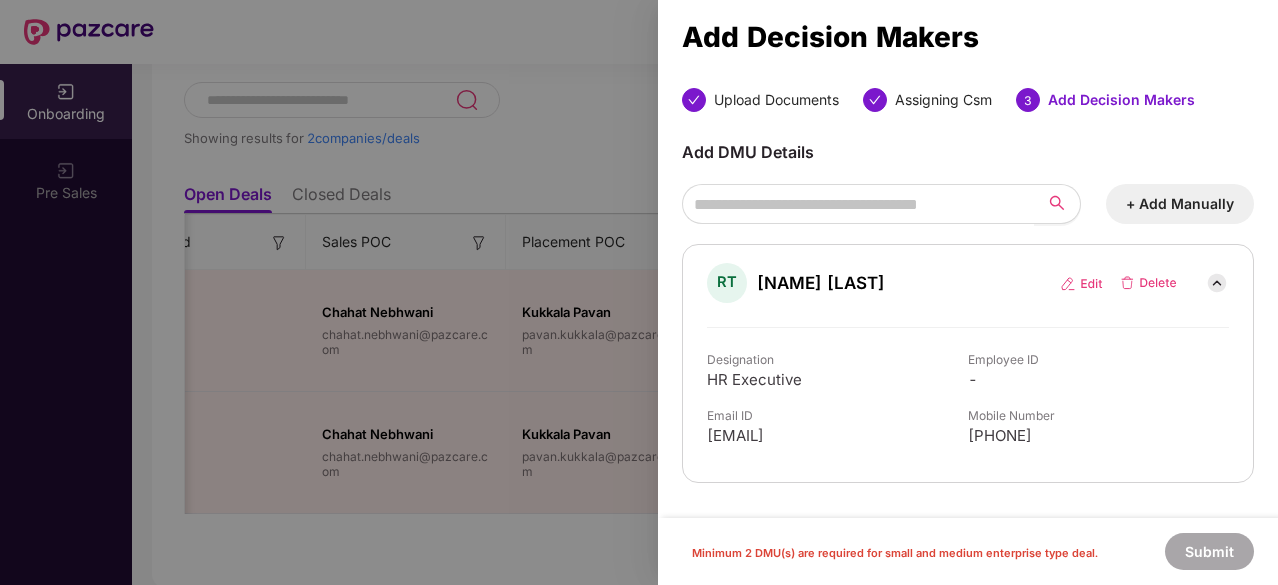 scroll, scrollTop: 0, scrollLeft: 0, axis: both 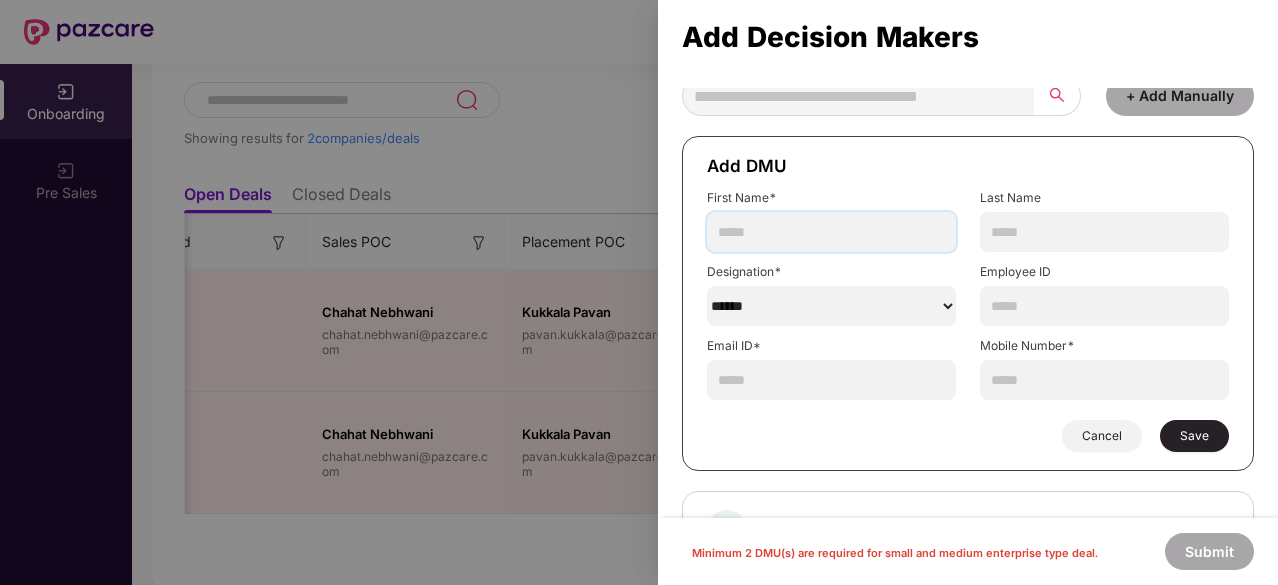 click at bounding box center [831, 232] 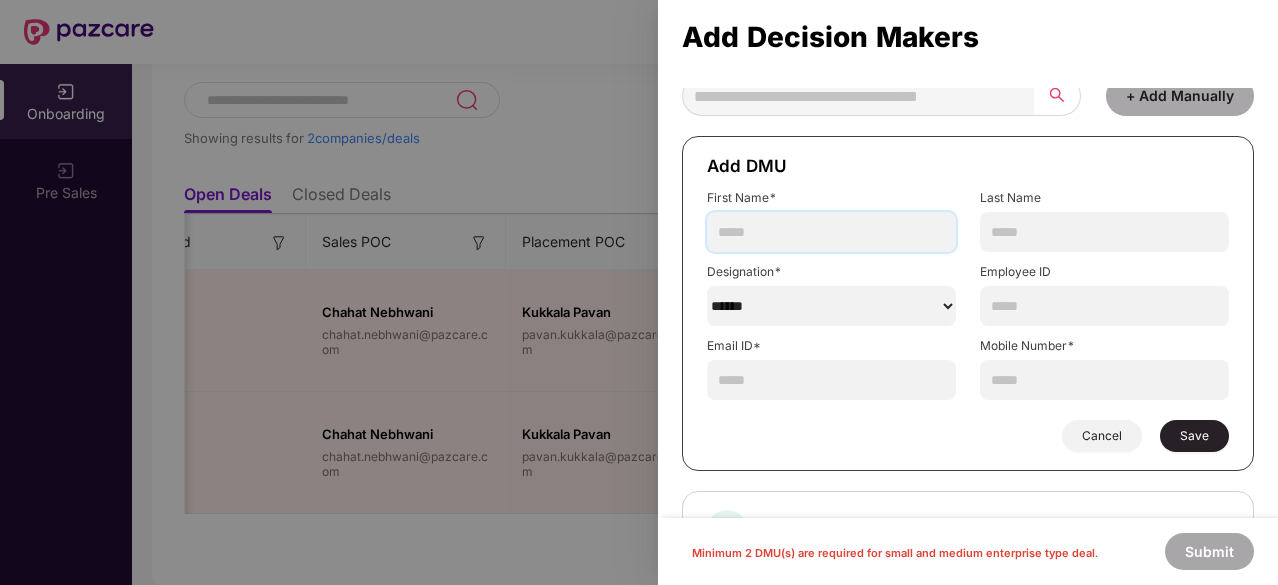 type on "*******" 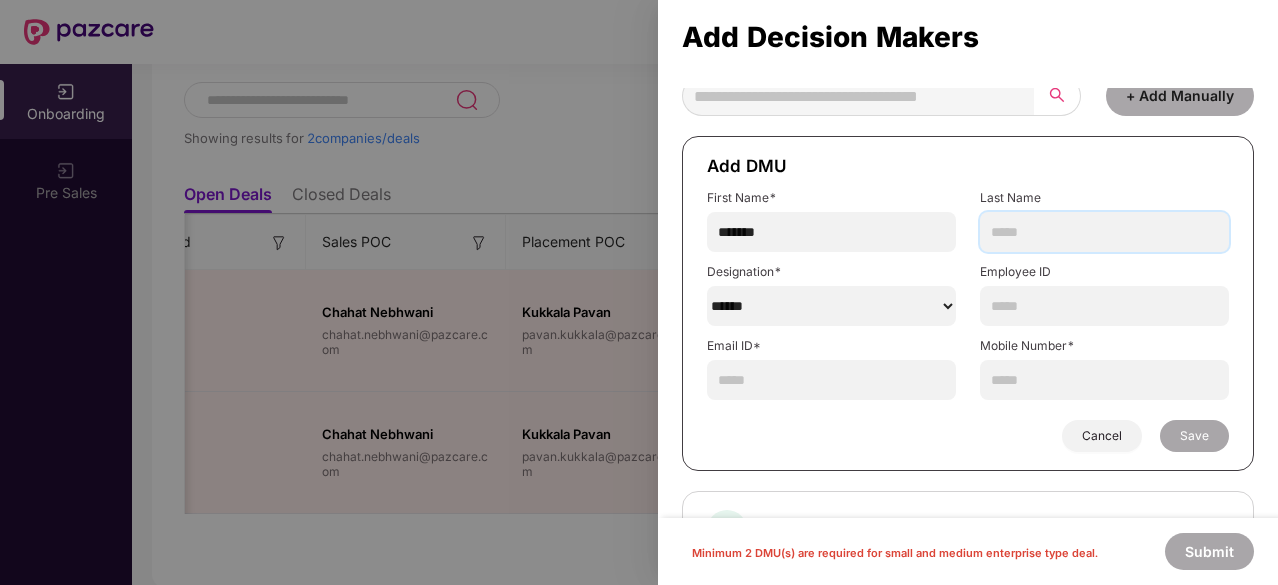 click at bounding box center (1104, 232) 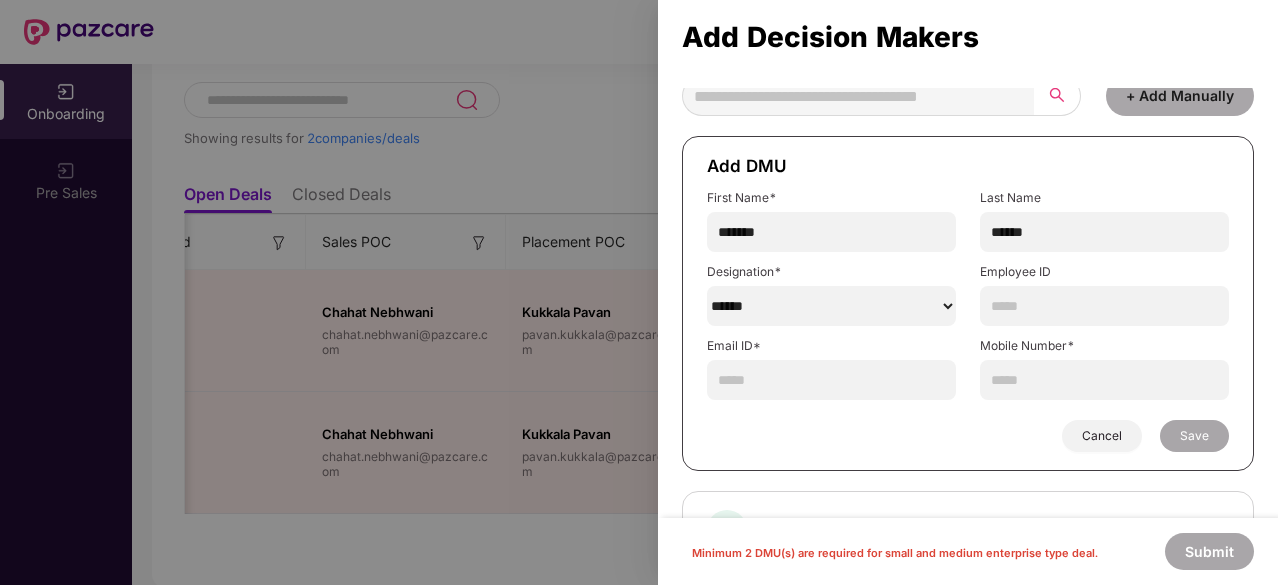 click on "******" at bounding box center (831, 306) 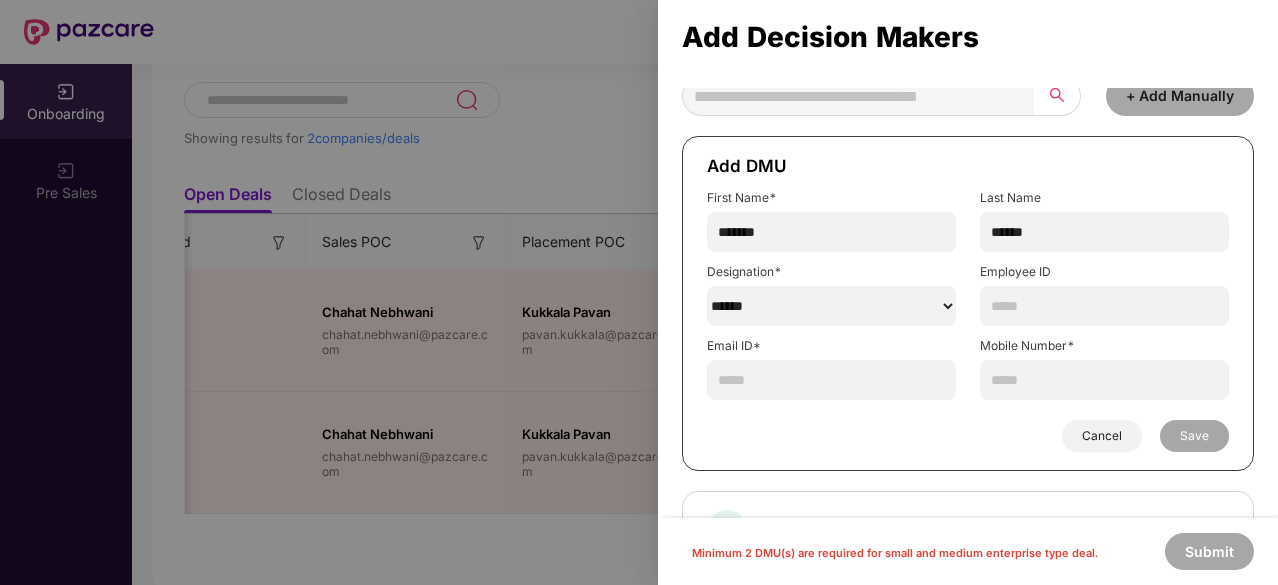 select on "********" 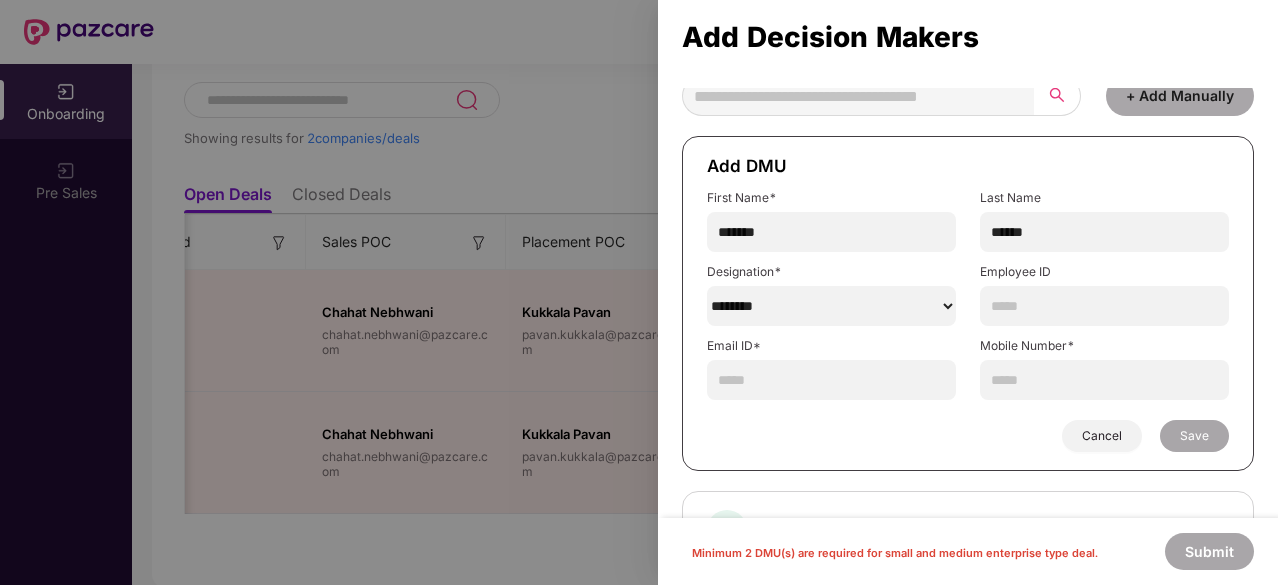 click on "******" at bounding box center (831, 306) 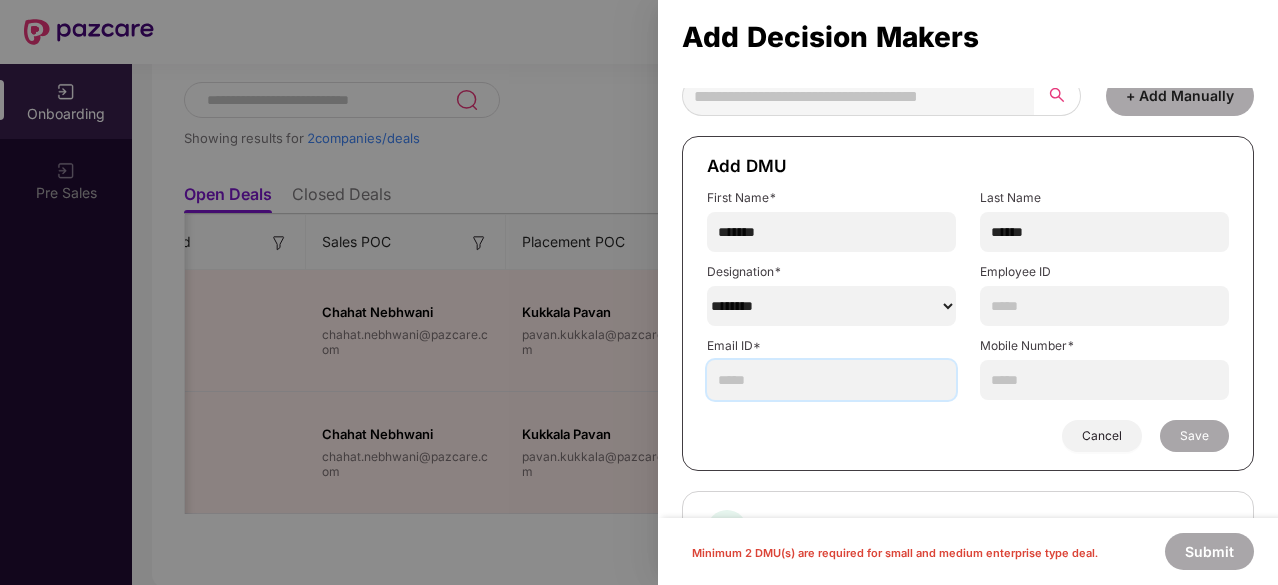 click at bounding box center (831, 380) 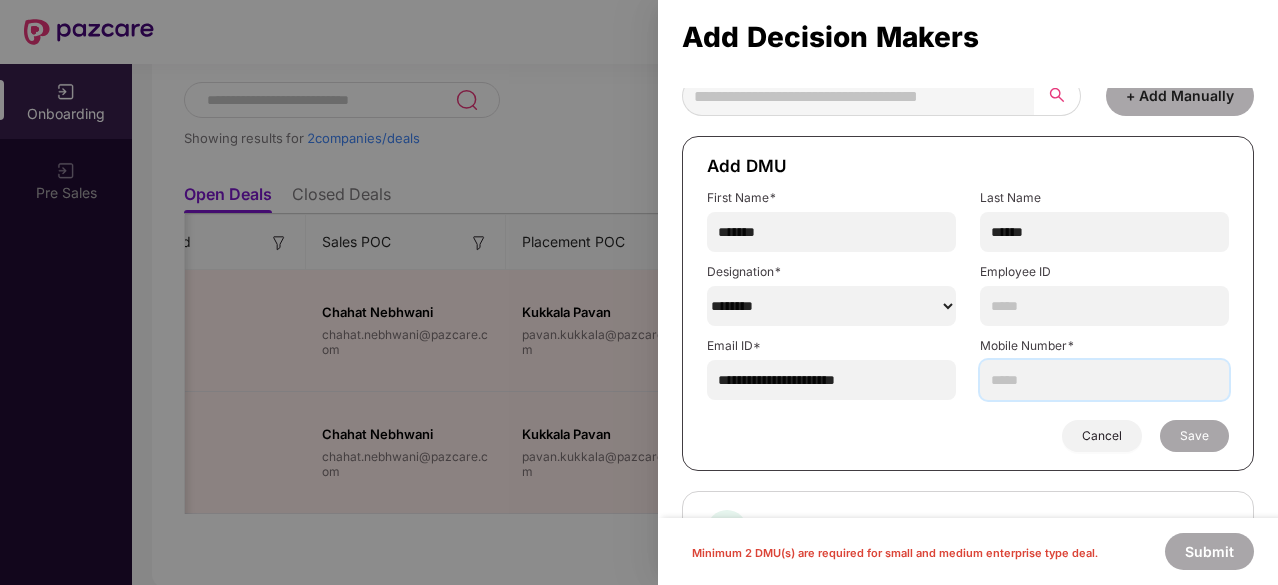 click at bounding box center (1104, 380) 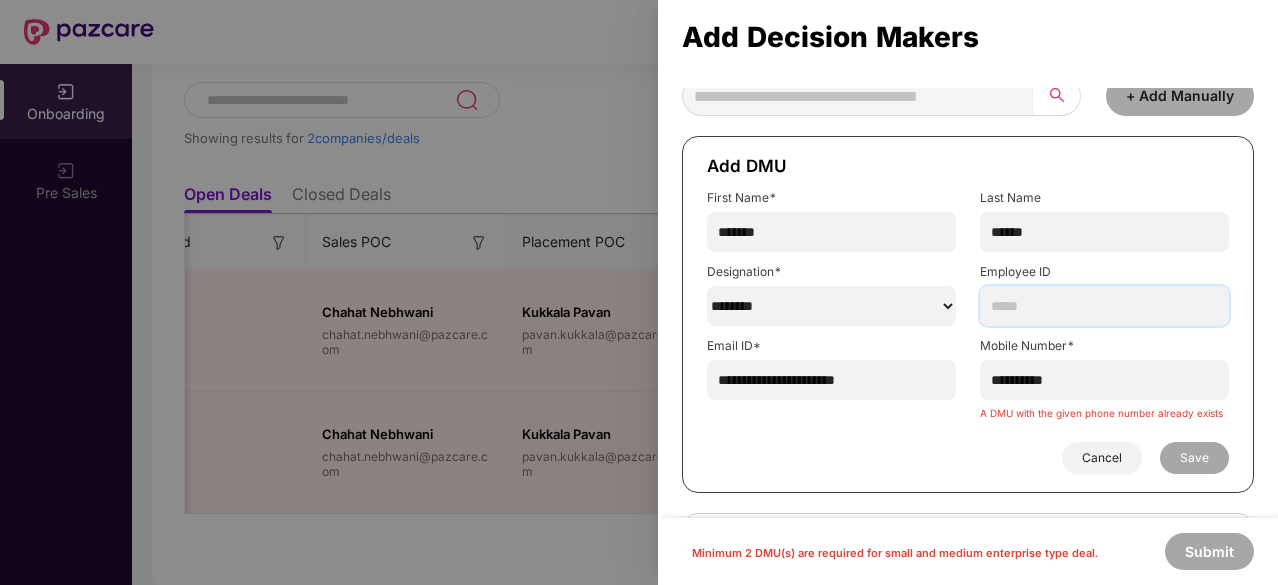click at bounding box center (1104, 306) 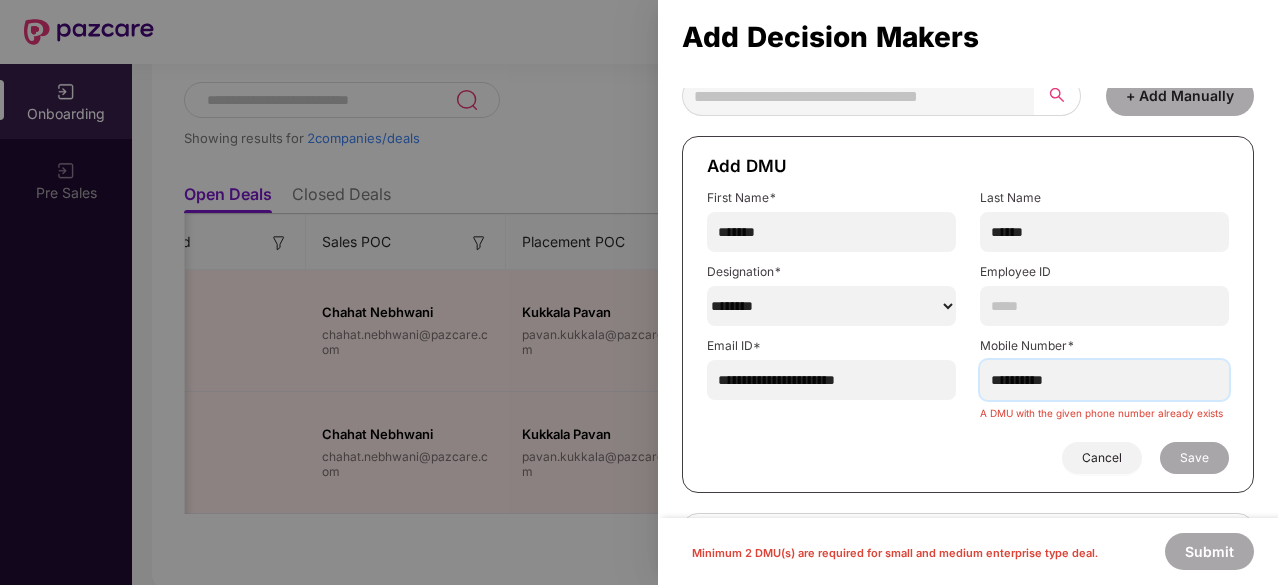 click on "**********" at bounding box center [1104, 380] 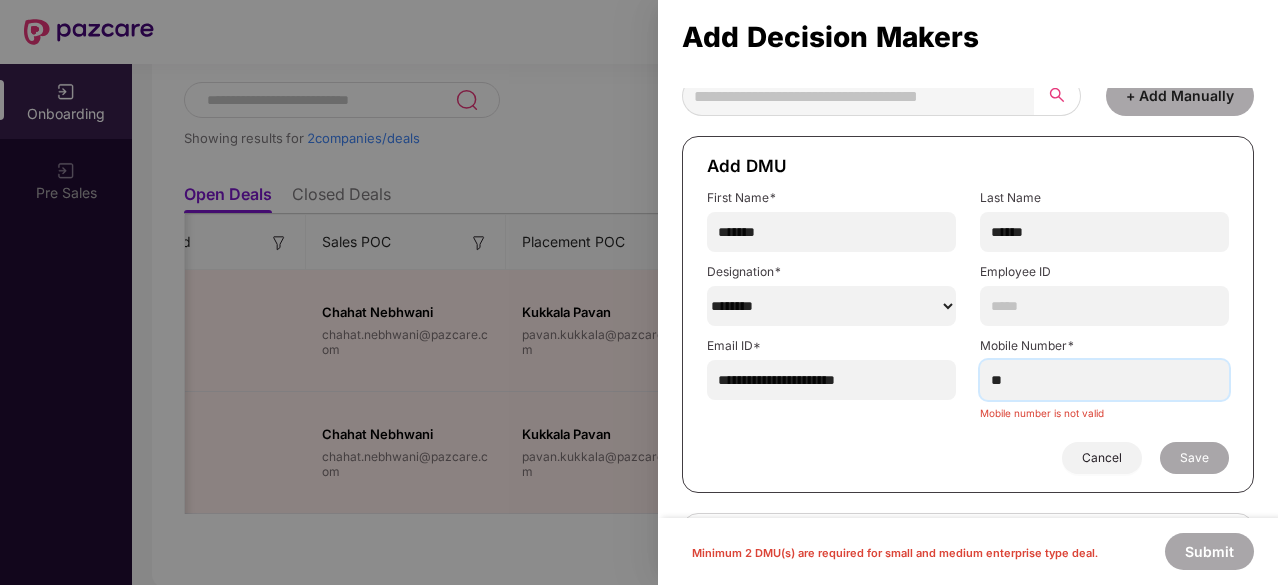 type on "*" 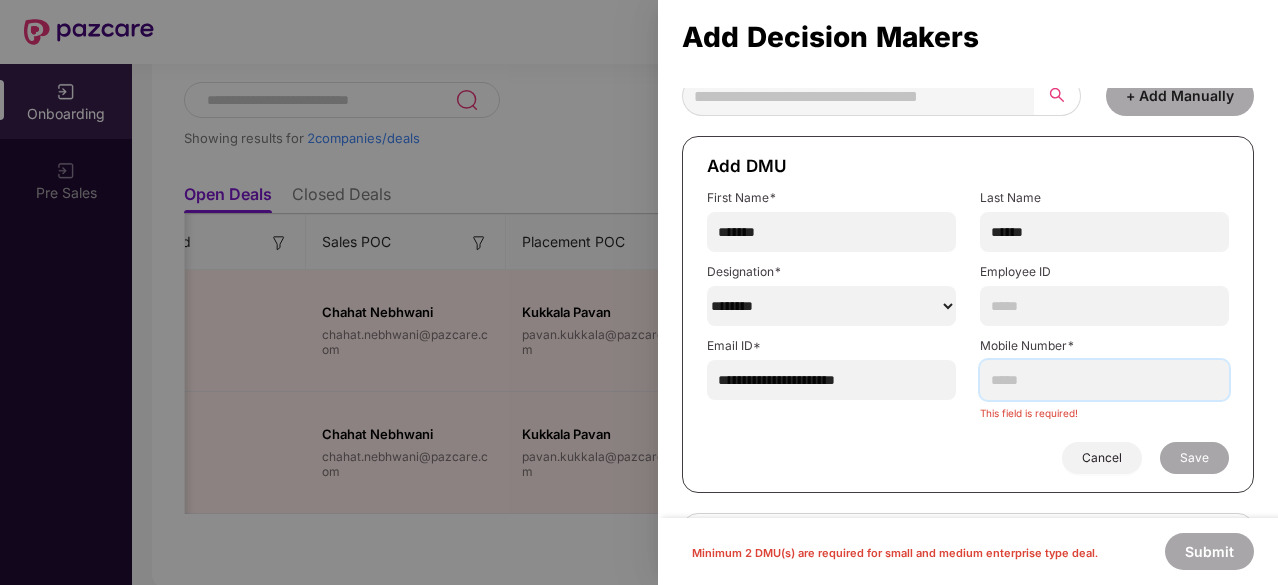 click at bounding box center (1104, 380) 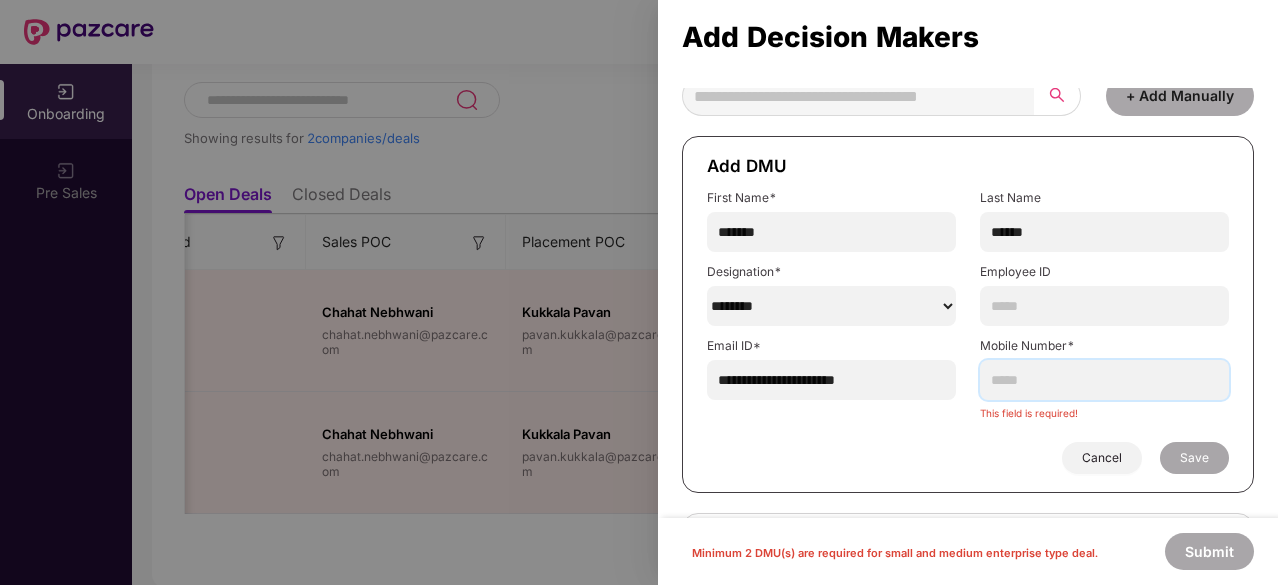 type on "**********" 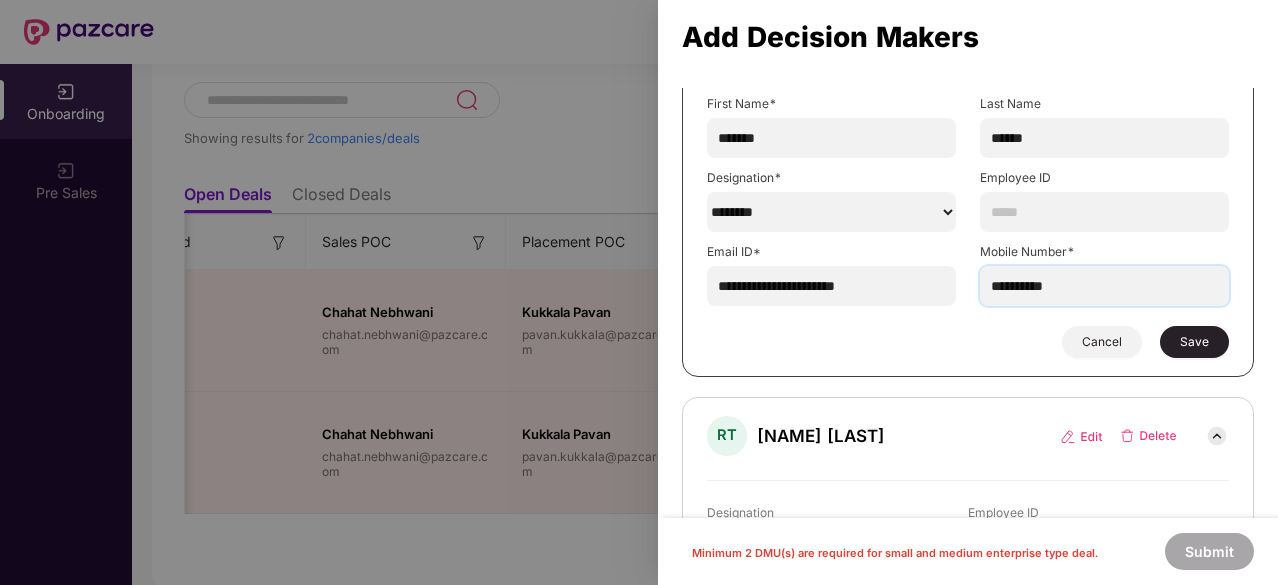 scroll, scrollTop: 204, scrollLeft: 0, axis: vertical 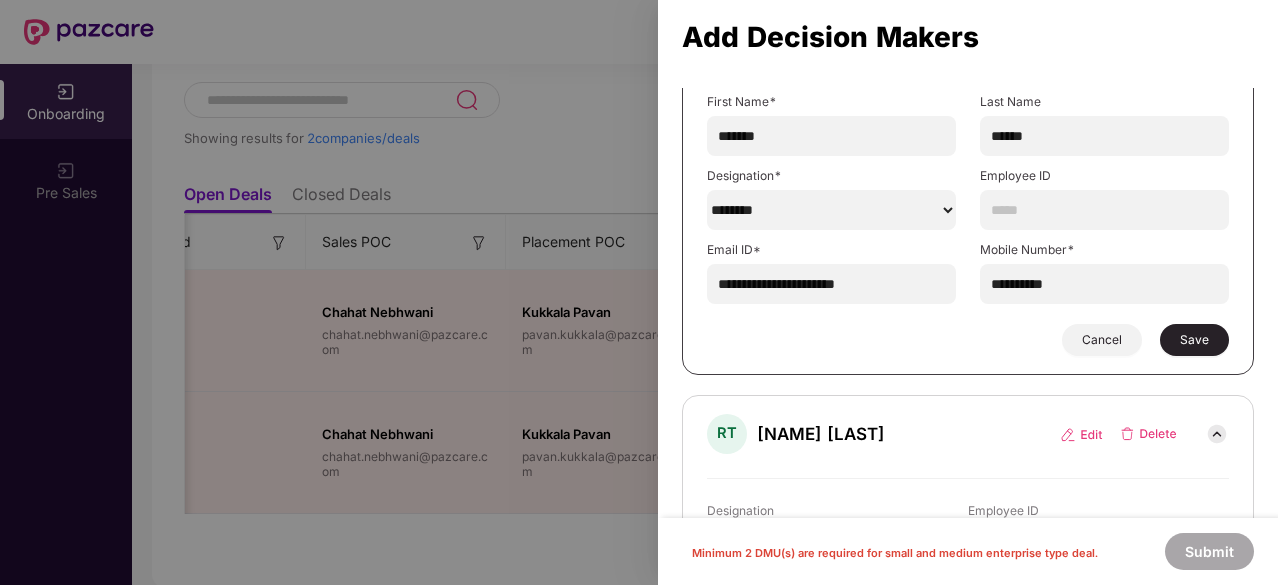 click on "Save" at bounding box center (1194, 340) 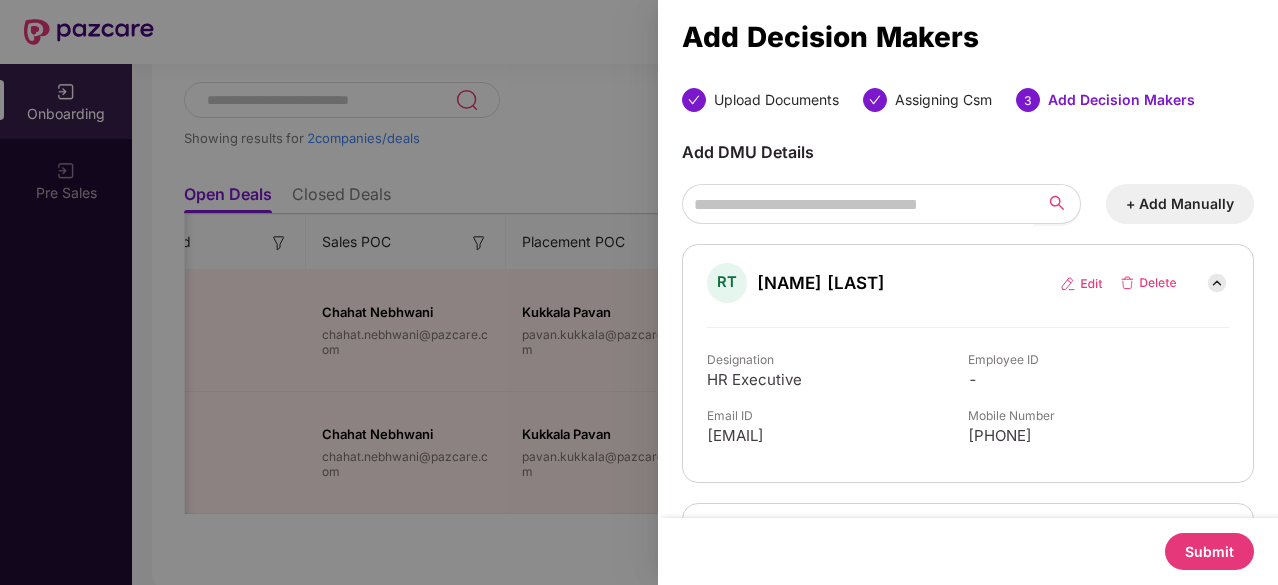 scroll, scrollTop: 233, scrollLeft: 0, axis: vertical 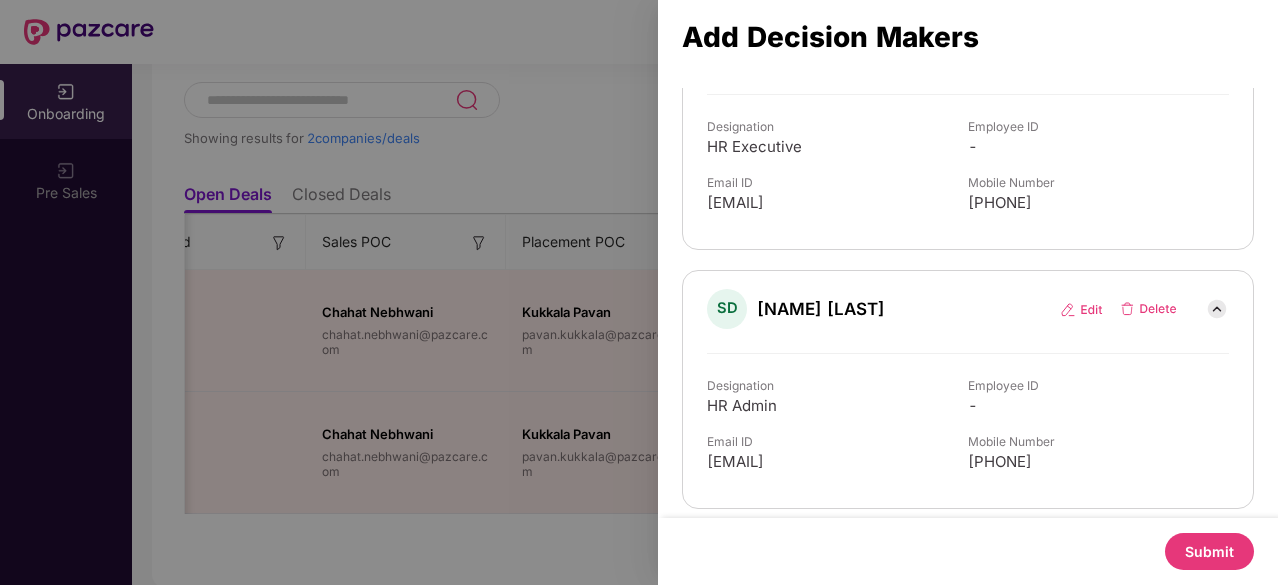 click on "Submit" at bounding box center [1209, 551] 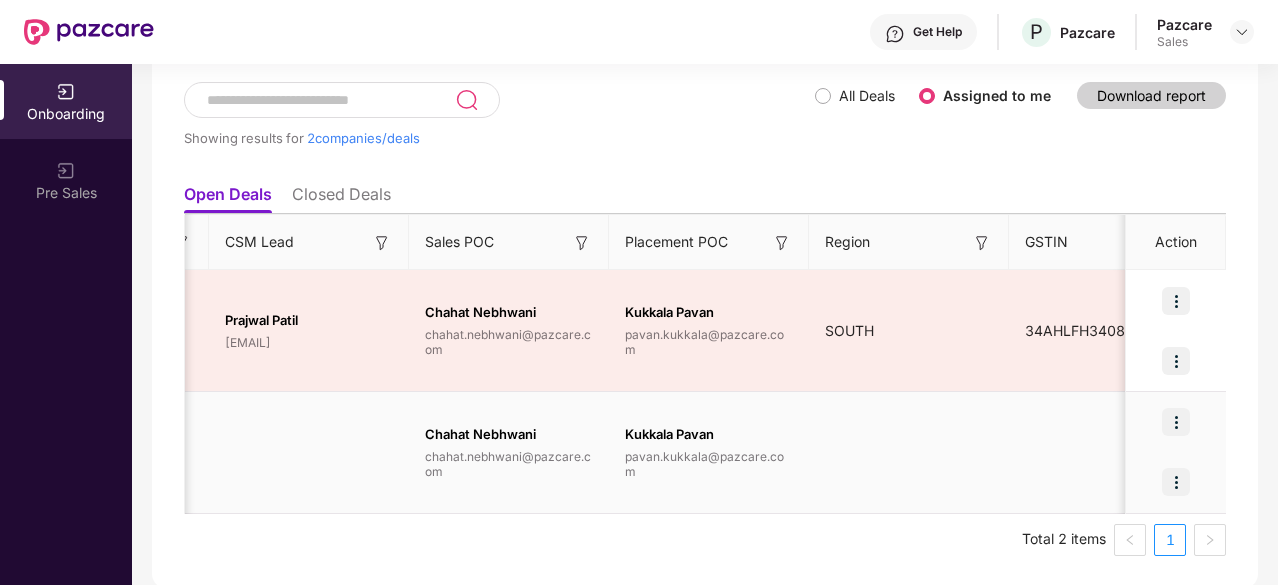 scroll, scrollTop: 0, scrollLeft: 1884, axis: horizontal 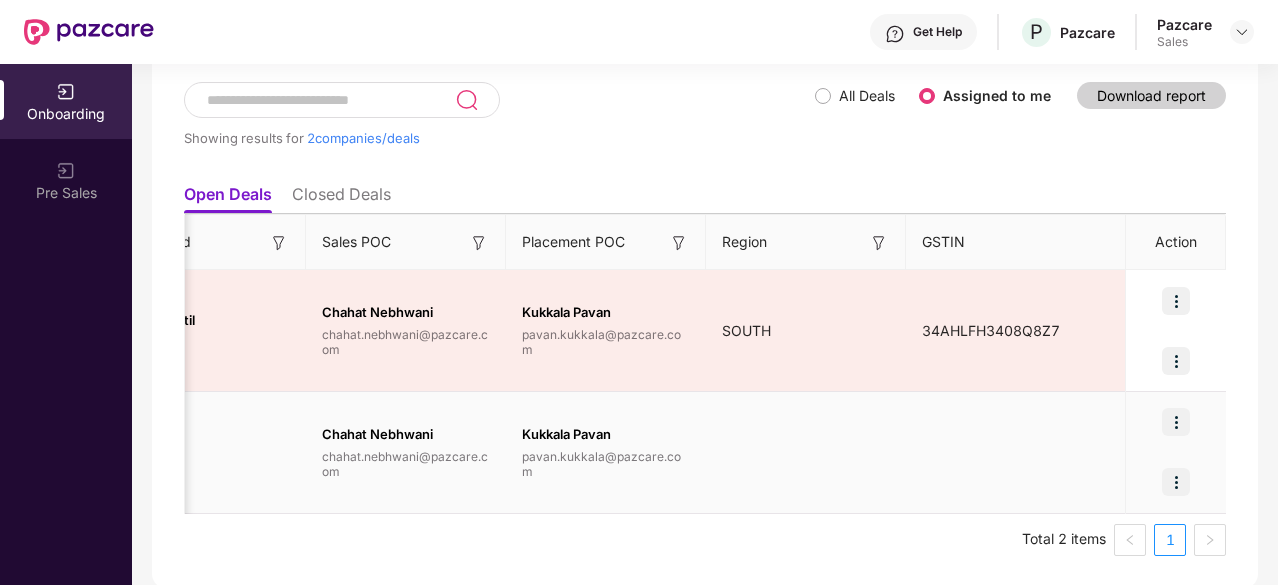 click at bounding box center (1176, 422) 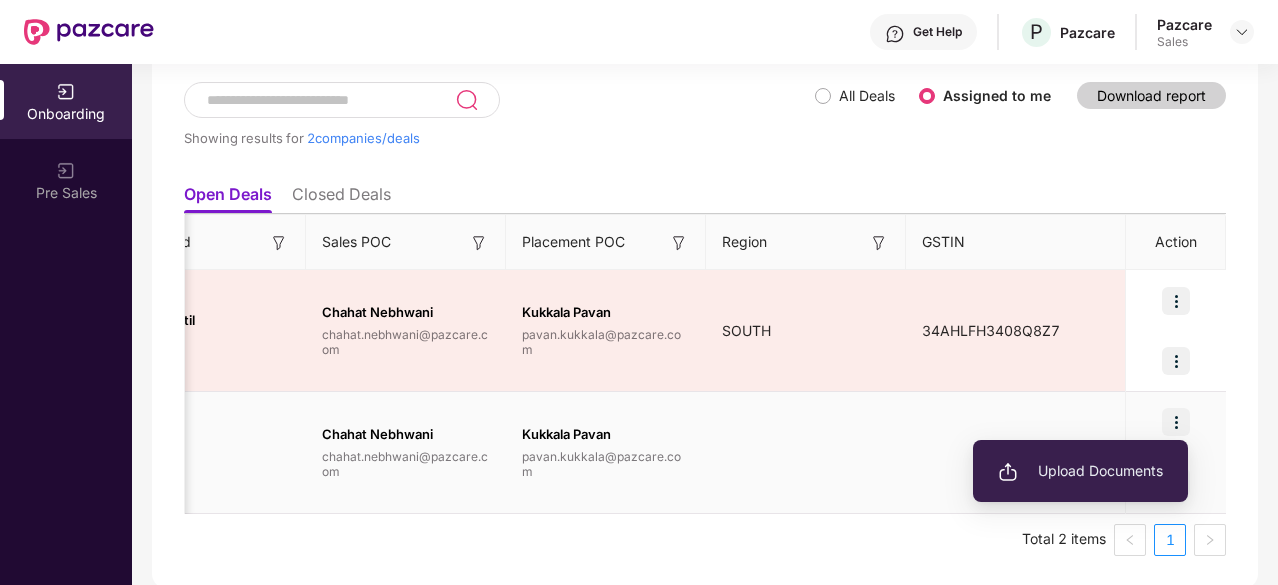 click on "Upload Documents" at bounding box center (1080, 471) 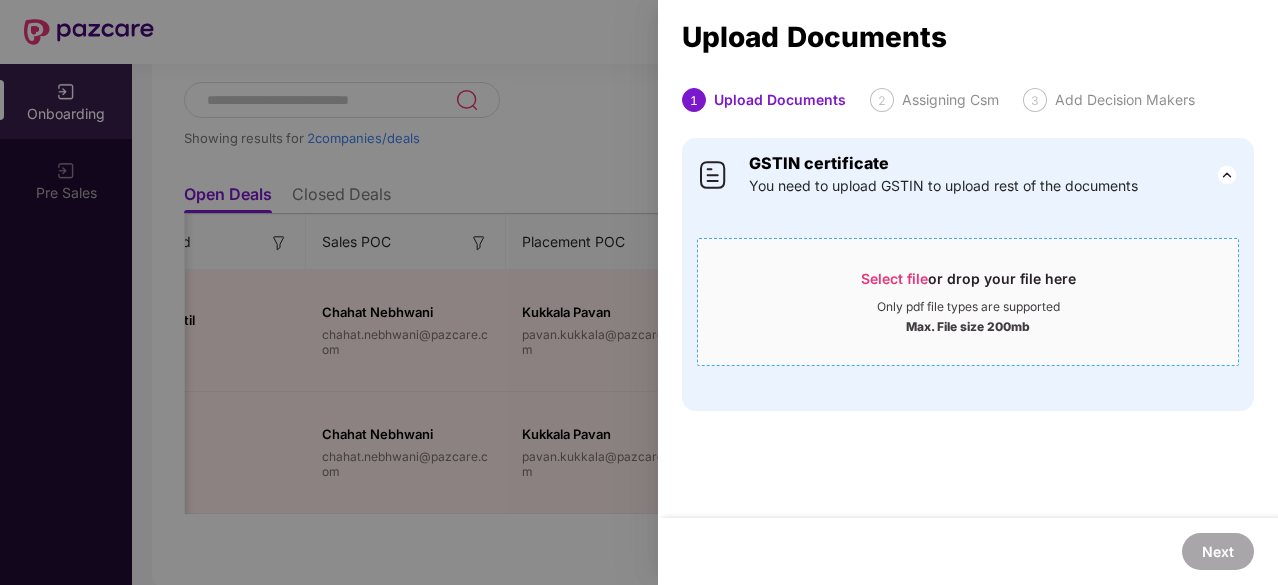 click on "Select file" at bounding box center (894, 278) 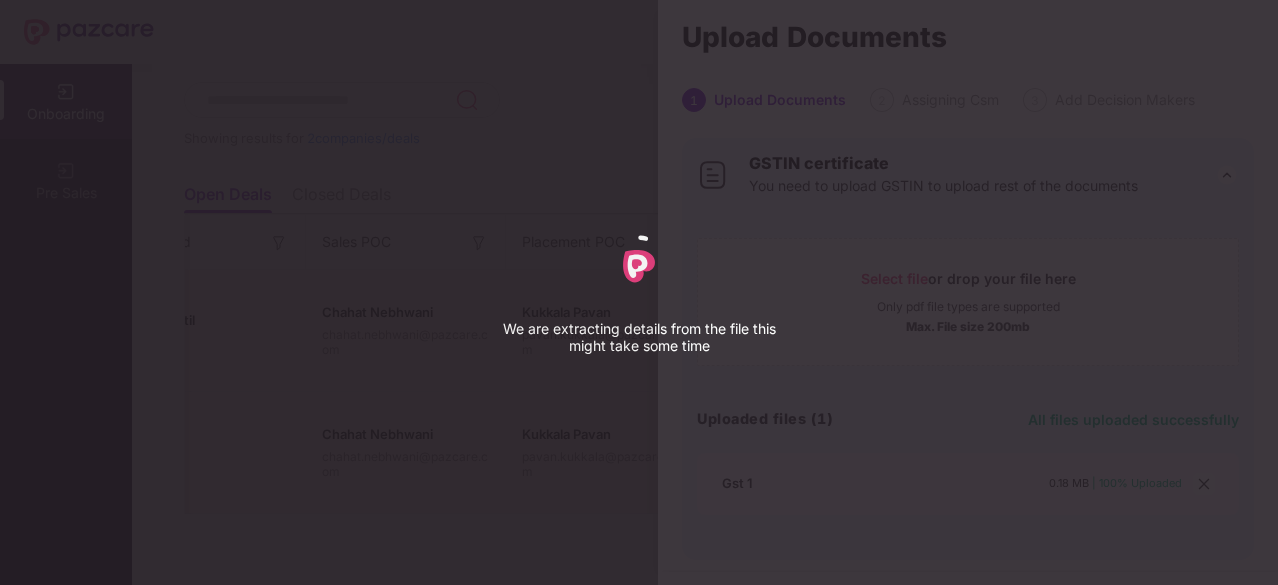 select on "****" 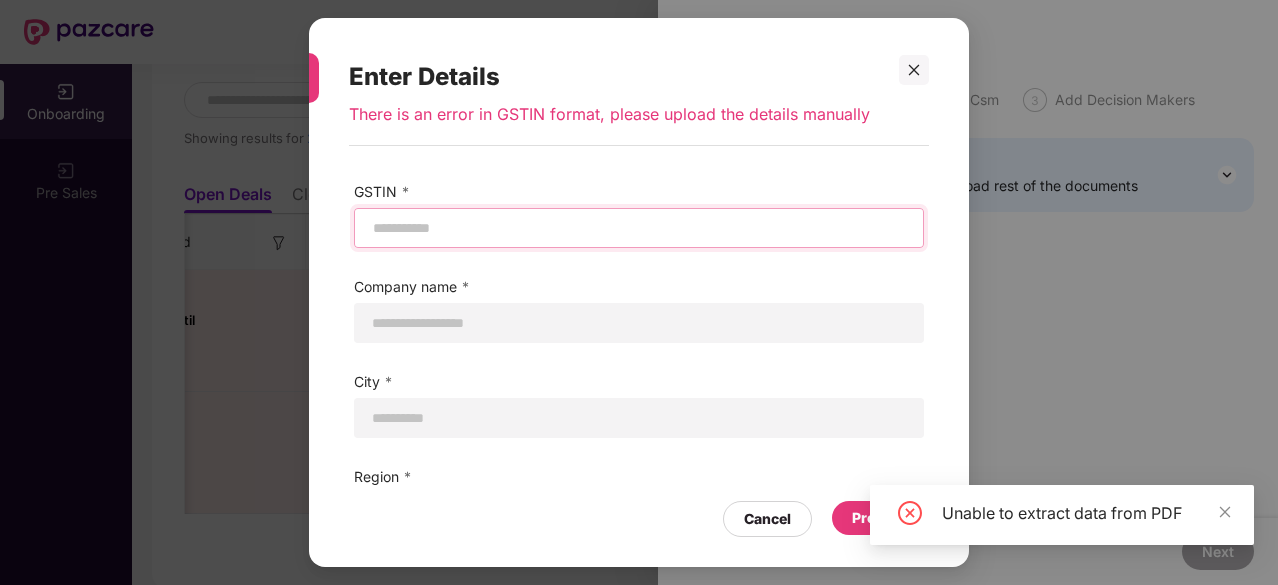 click at bounding box center (639, 228) 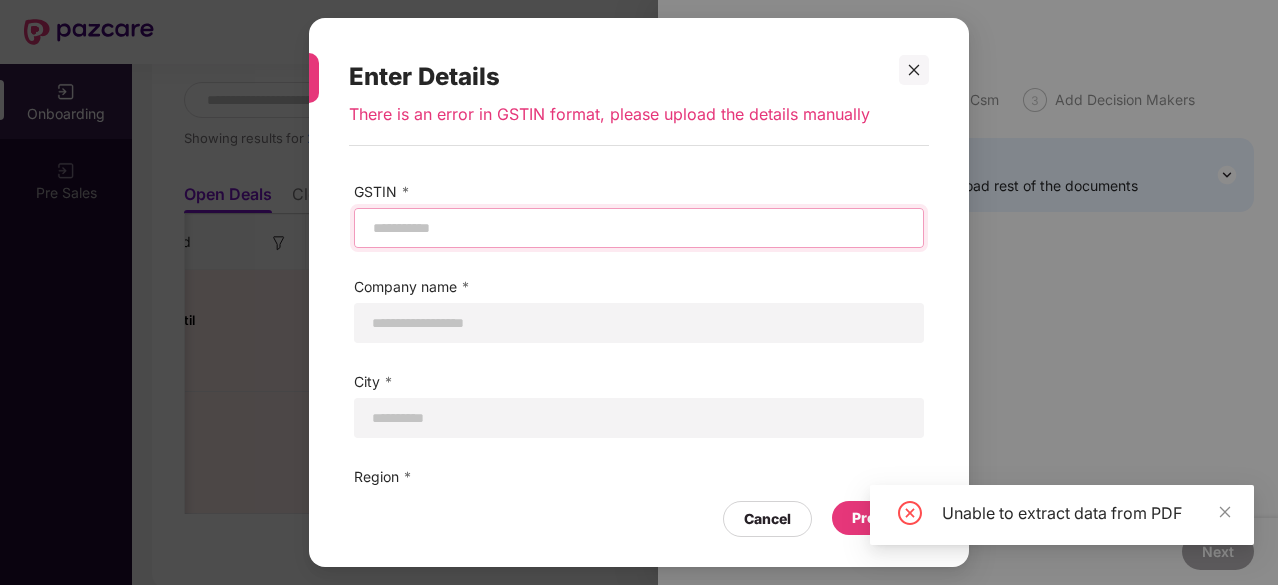 paste on "**********" 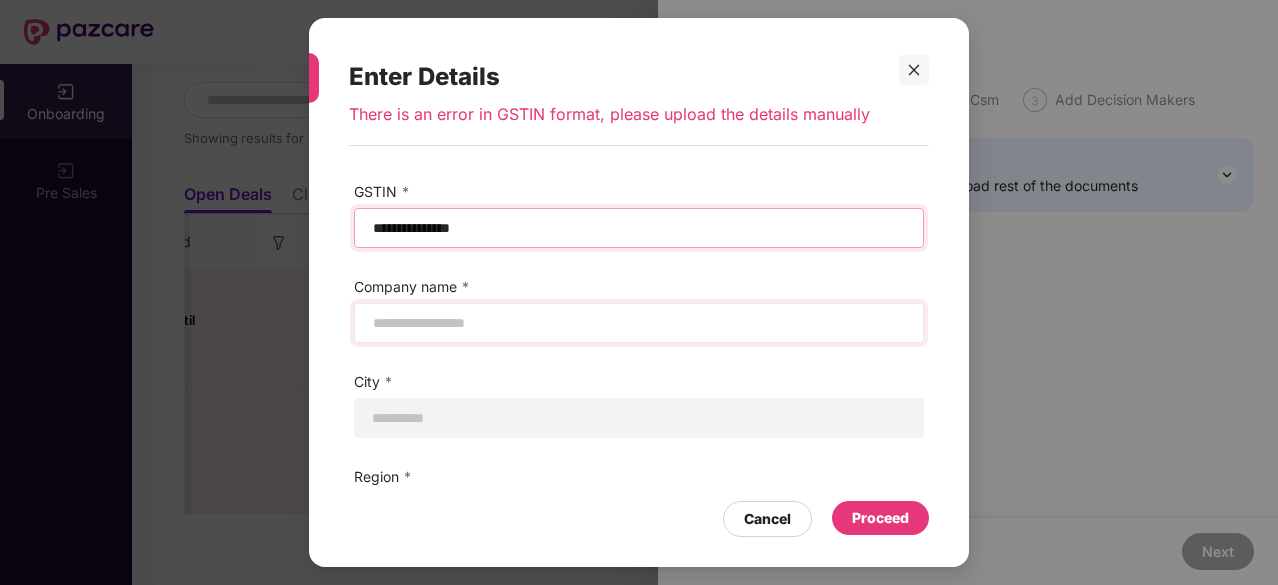 type on "**********" 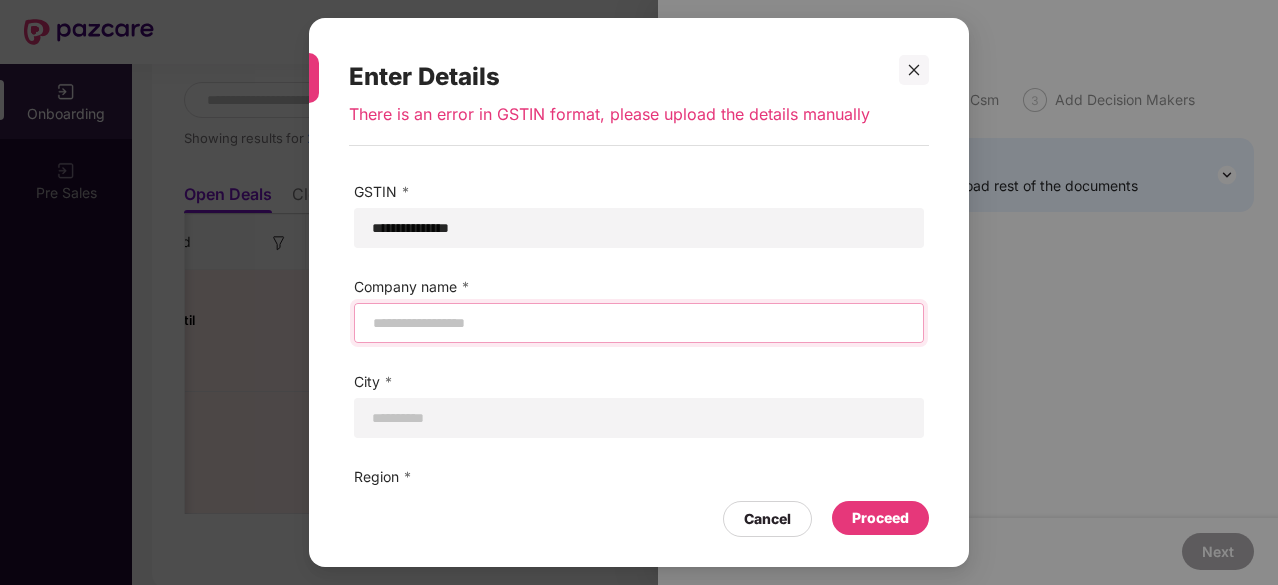 click at bounding box center [639, 323] 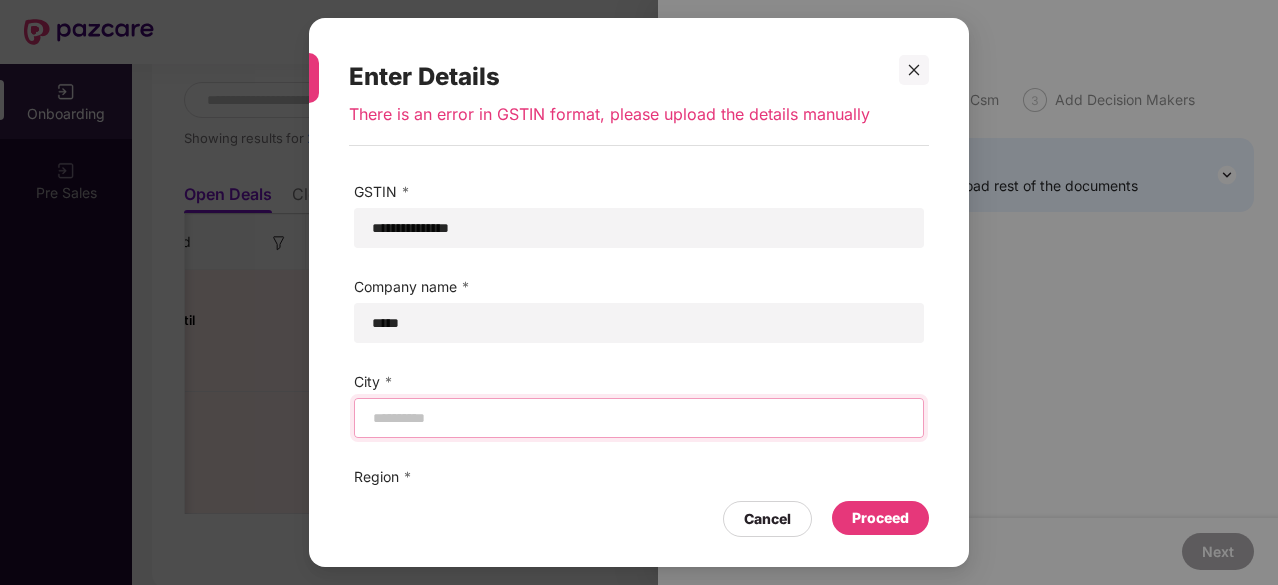 click at bounding box center [639, 418] 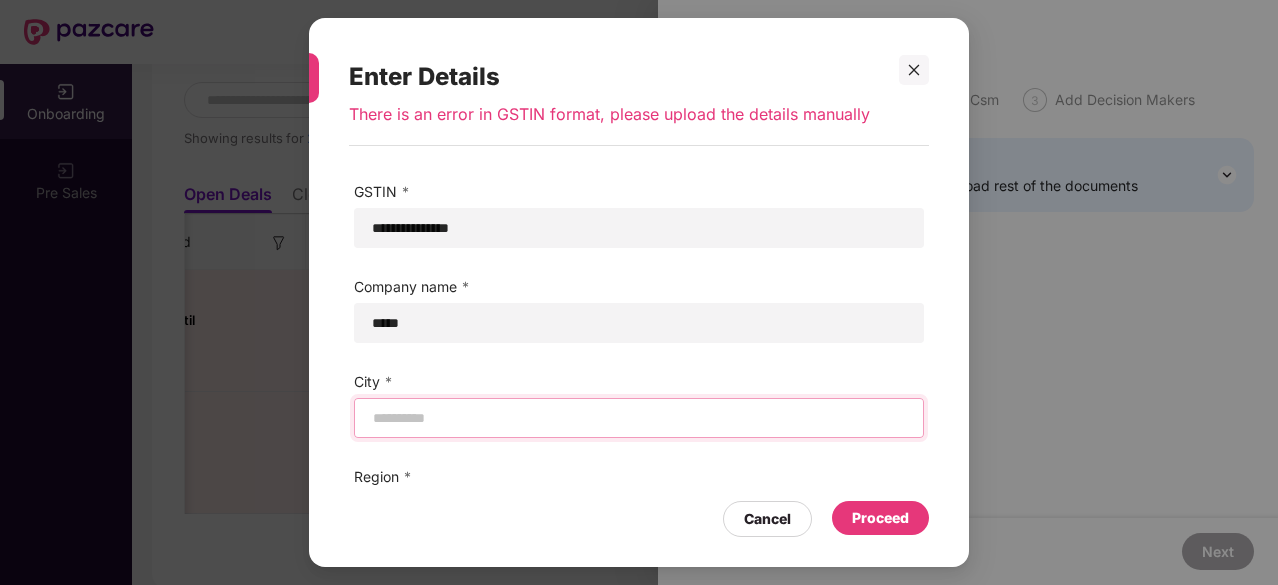 type on "**********" 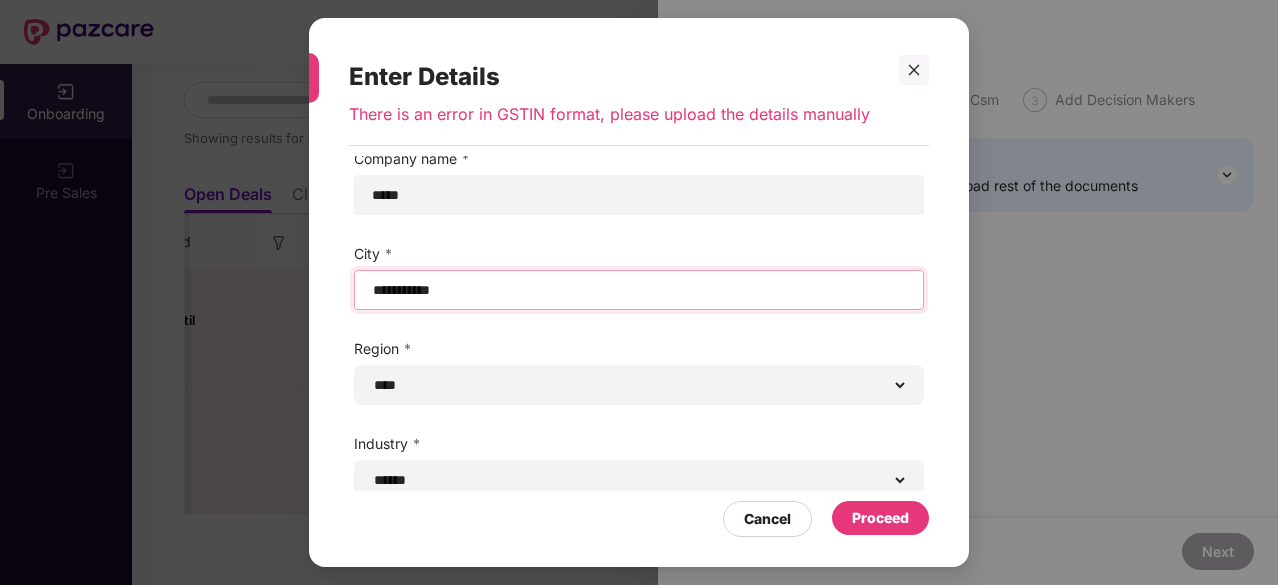 scroll, scrollTop: 236, scrollLeft: 0, axis: vertical 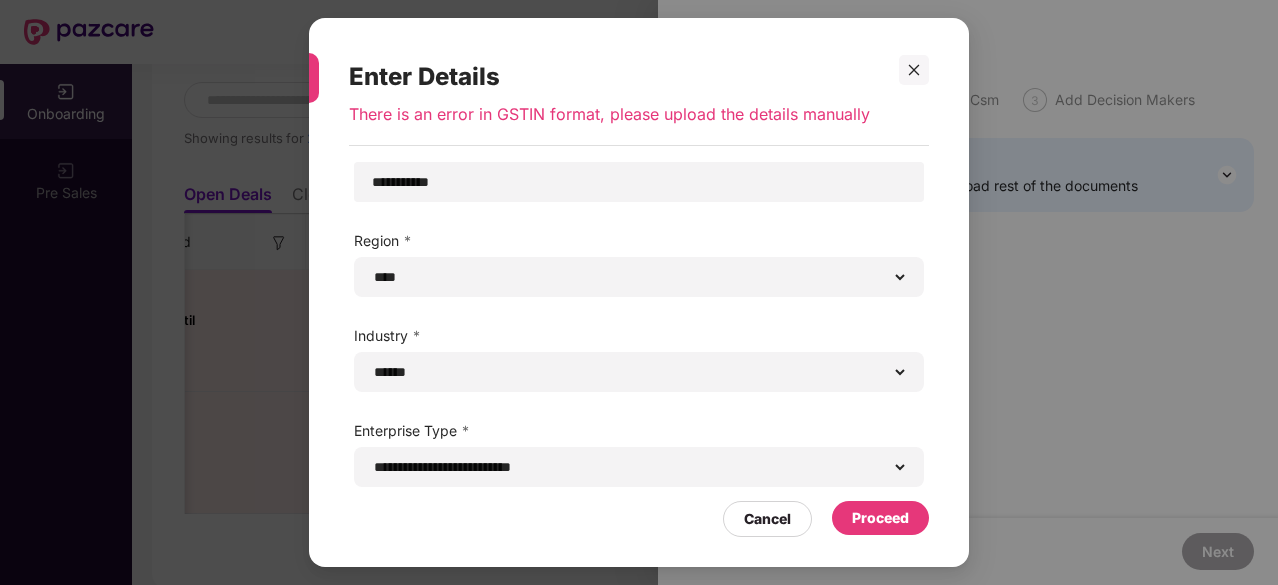 click on "Proceed" at bounding box center (880, 518) 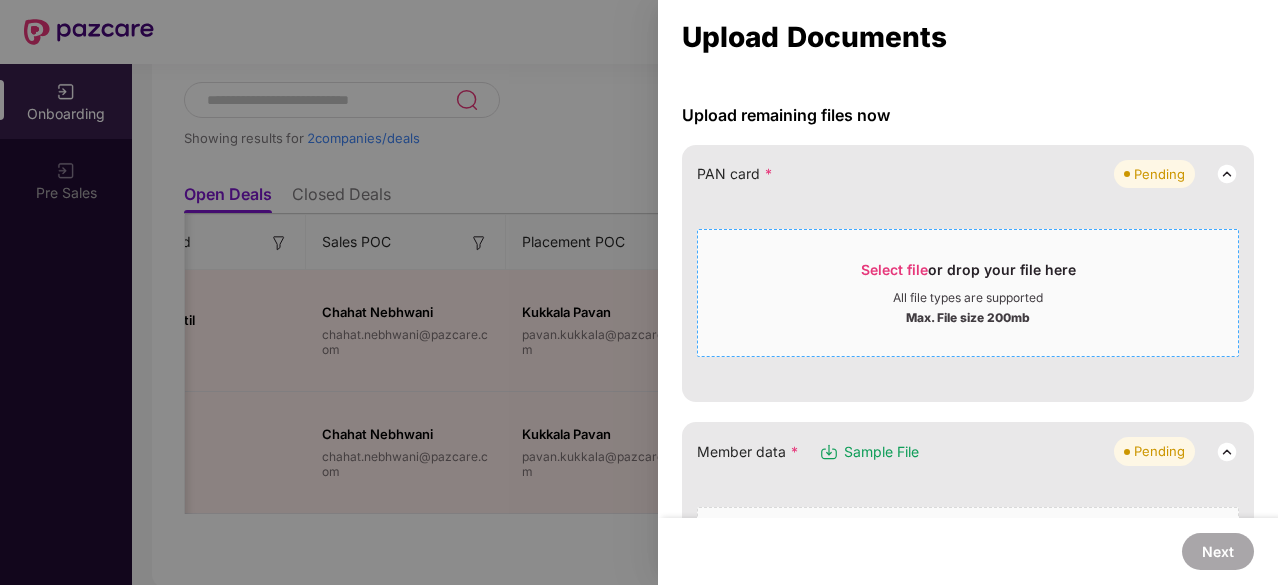 scroll, scrollTop: 160, scrollLeft: 0, axis: vertical 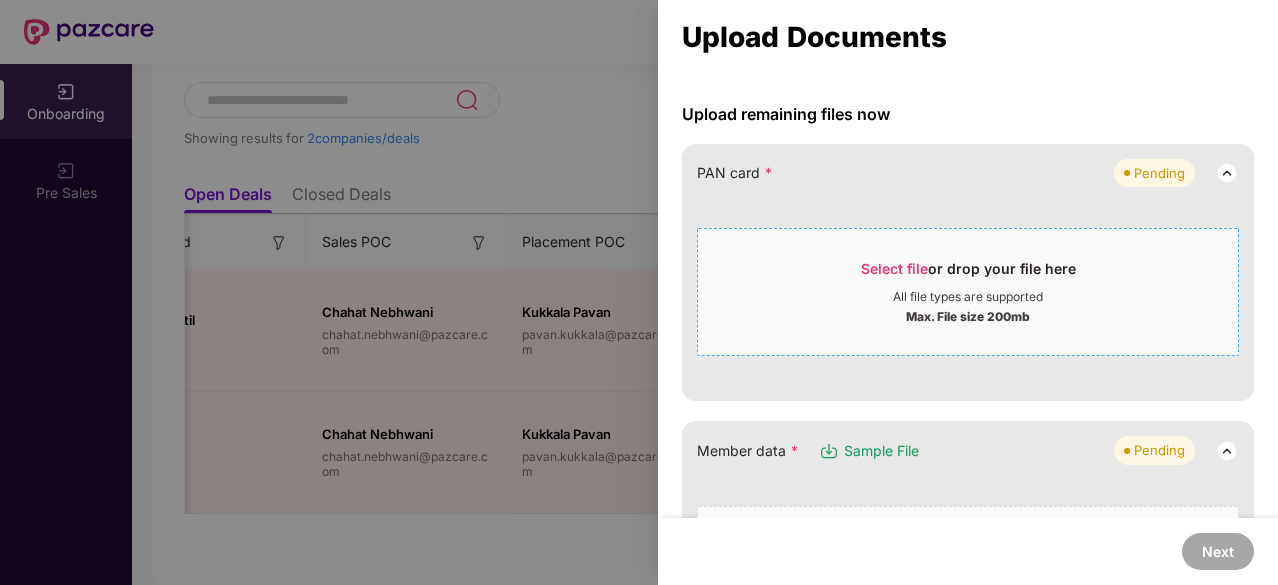 click on "Select file" at bounding box center [894, 268] 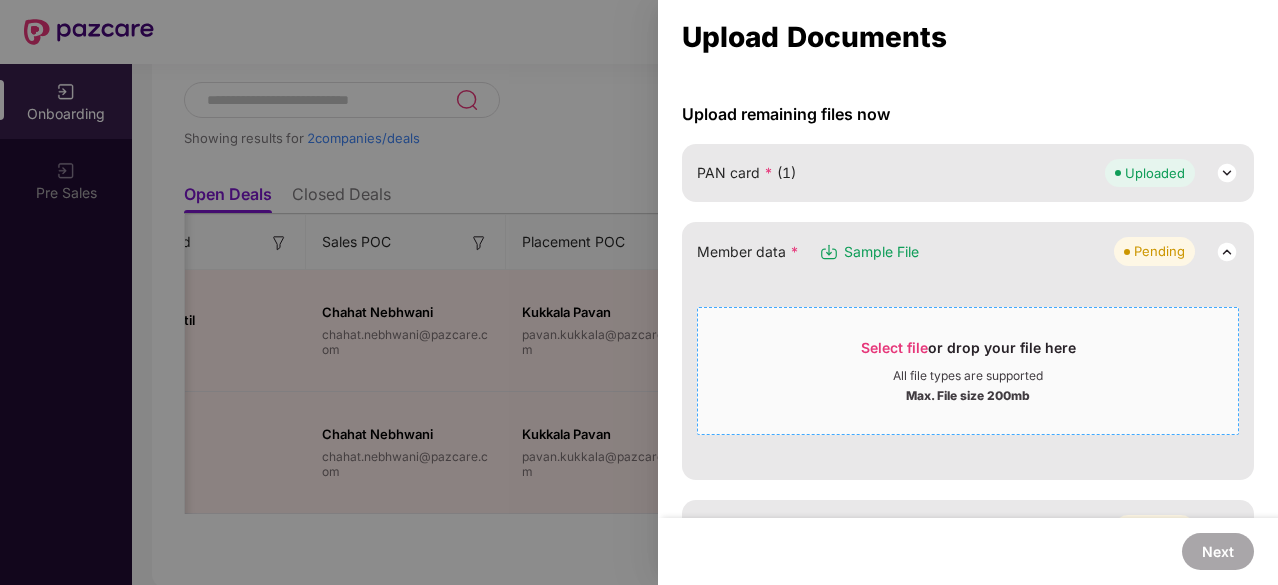 click on "Select file" at bounding box center [894, 347] 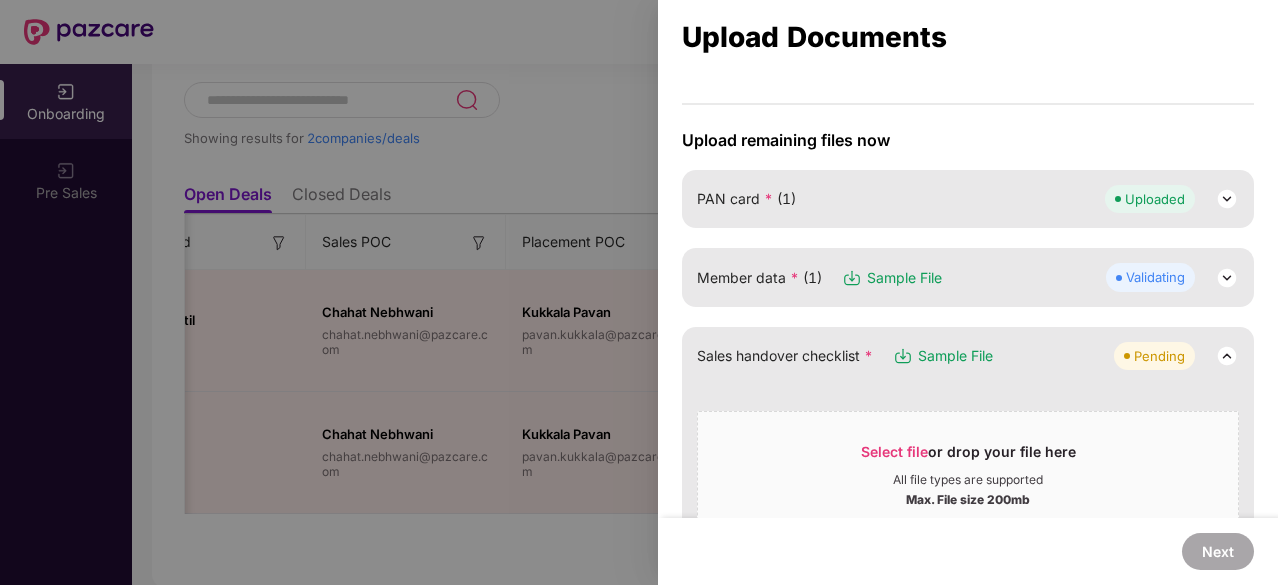 scroll, scrollTop: 136, scrollLeft: 0, axis: vertical 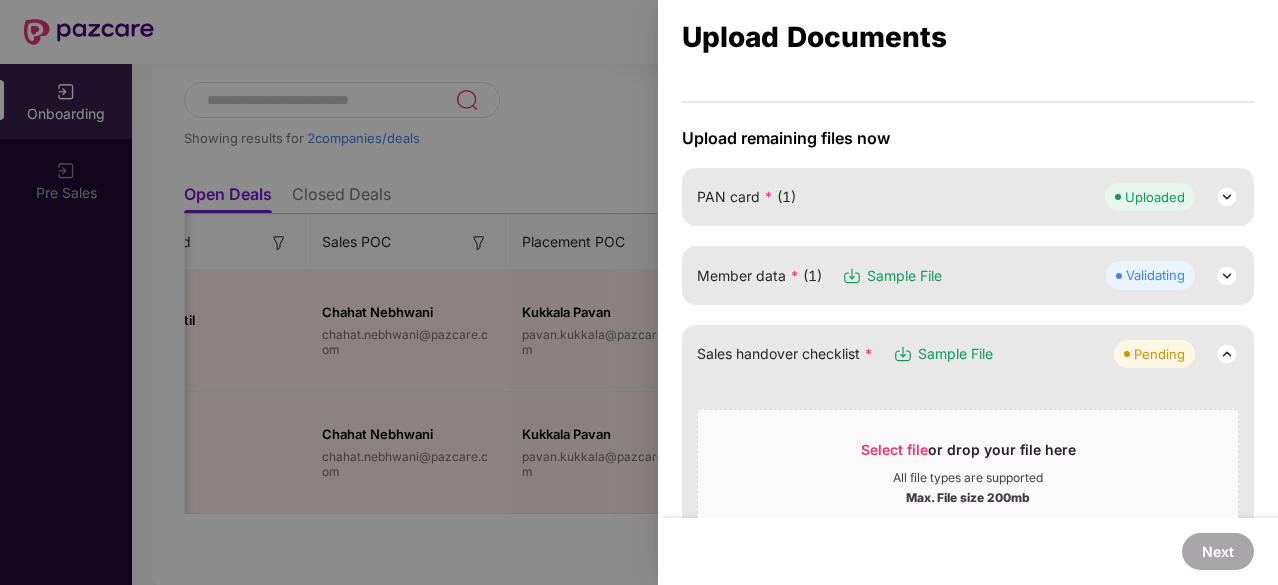click at bounding box center (1227, 276) 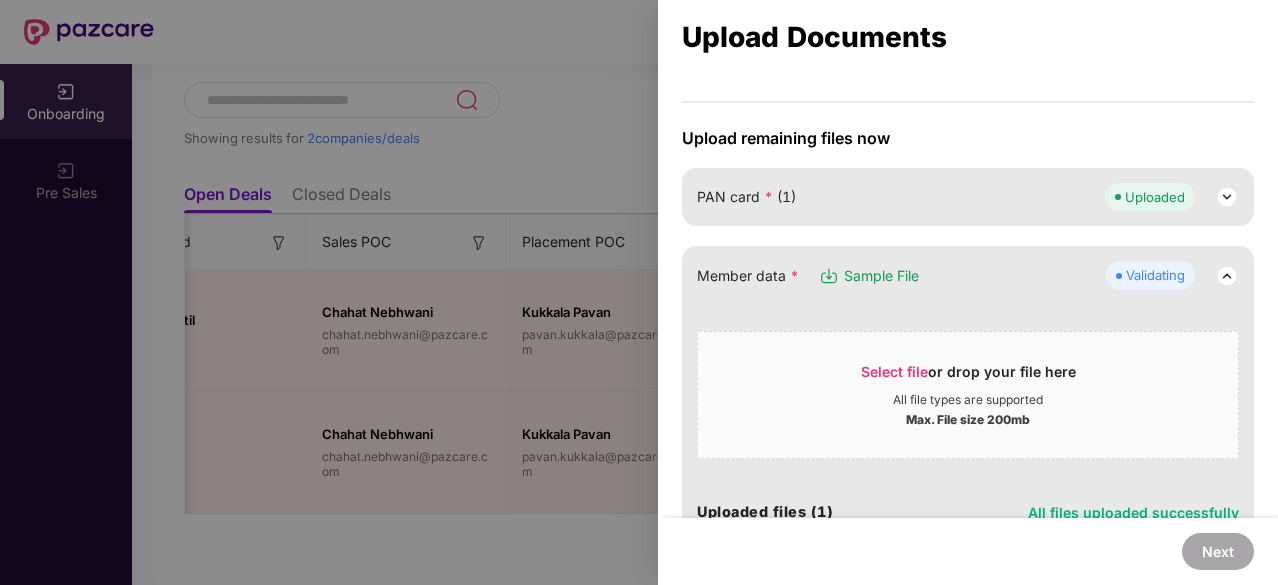 click at bounding box center [639, 292] 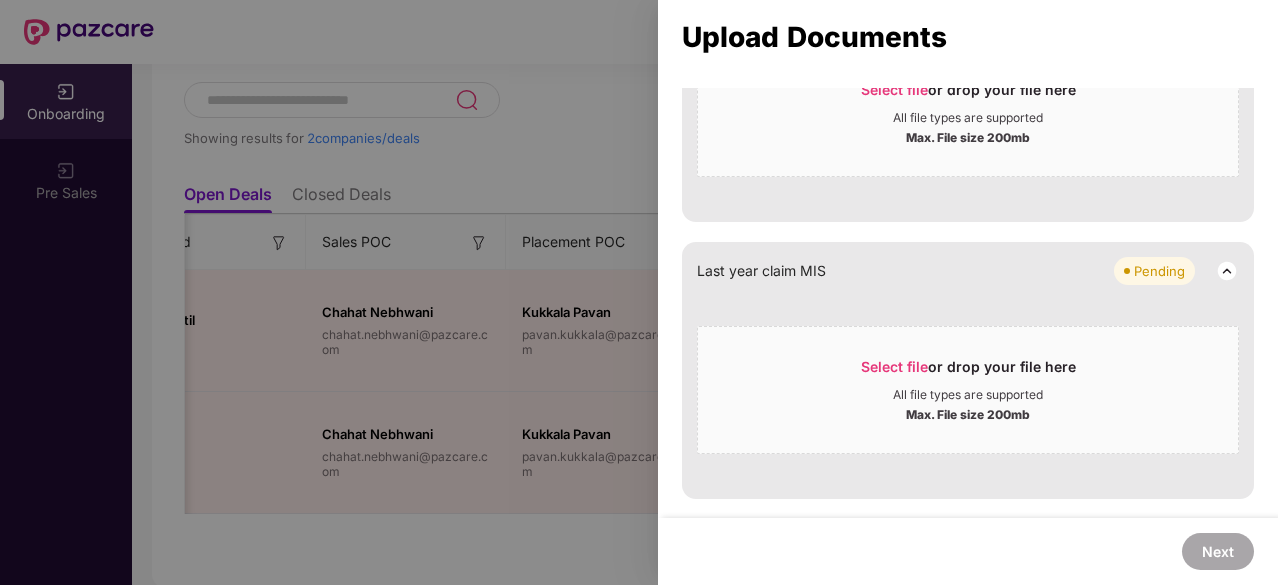 scroll, scrollTop: 2024, scrollLeft: 0, axis: vertical 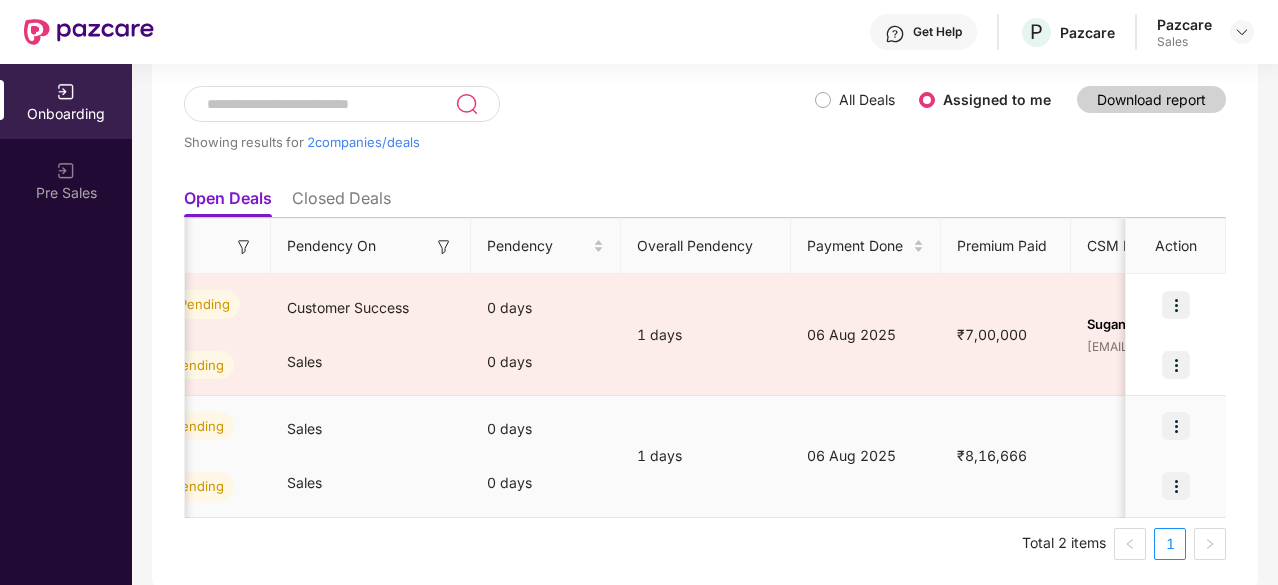 click at bounding box center [1176, 426] 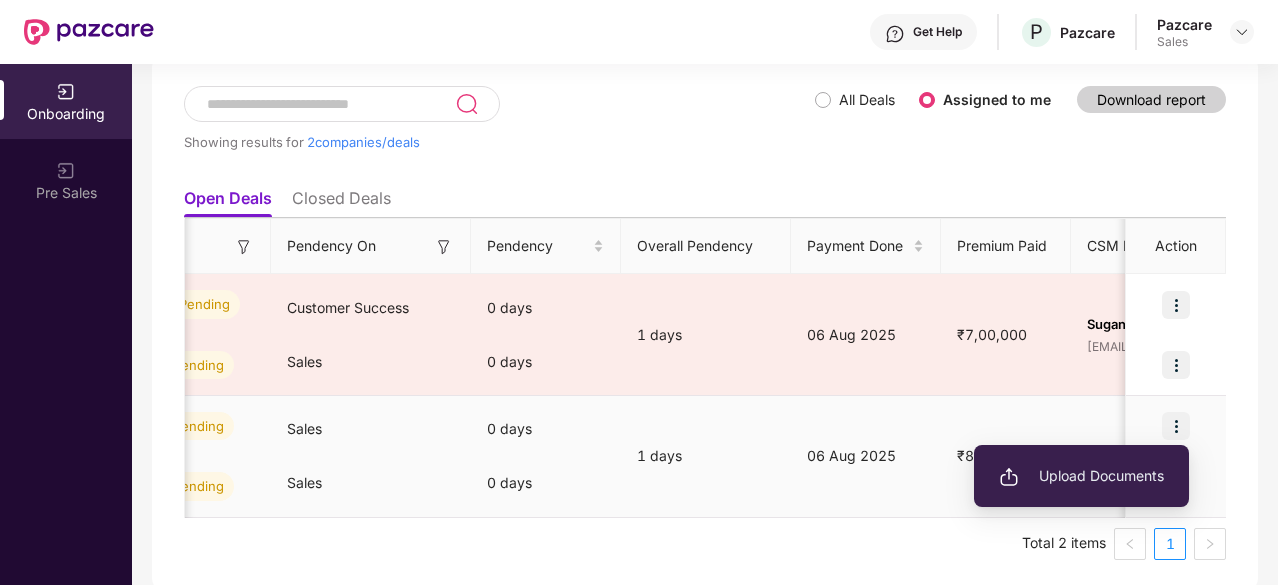 click on "Upload Documents" at bounding box center (1081, 476) 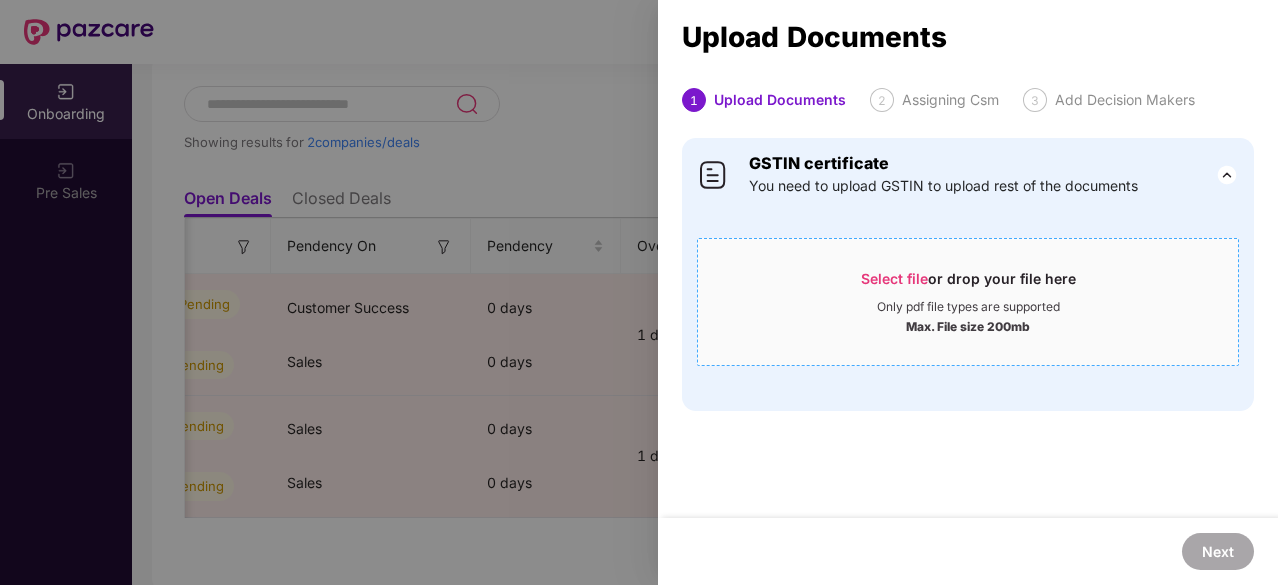 scroll, scrollTop: 0, scrollLeft: 0, axis: both 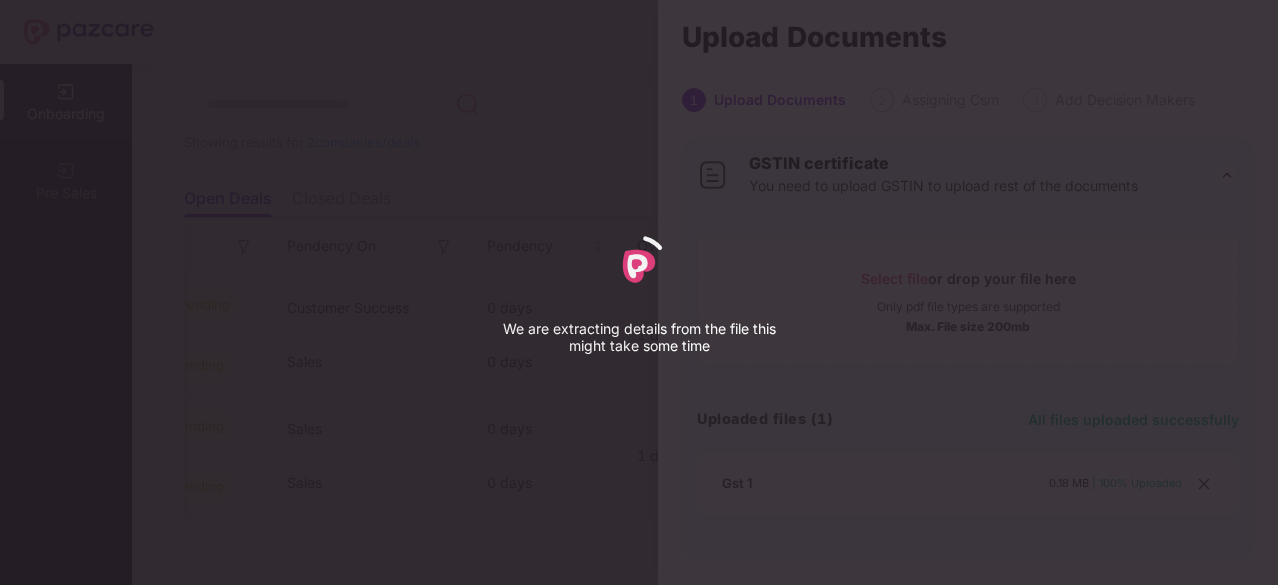 select on "*****" 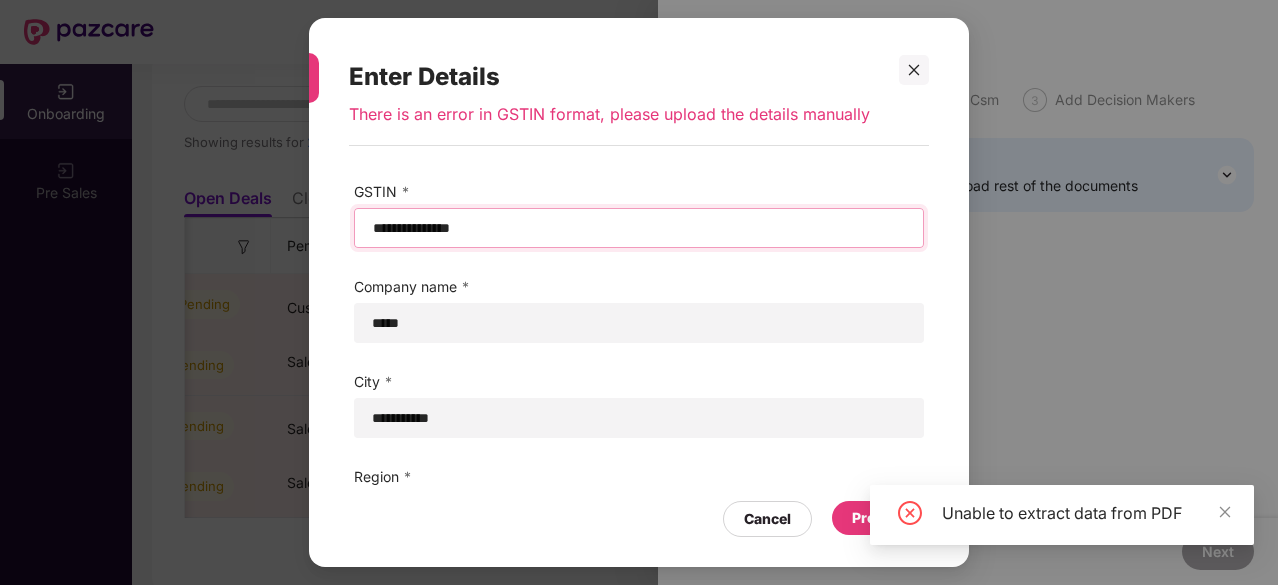 drag, startPoint x: 577, startPoint y: 231, endPoint x: 358, endPoint y: 231, distance: 219 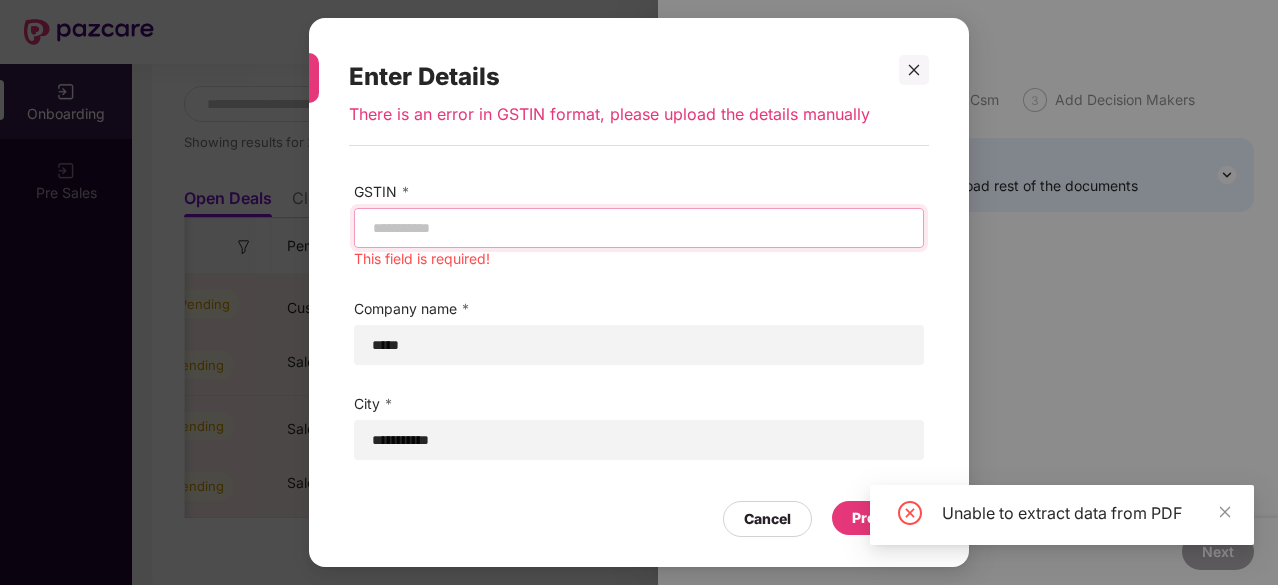 paste on "**********" 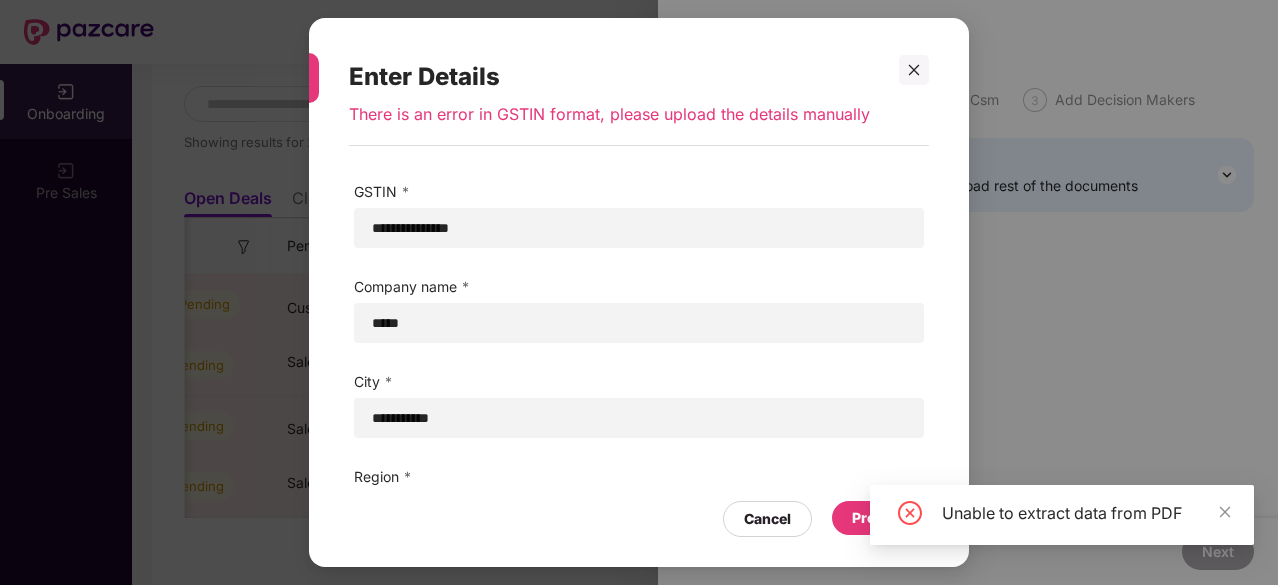 click on "Proceed" at bounding box center [880, 518] 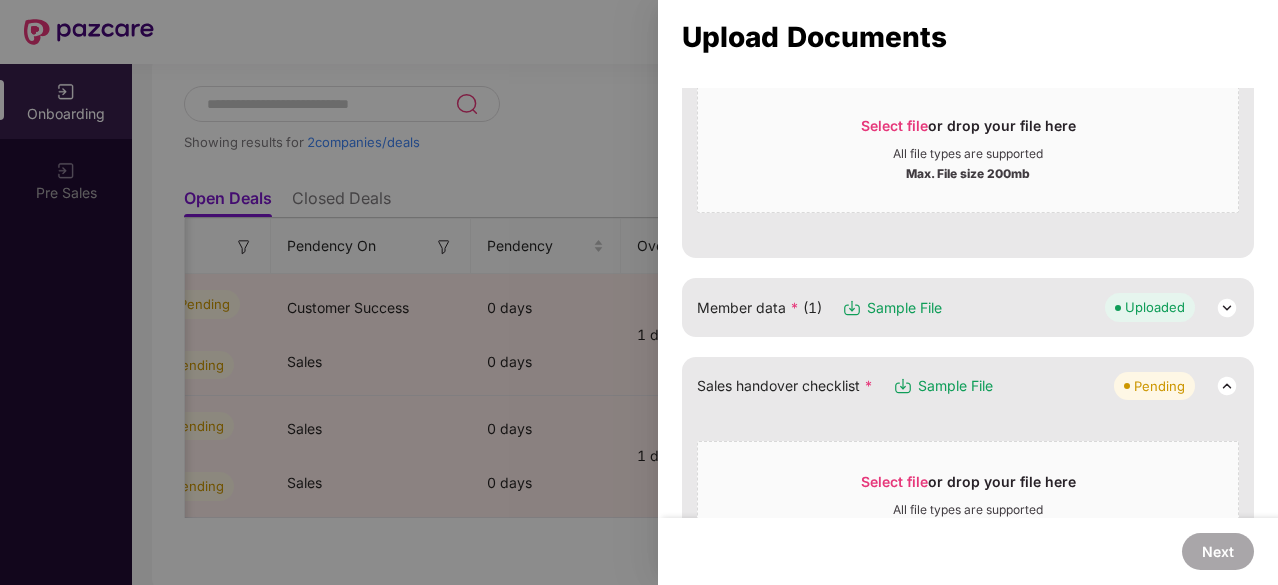 scroll, scrollTop: 302, scrollLeft: 0, axis: vertical 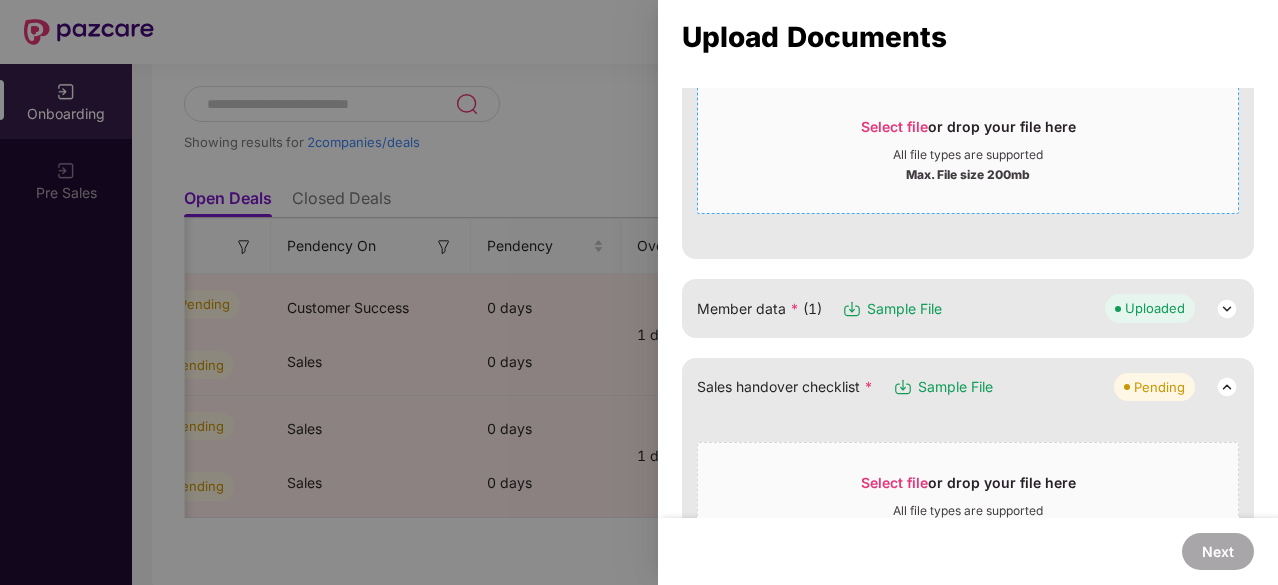 click on "Select file  or drop your file here" at bounding box center [968, 132] 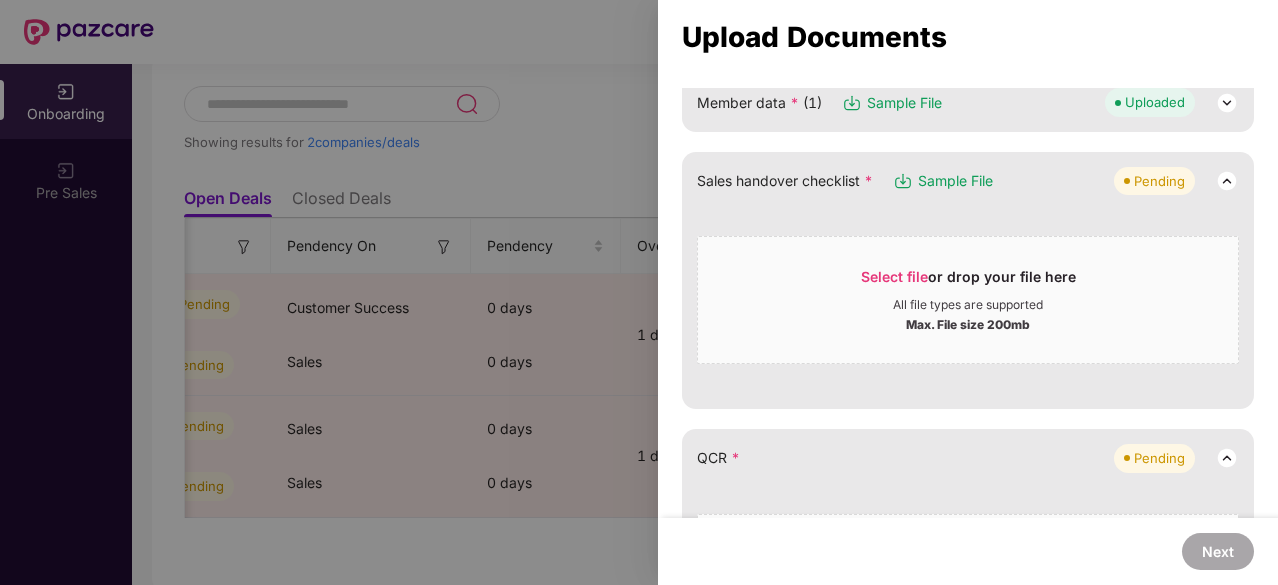 scroll, scrollTop: 307, scrollLeft: 0, axis: vertical 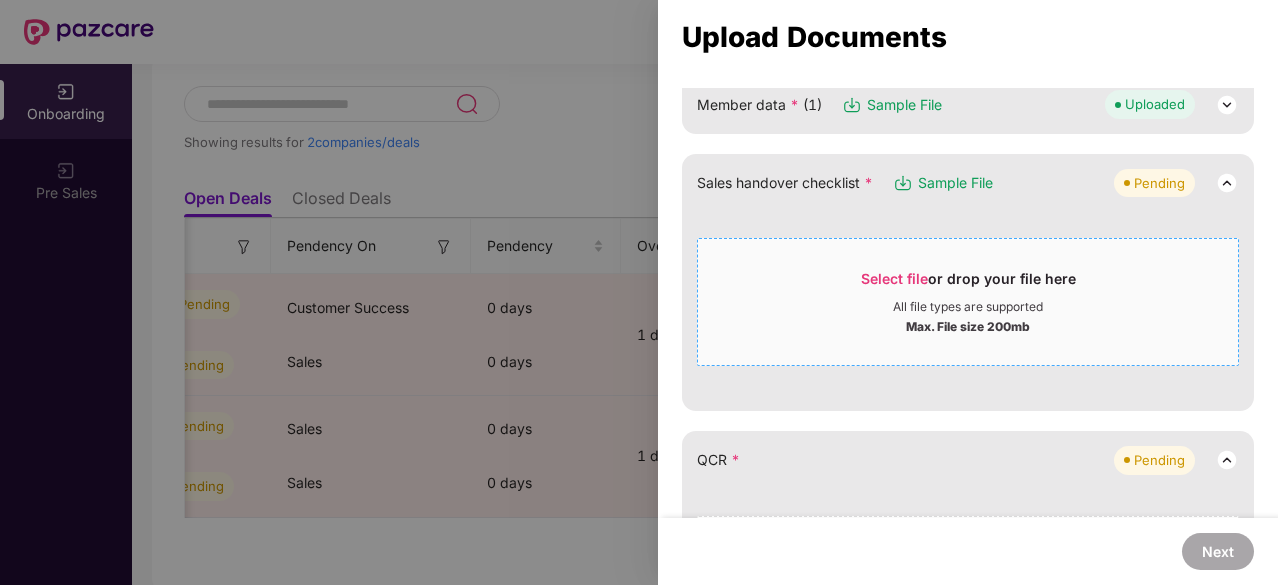 click on "Select file  or drop your file here All file types are supported Max. File size 200mb" at bounding box center (968, 302) 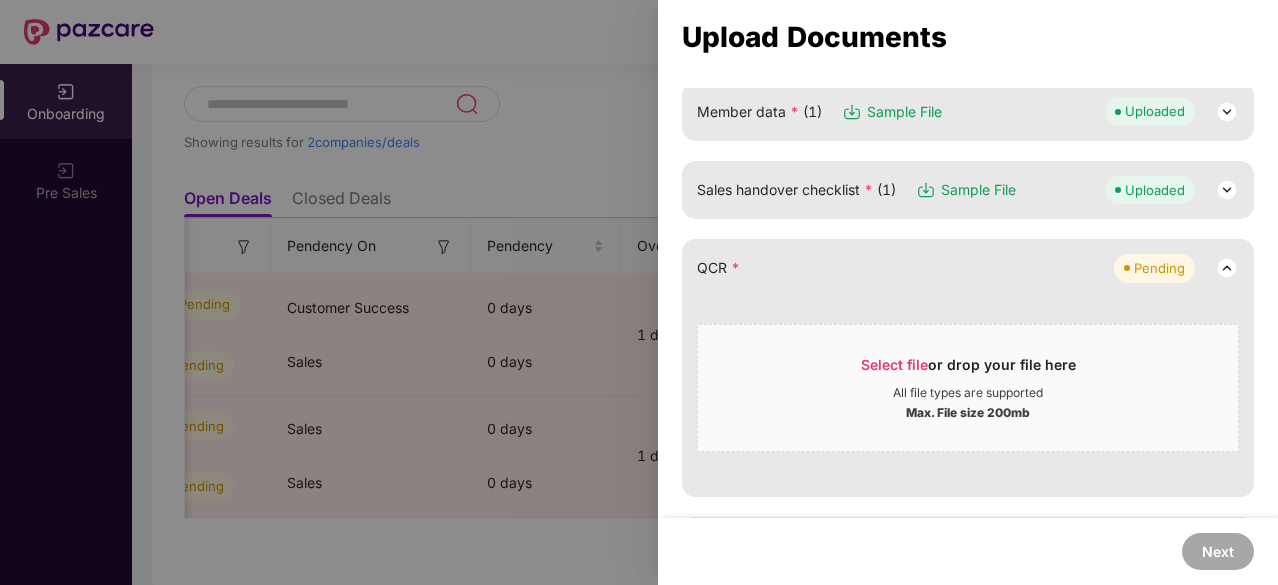 scroll, scrollTop: 292, scrollLeft: 0, axis: vertical 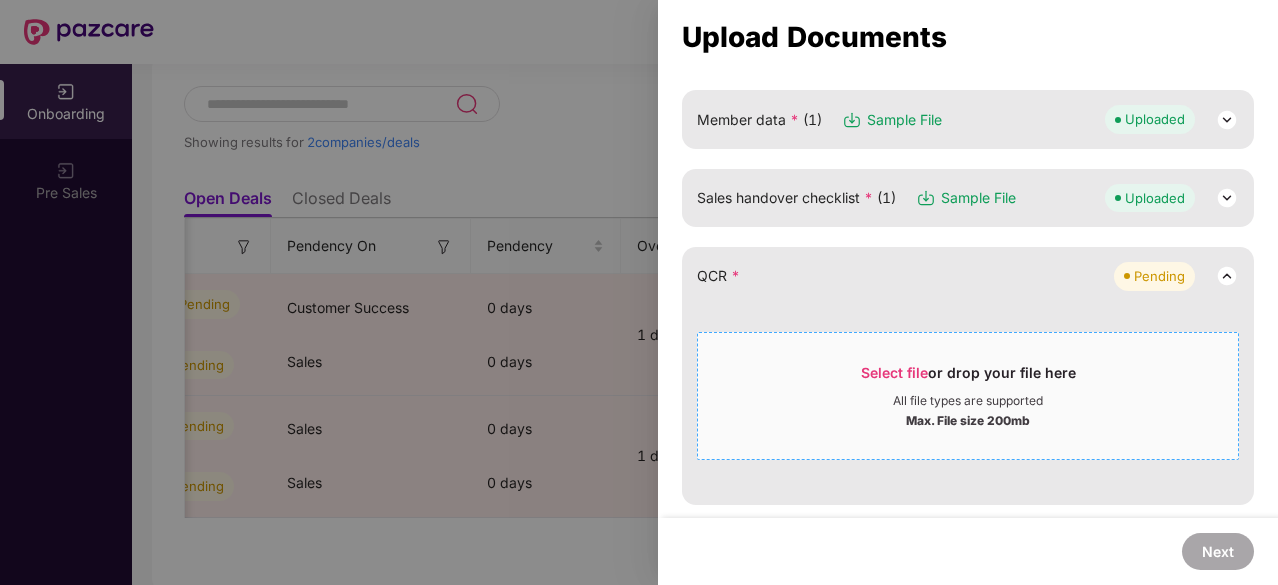 click on "Select file" at bounding box center [894, 372] 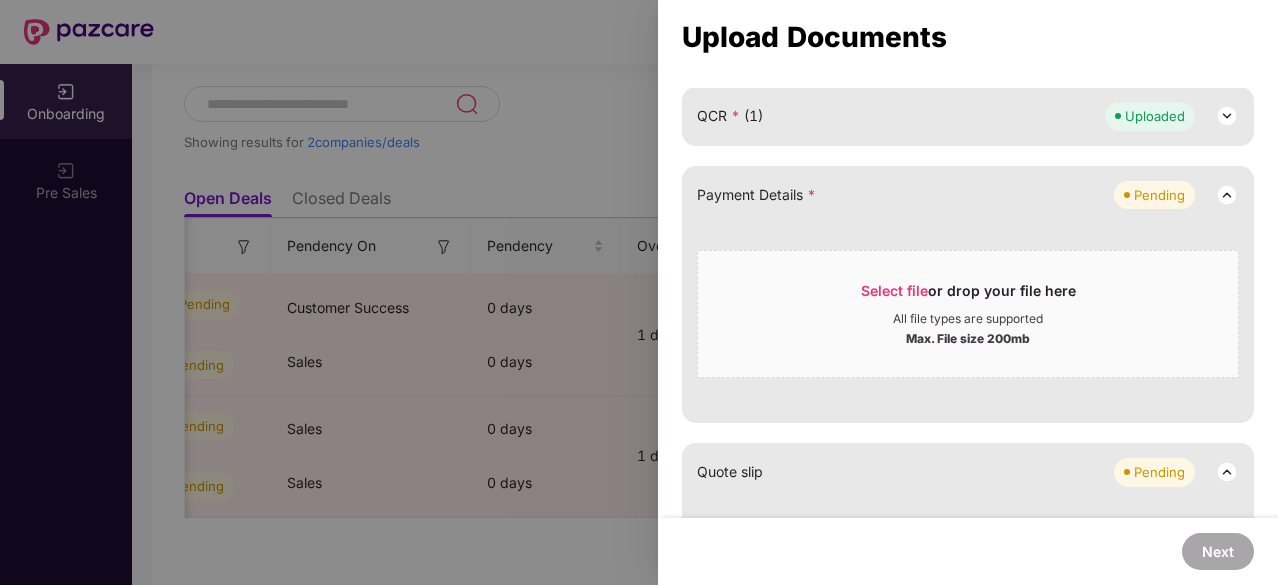 scroll, scrollTop: 450, scrollLeft: 0, axis: vertical 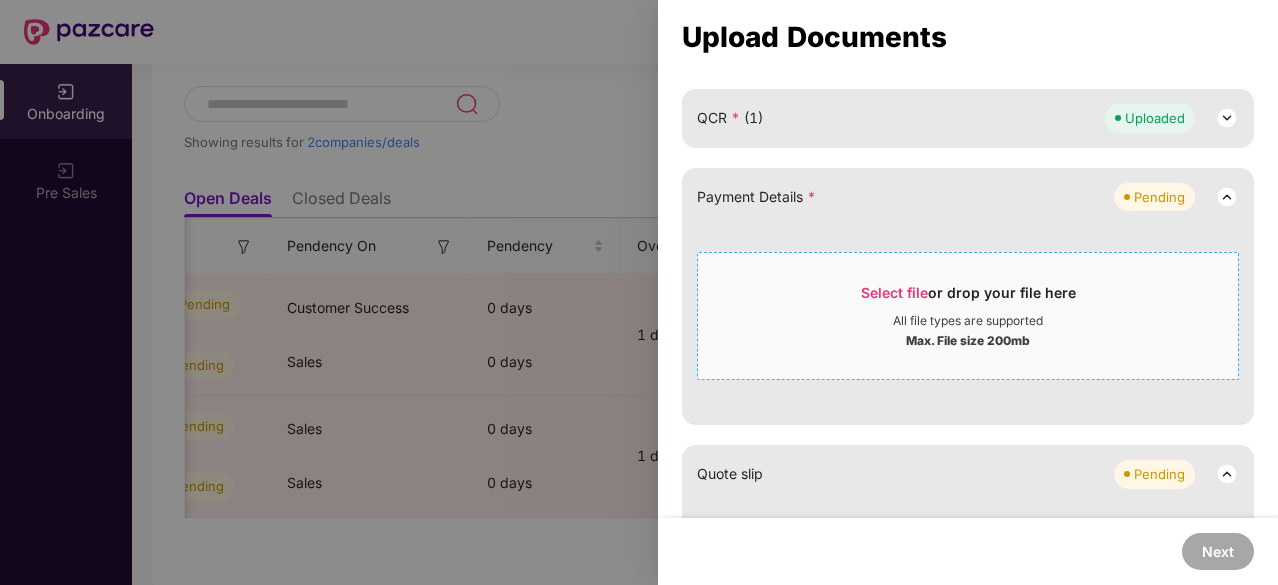 click on "Select file  or drop your file here" at bounding box center (968, 298) 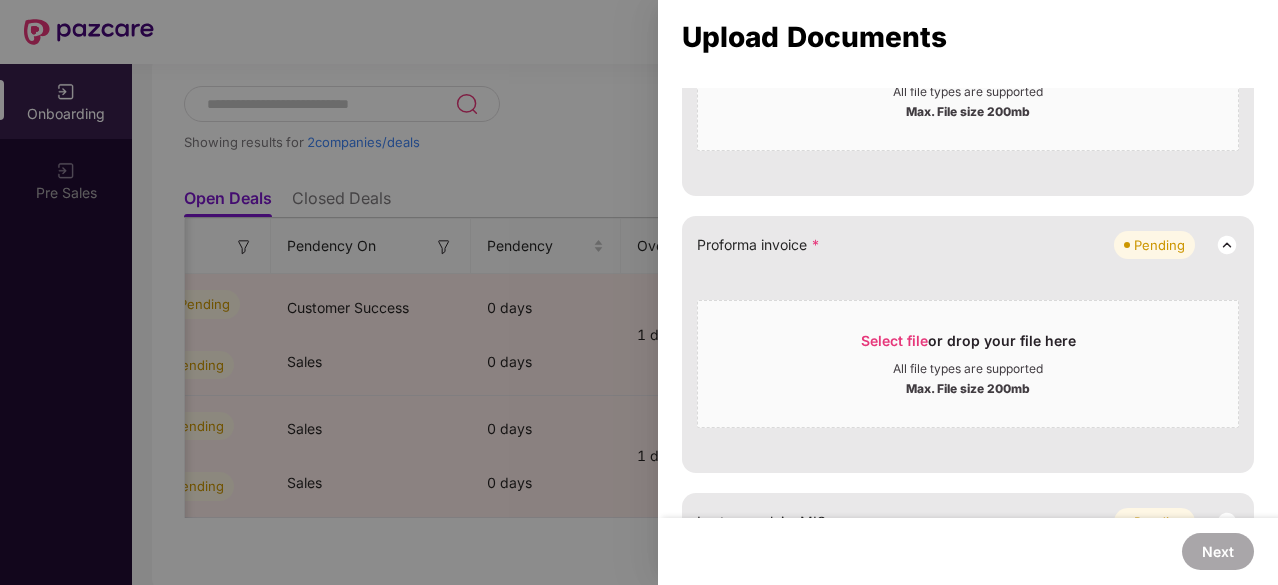 scroll, scrollTop: 760, scrollLeft: 0, axis: vertical 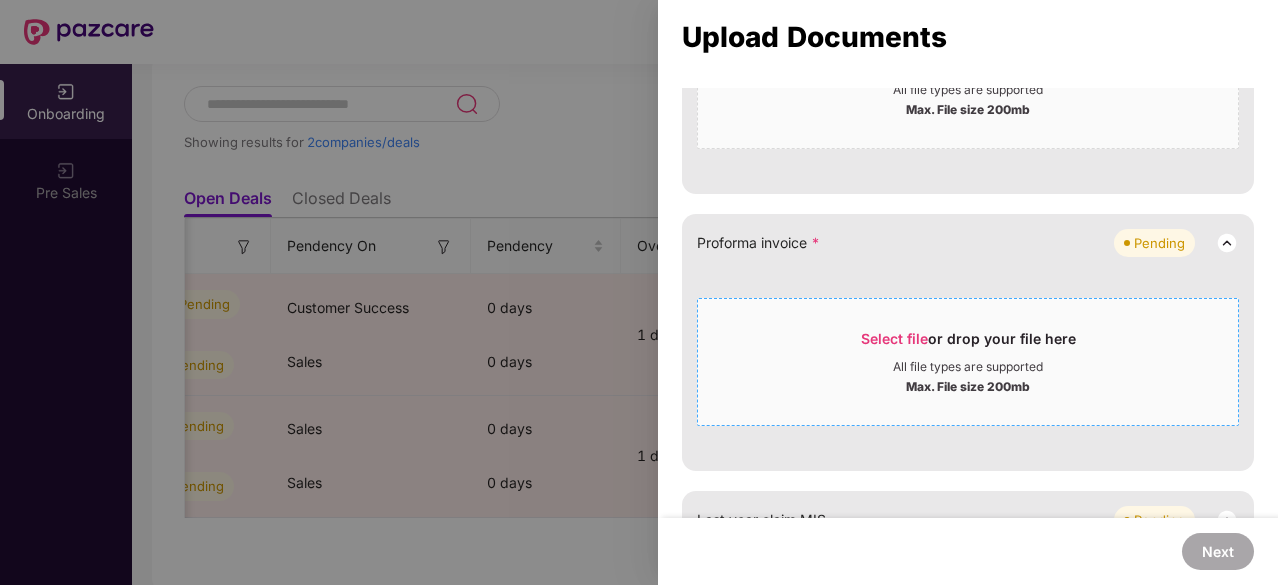 click on "Select file" at bounding box center (894, 338) 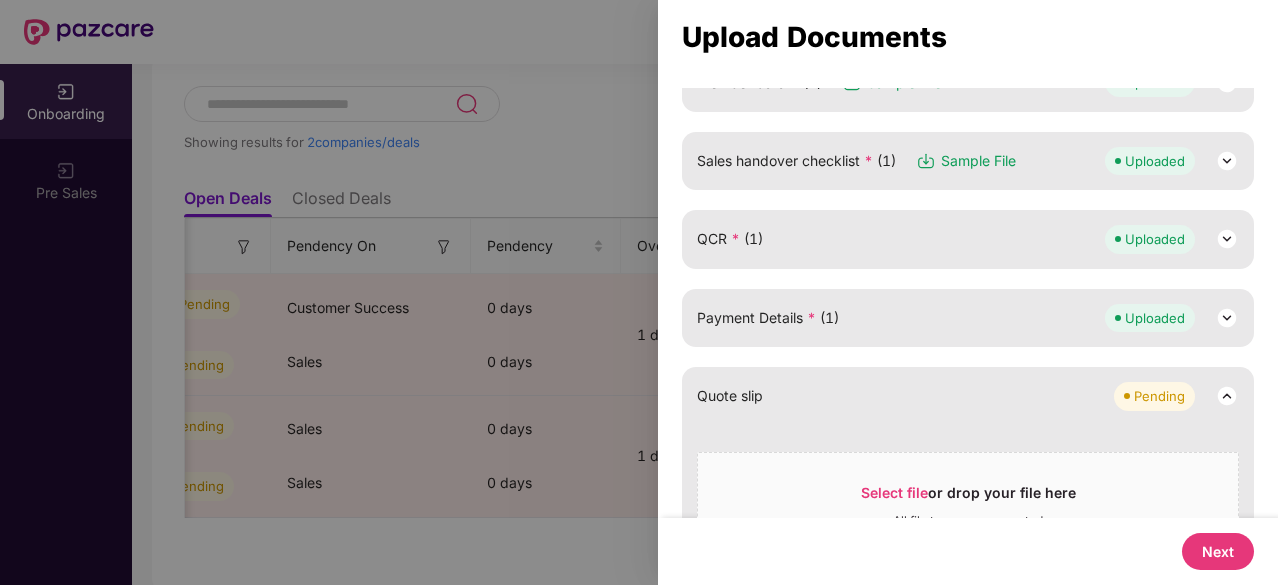 scroll, scrollTop: 730, scrollLeft: 0, axis: vertical 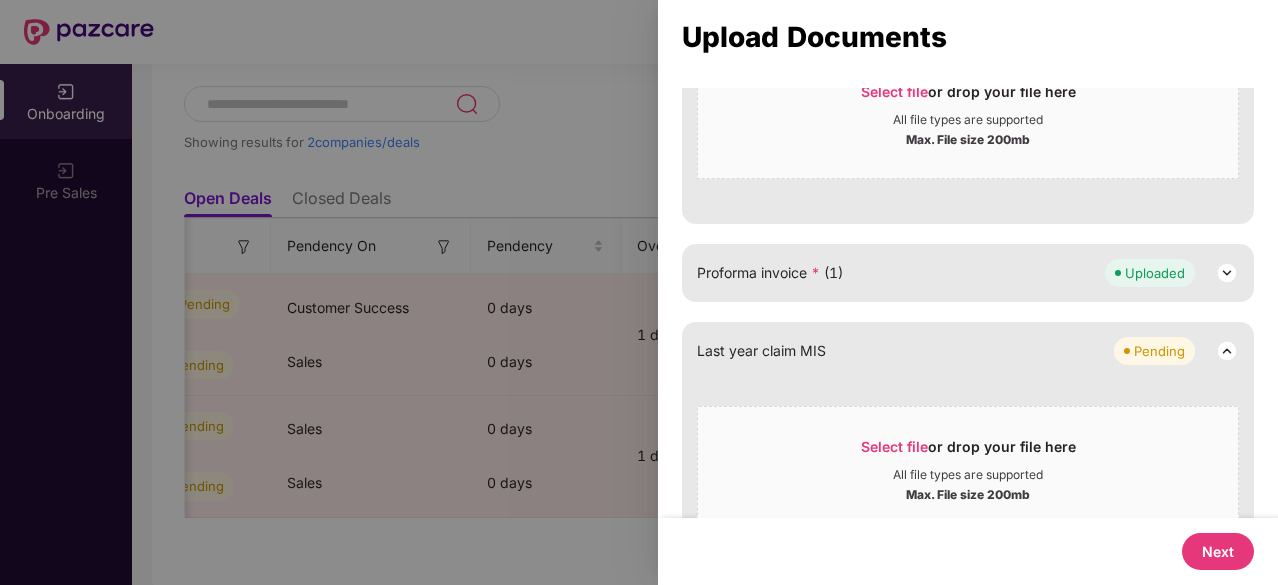 click at bounding box center [1227, 273] 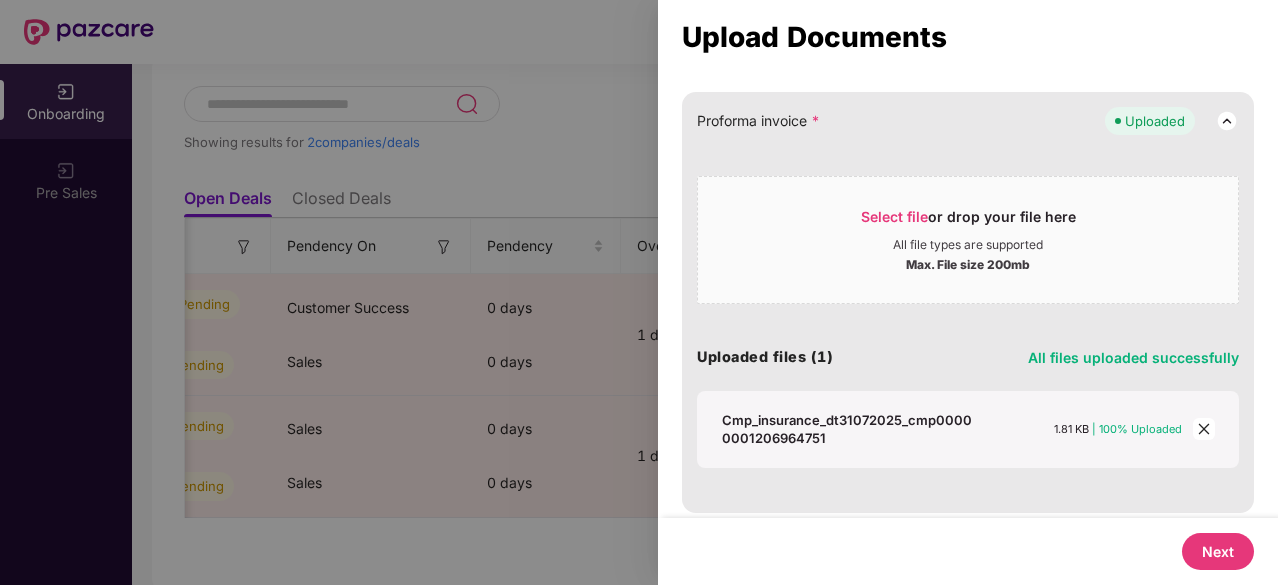 scroll, scrollTop: 886, scrollLeft: 0, axis: vertical 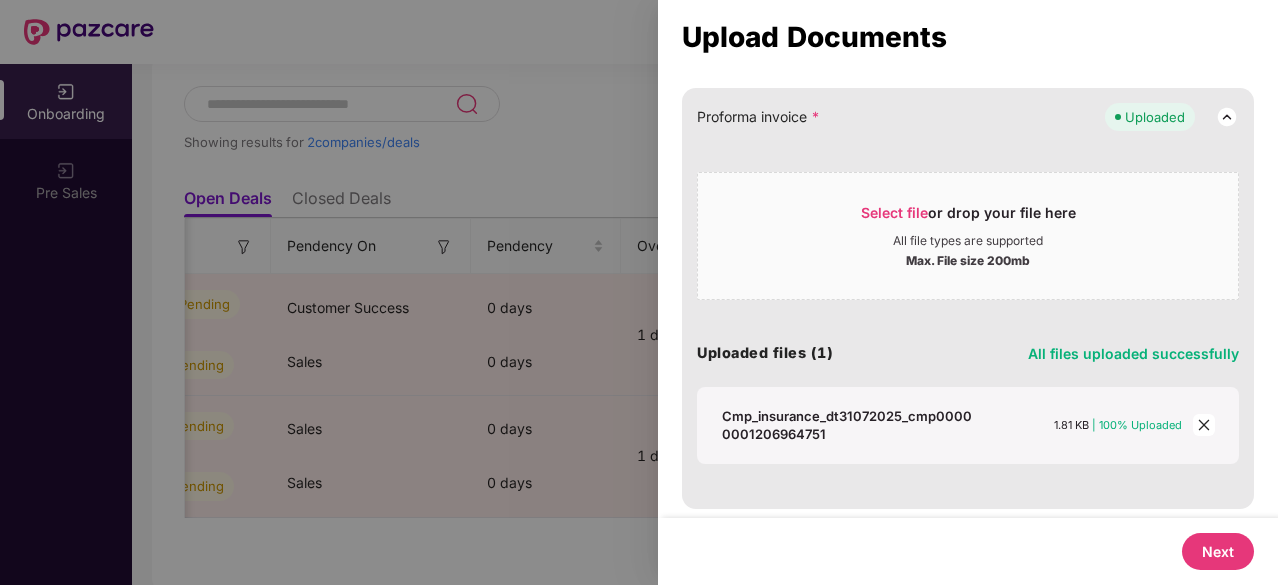 click at bounding box center (1204, 425) 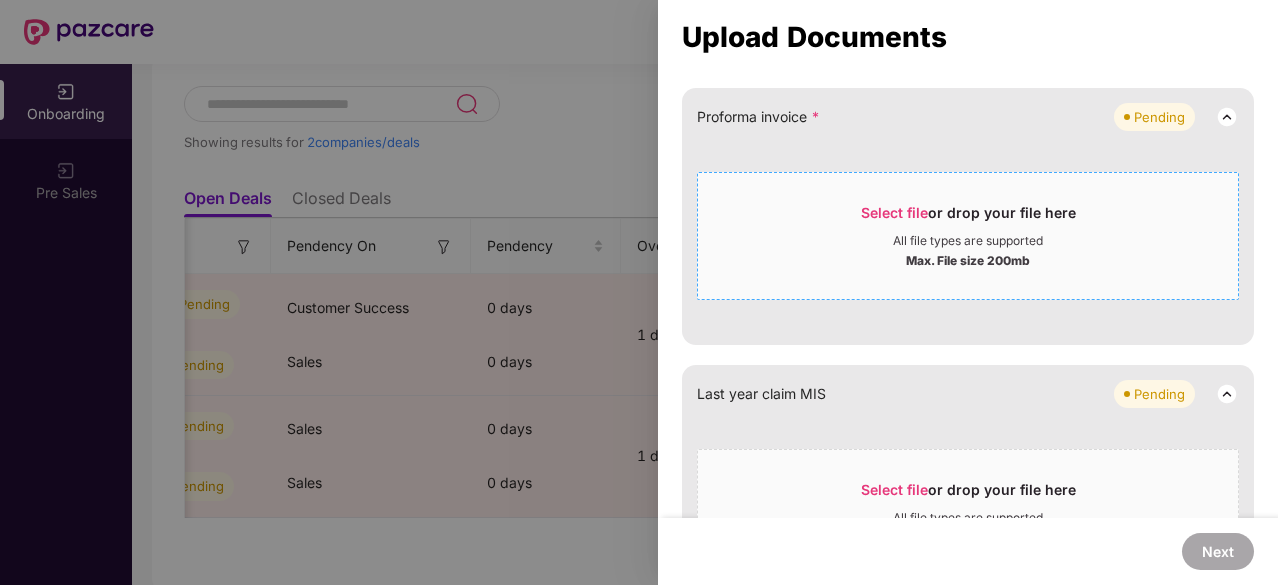 click on "Select file  or drop your file here All file types are supported Max. File size 200mb" at bounding box center [968, 236] 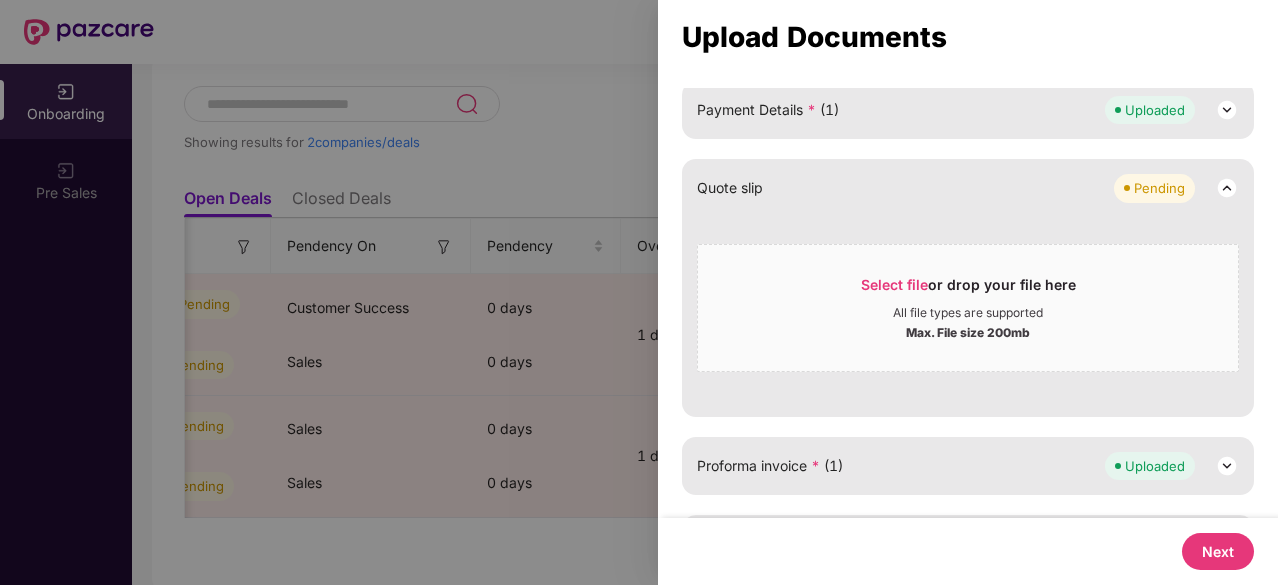 scroll, scrollTop: 530, scrollLeft: 0, axis: vertical 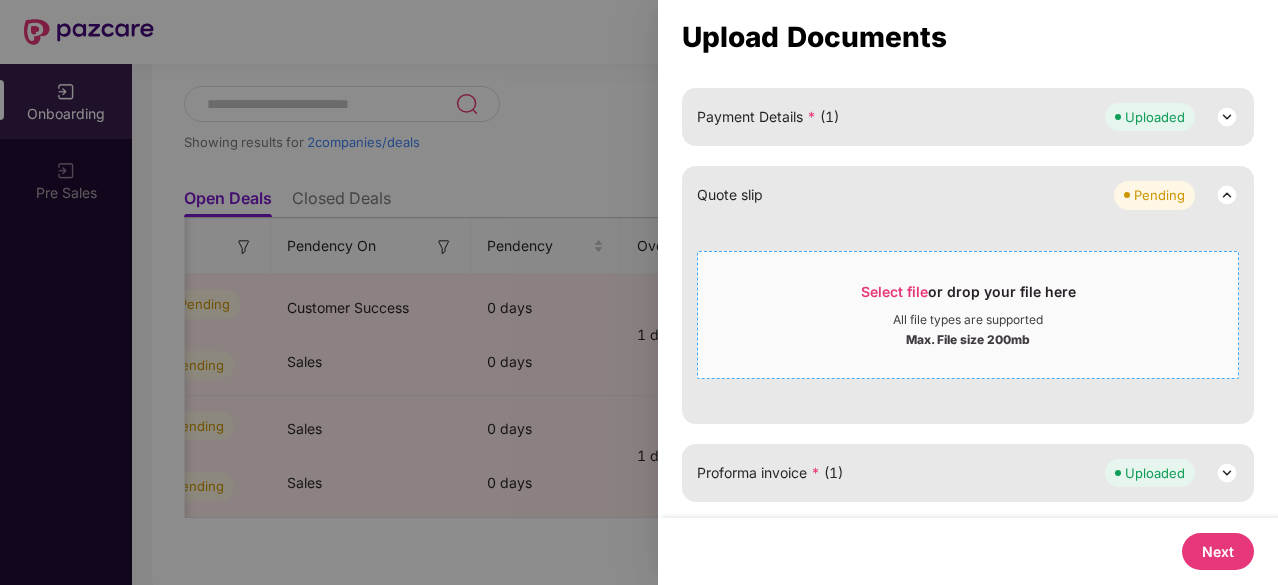 click on "Select file  or drop your file here" at bounding box center (968, 297) 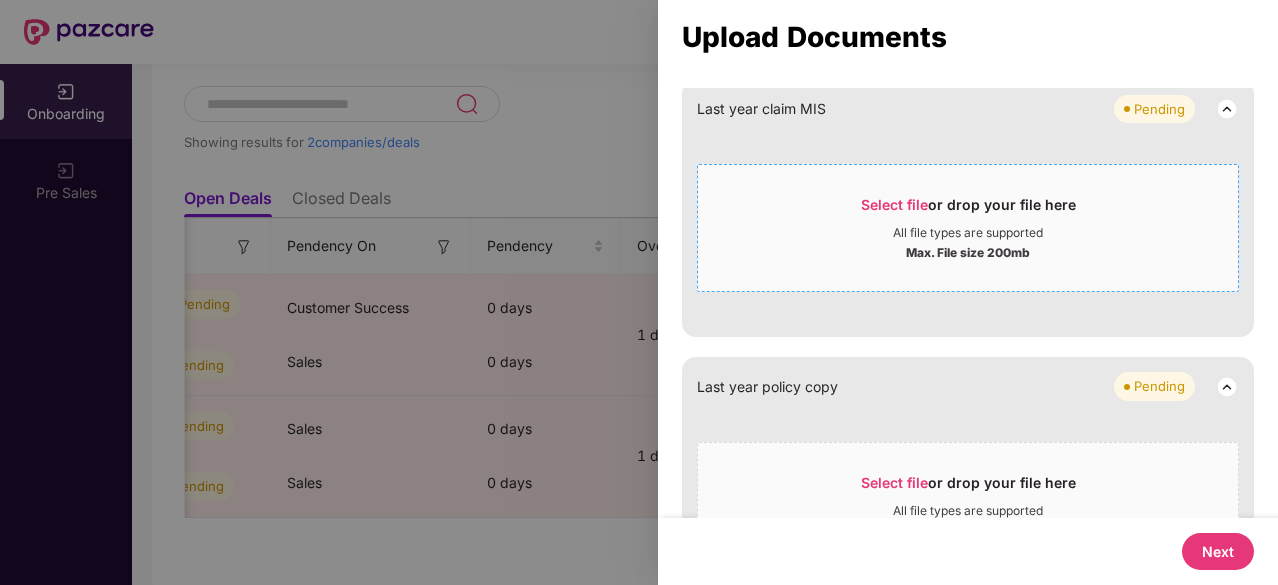 scroll, scrollTop: 772, scrollLeft: 0, axis: vertical 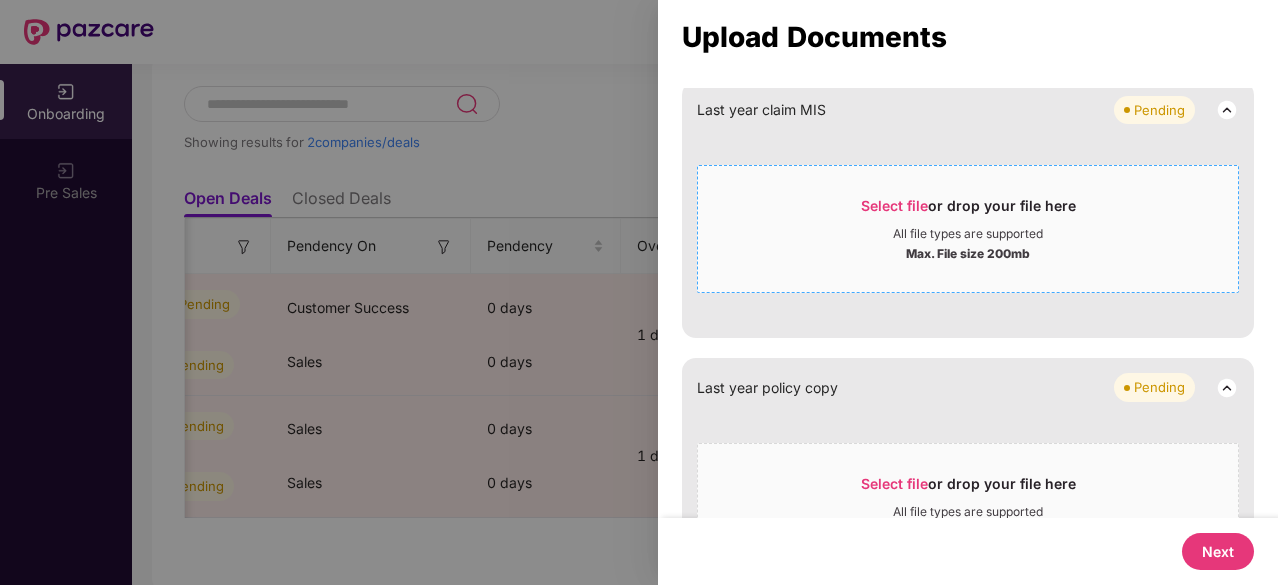 click on "Select file" at bounding box center (894, 205) 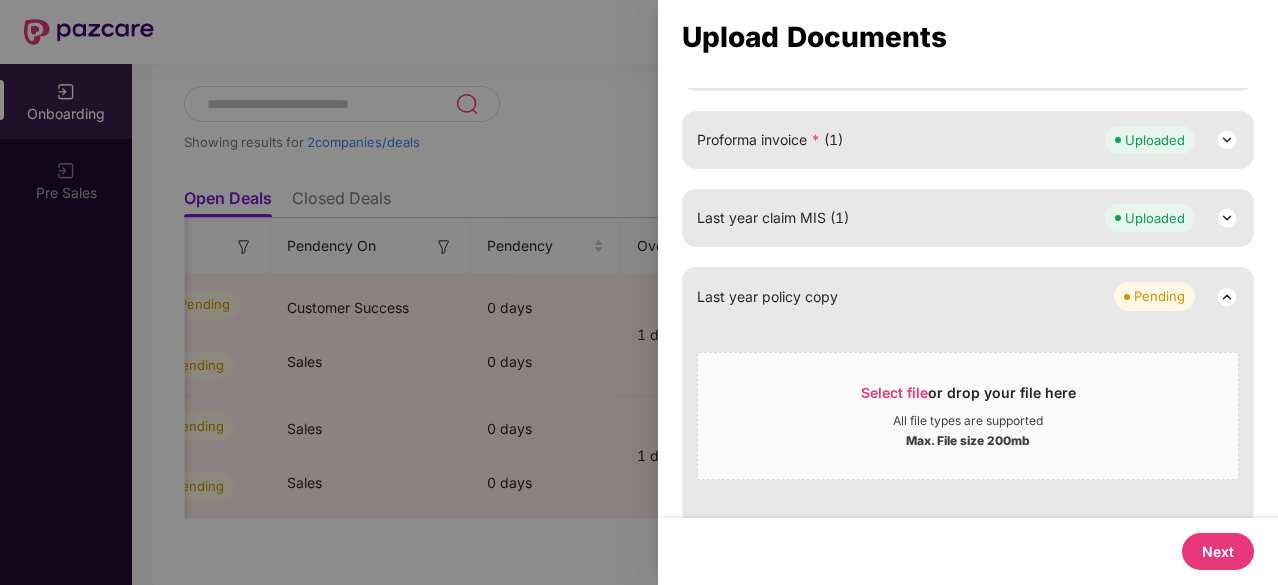 scroll, scrollTop: 679, scrollLeft: 0, axis: vertical 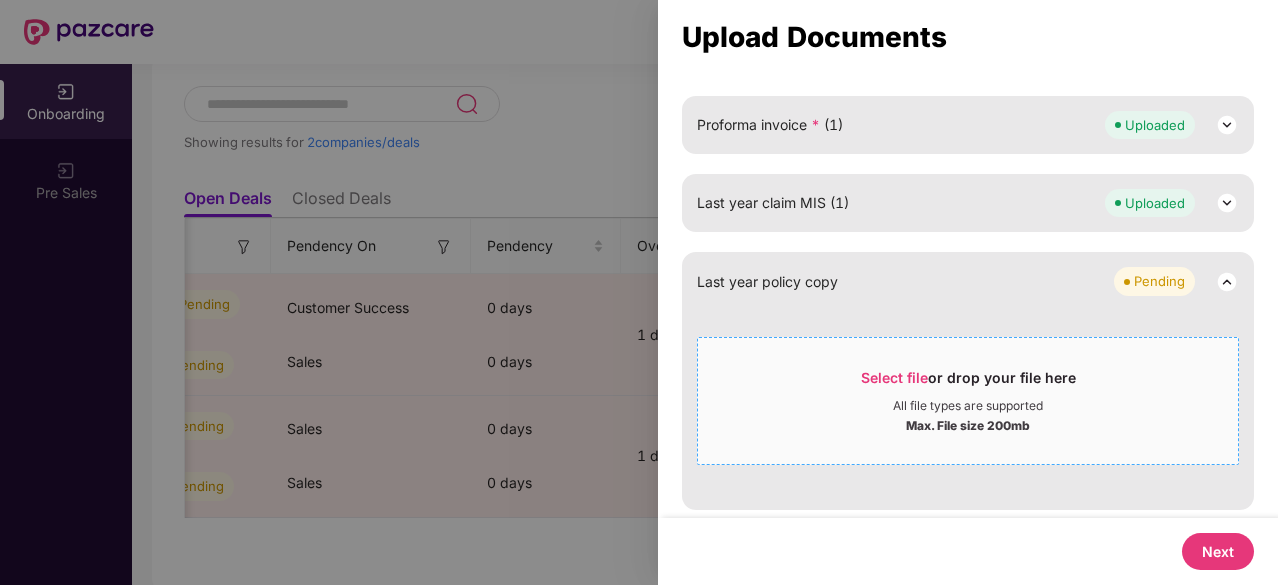 click on "Select file  or drop your file here" at bounding box center (968, 383) 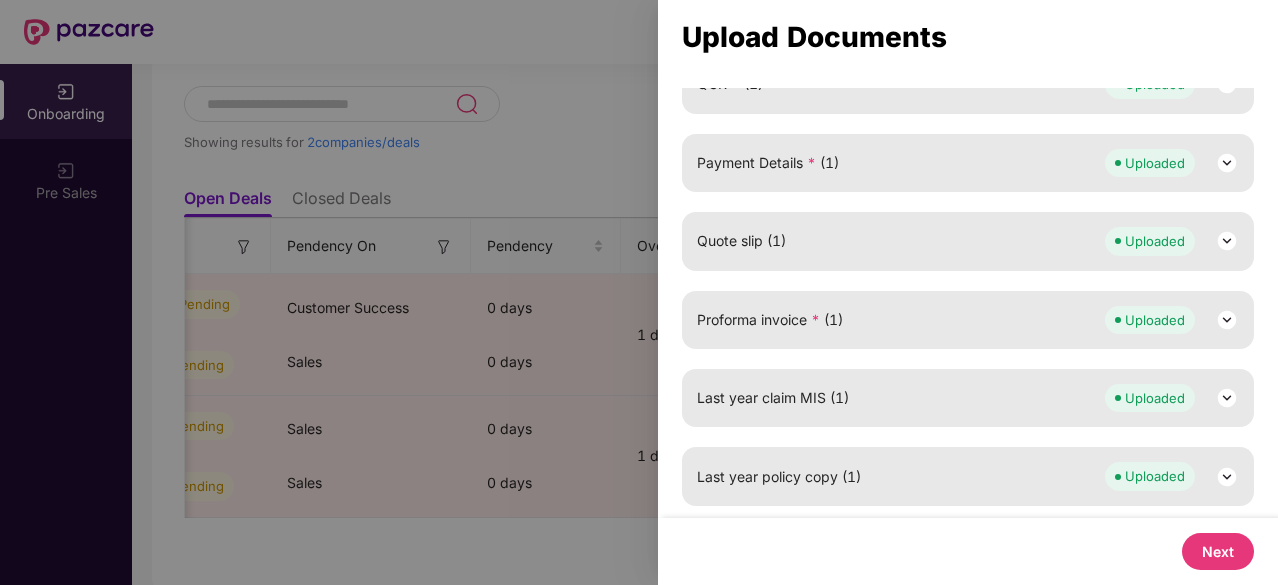 scroll, scrollTop: 481, scrollLeft: 0, axis: vertical 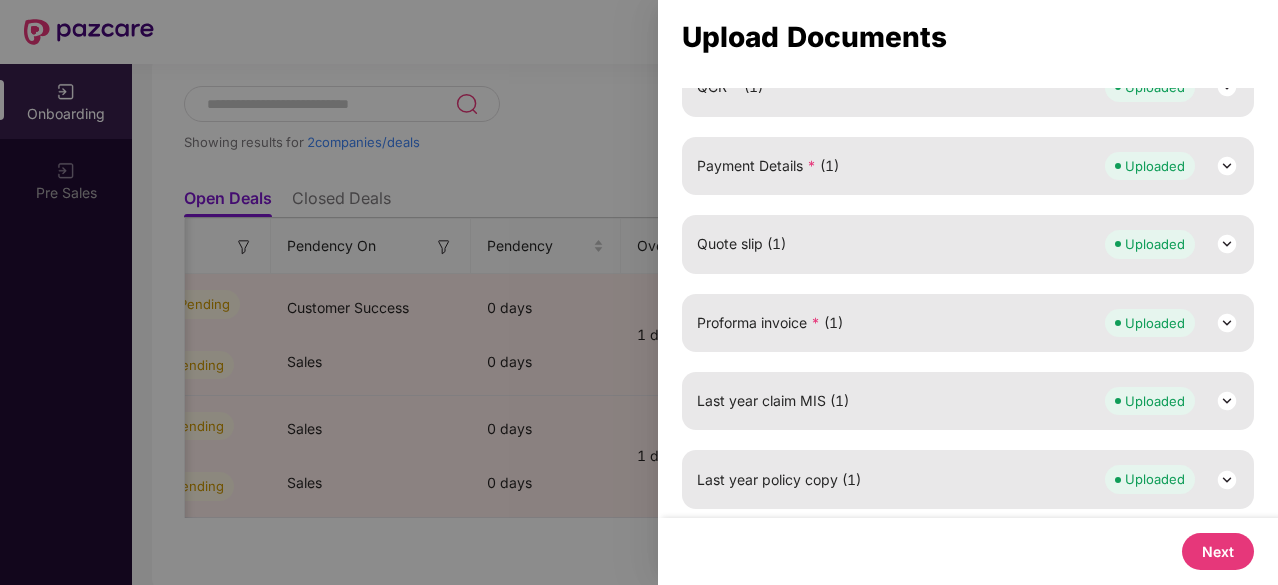 click at bounding box center [1227, 480] 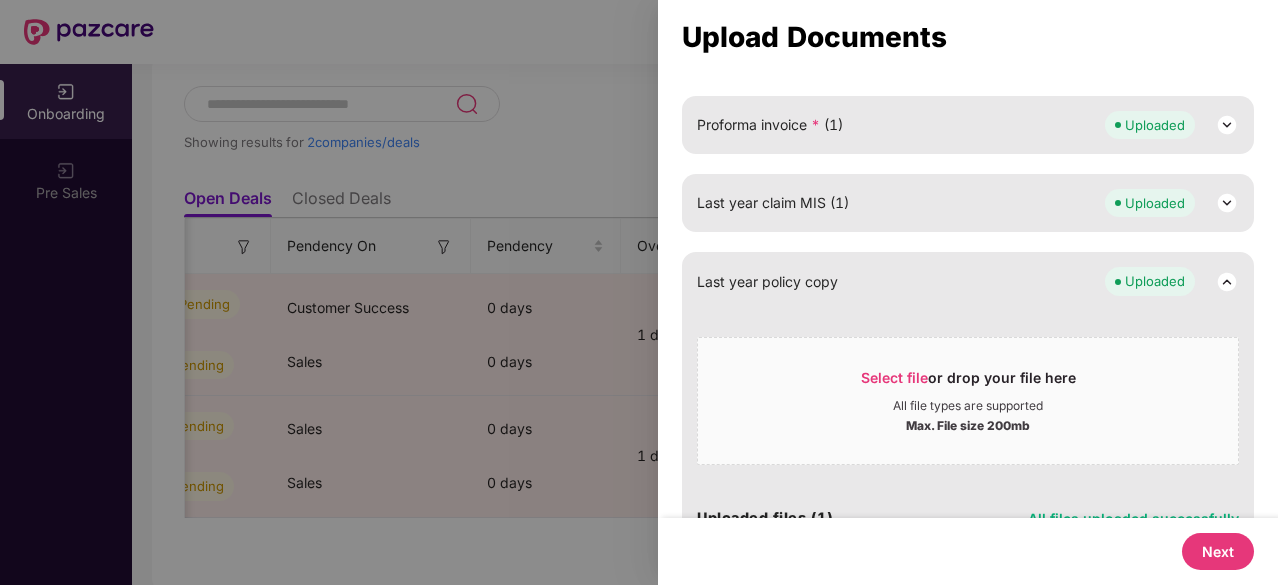 scroll, scrollTop: 828, scrollLeft: 0, axis: vertical 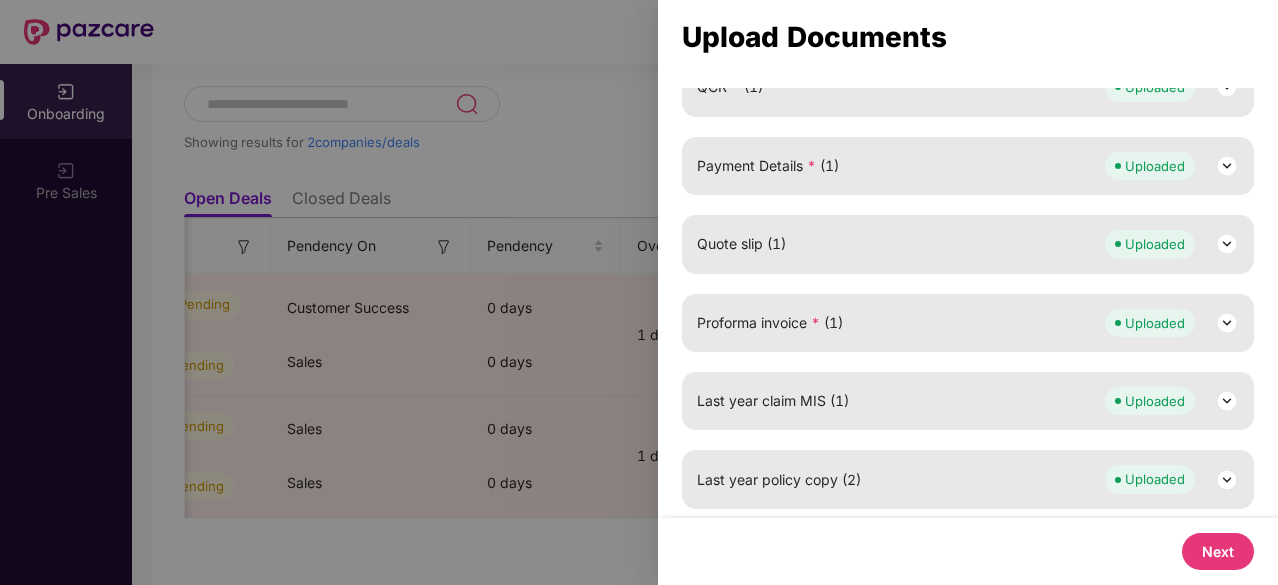 click on "Next" at bounding box center [1218, 551] 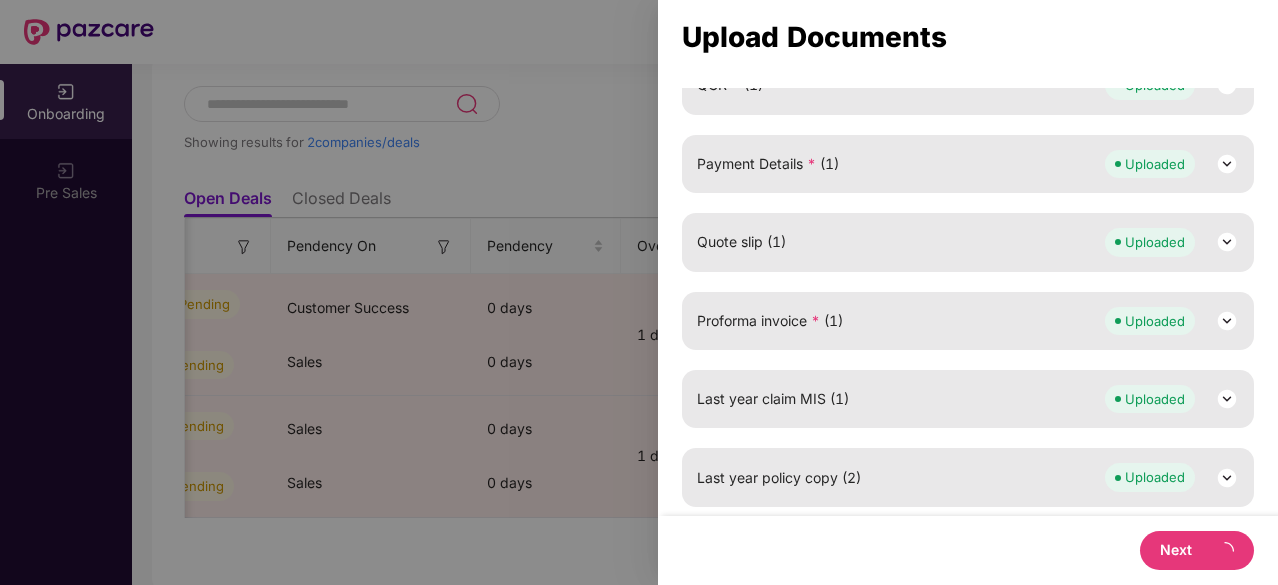 select on "**********" 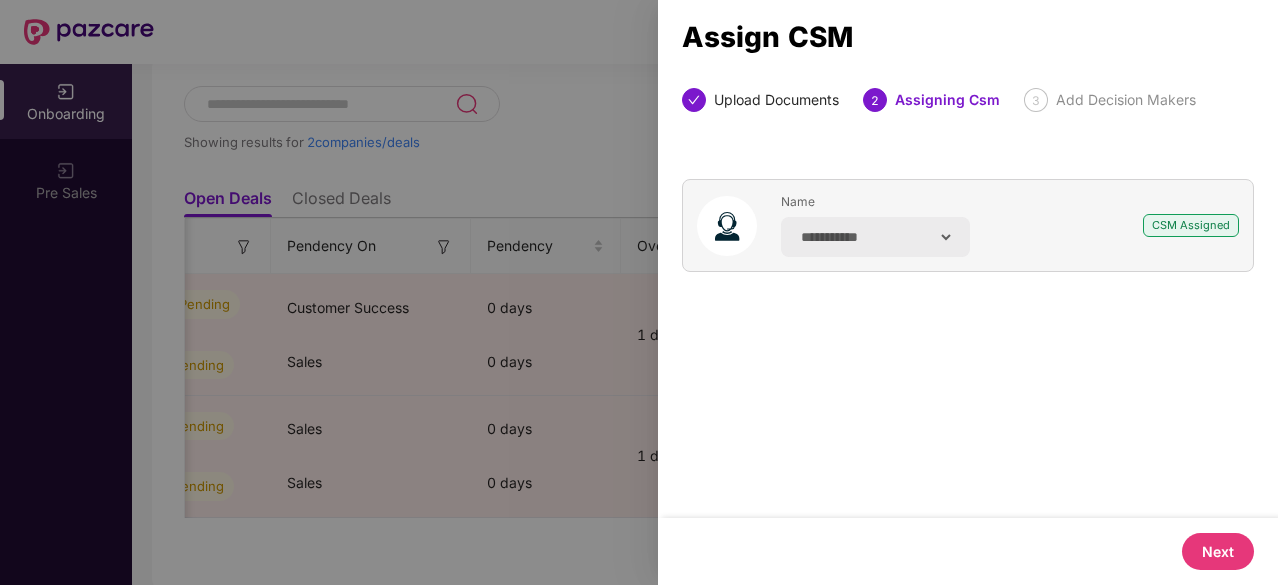 scroll, scrollTop: 0, scrollLeft: 0, axis: both 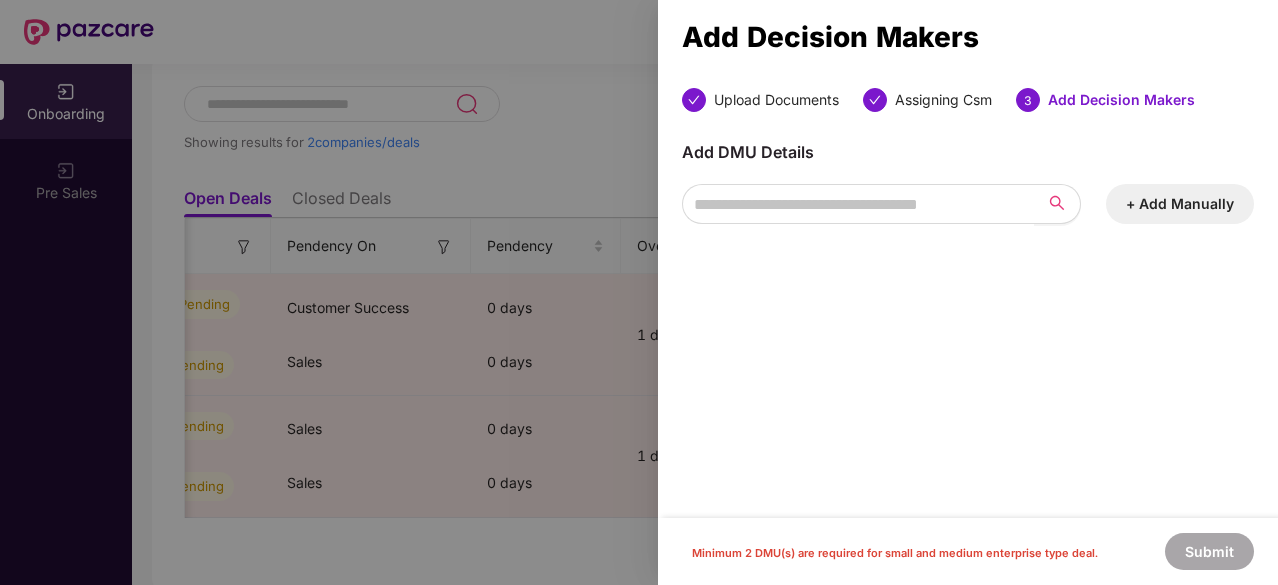 click on "+ Add Manually" at bounding box center (1180, 204) 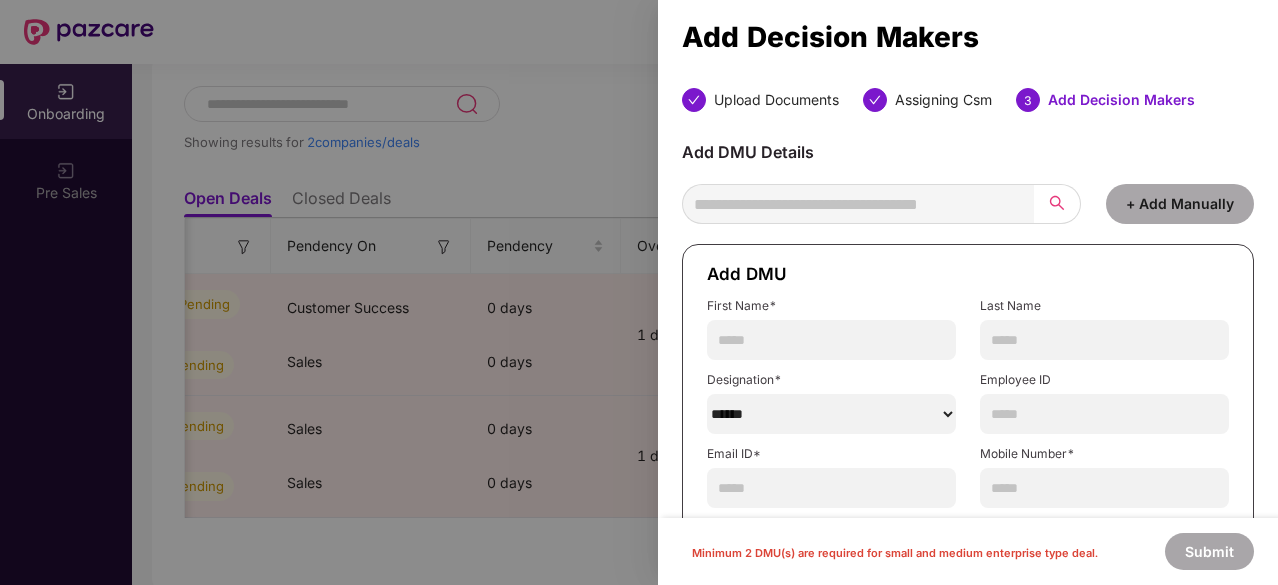 scroll, scrollTop: 72, scrollLeft: 0, axis: vertical 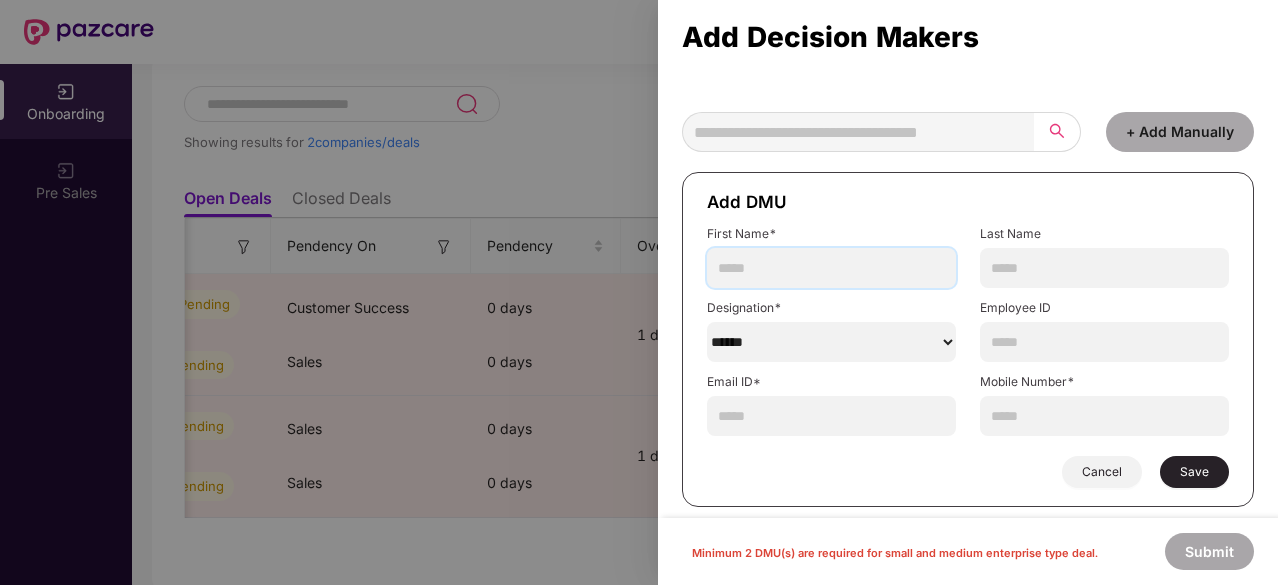 click at bounding box center (831, 268) 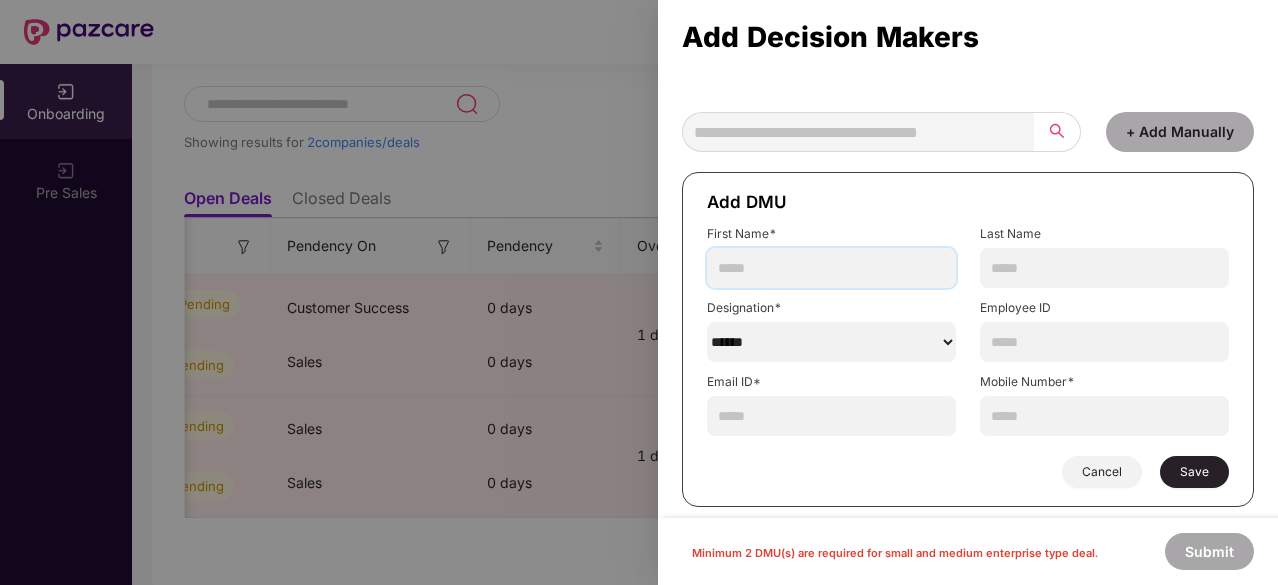 type on "********" 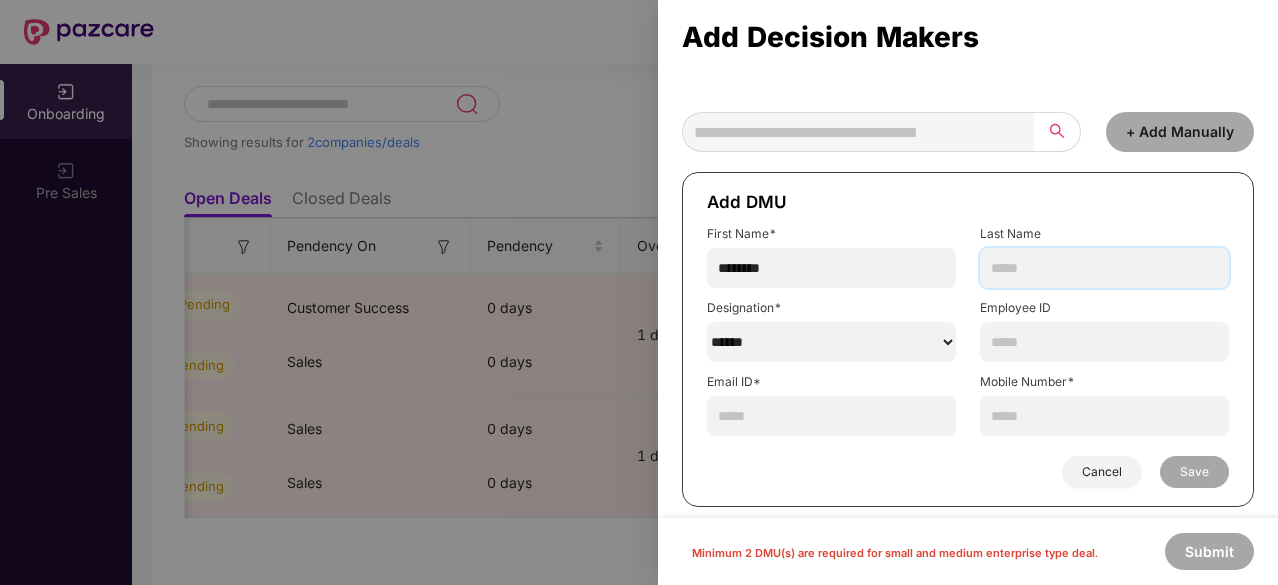 click at bounding box center (1104, 268) 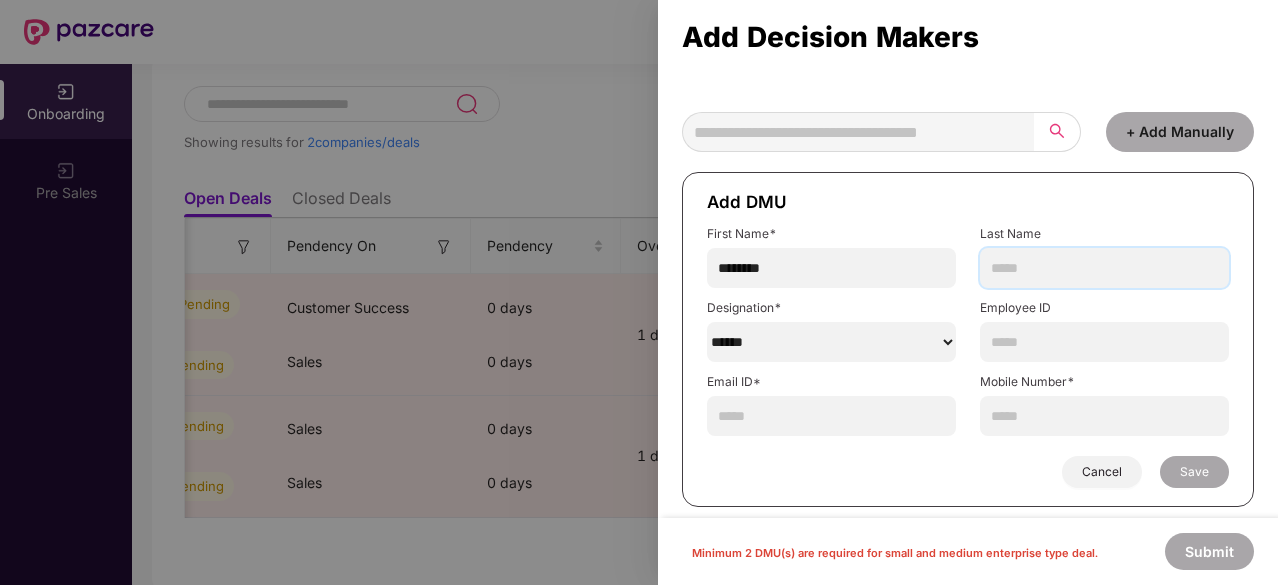 type on "****" 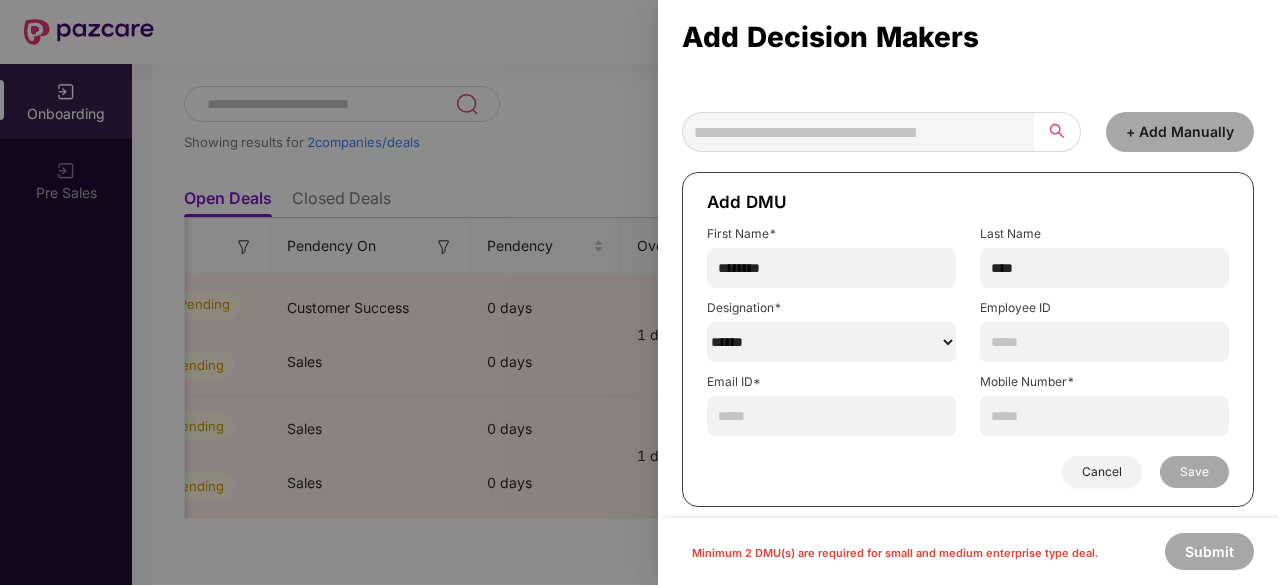 click on "******" at bounding box center [831, 342] 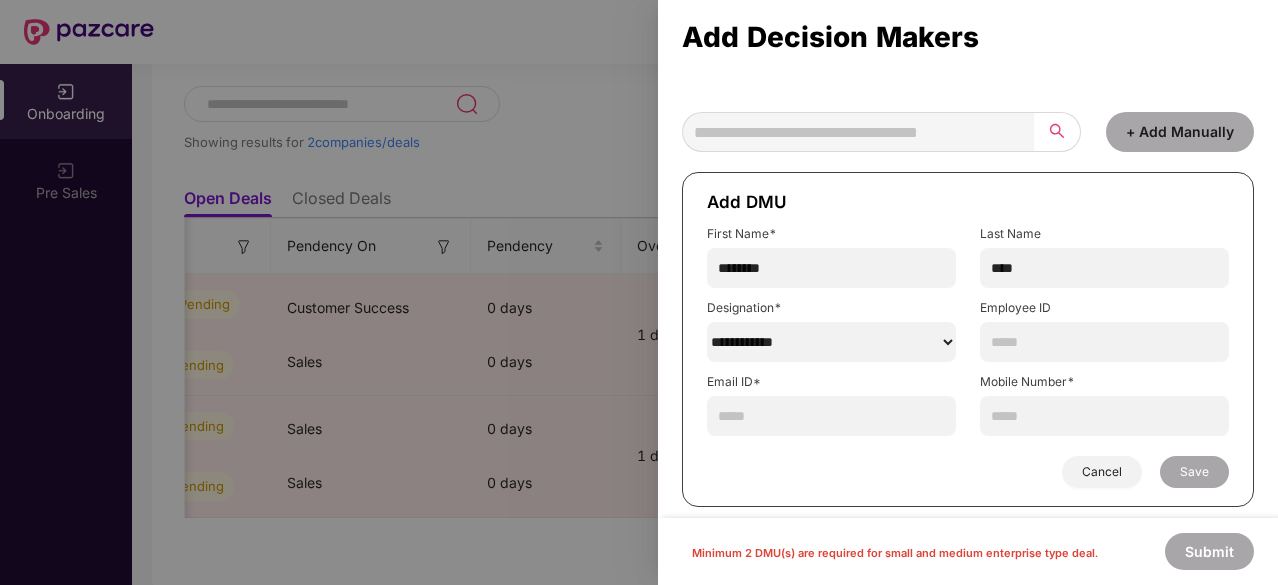 click on "******" at bounding box center (831, 342) 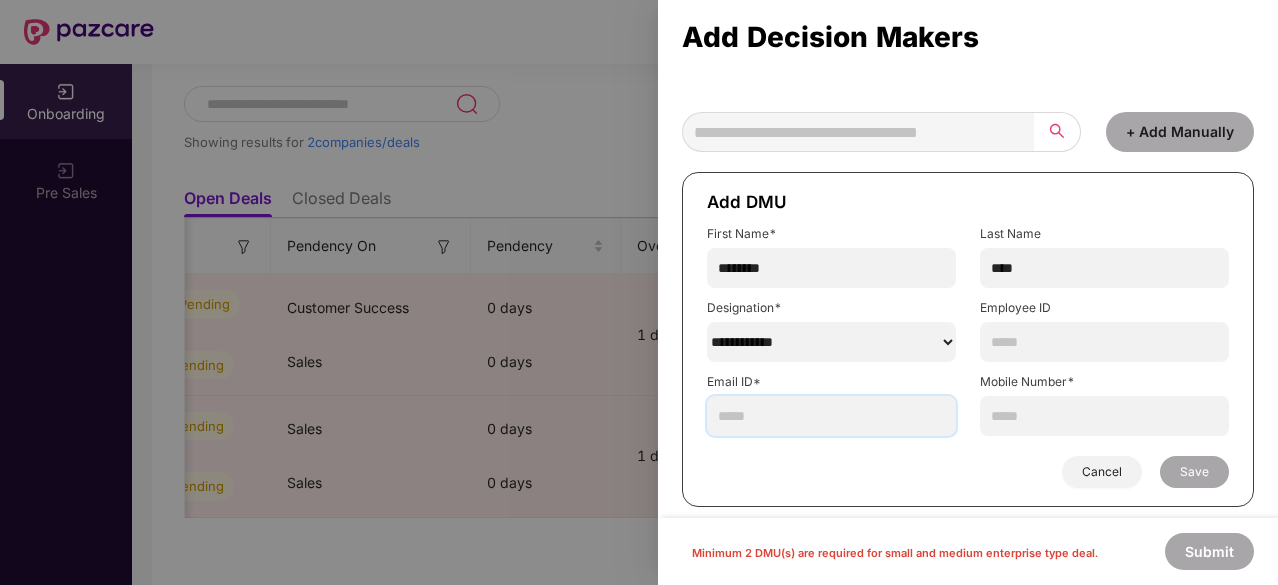 click at bounding box center (831, 416) 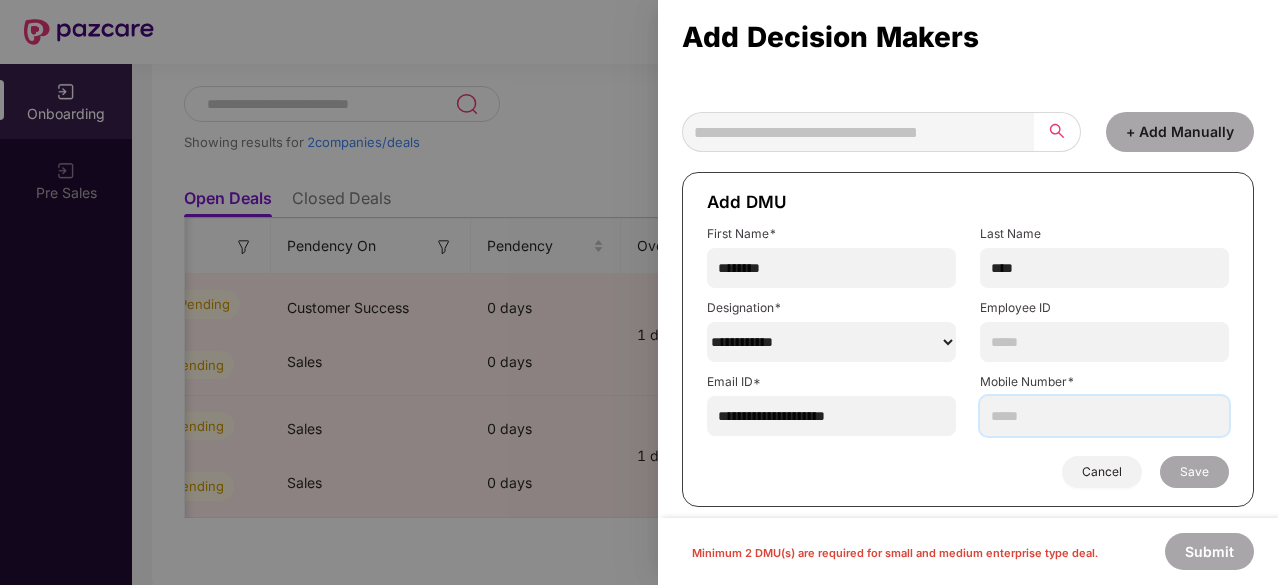 click at bounding box center (1104, 416) 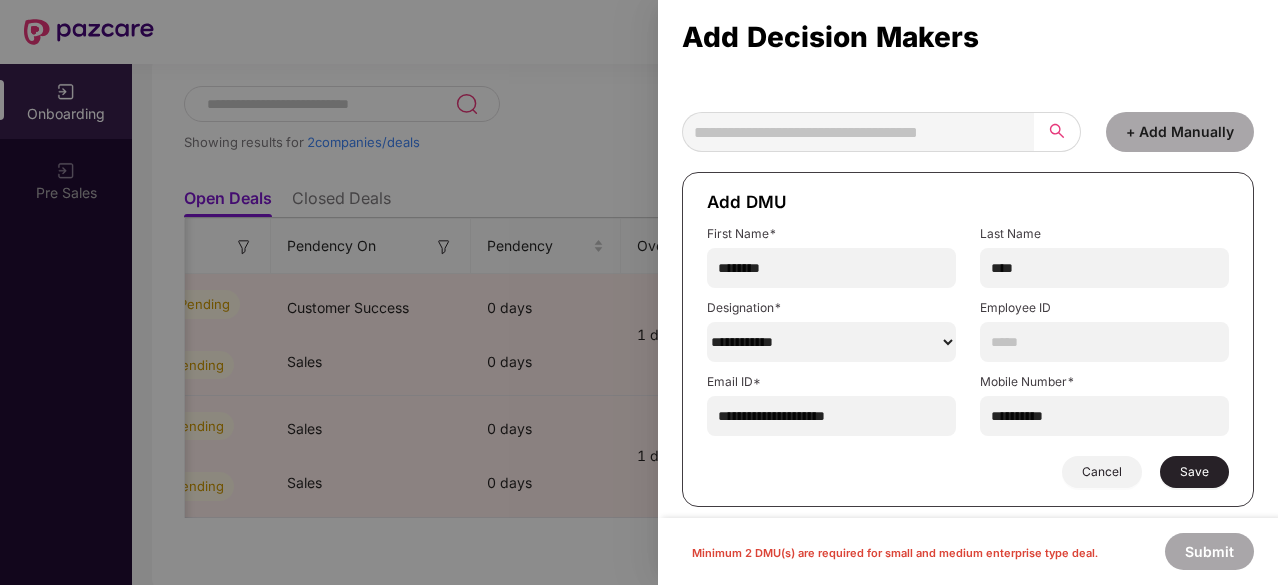 click on "Save" at bounding box center [1194, 472] 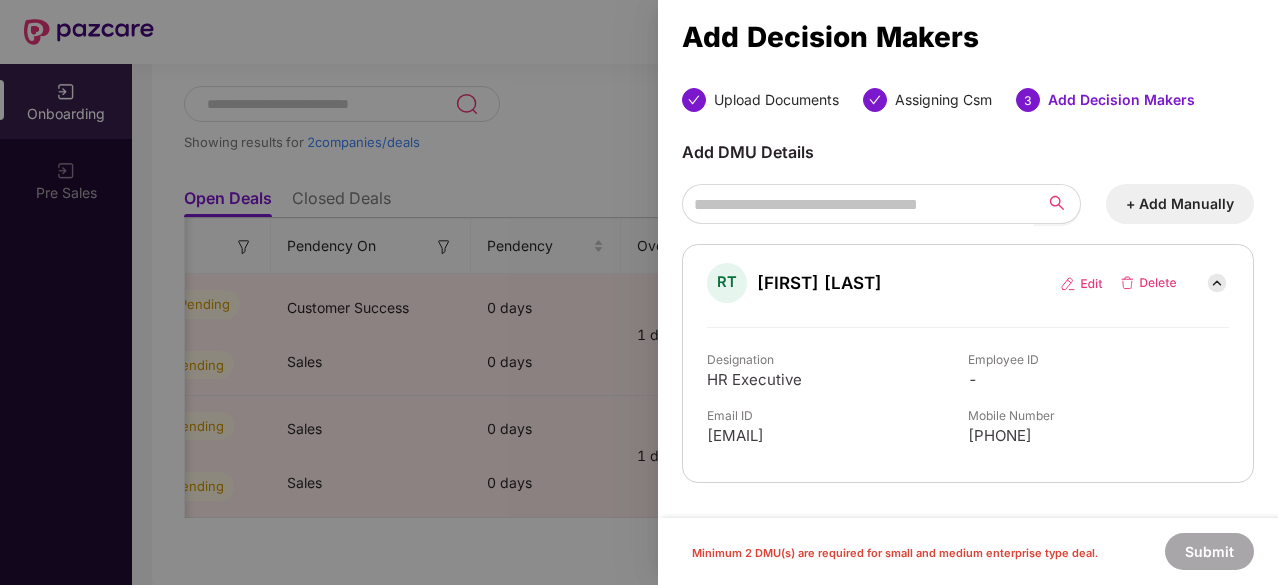 scroll, scrollTop: 0, scrollLeft: 0, axis: both 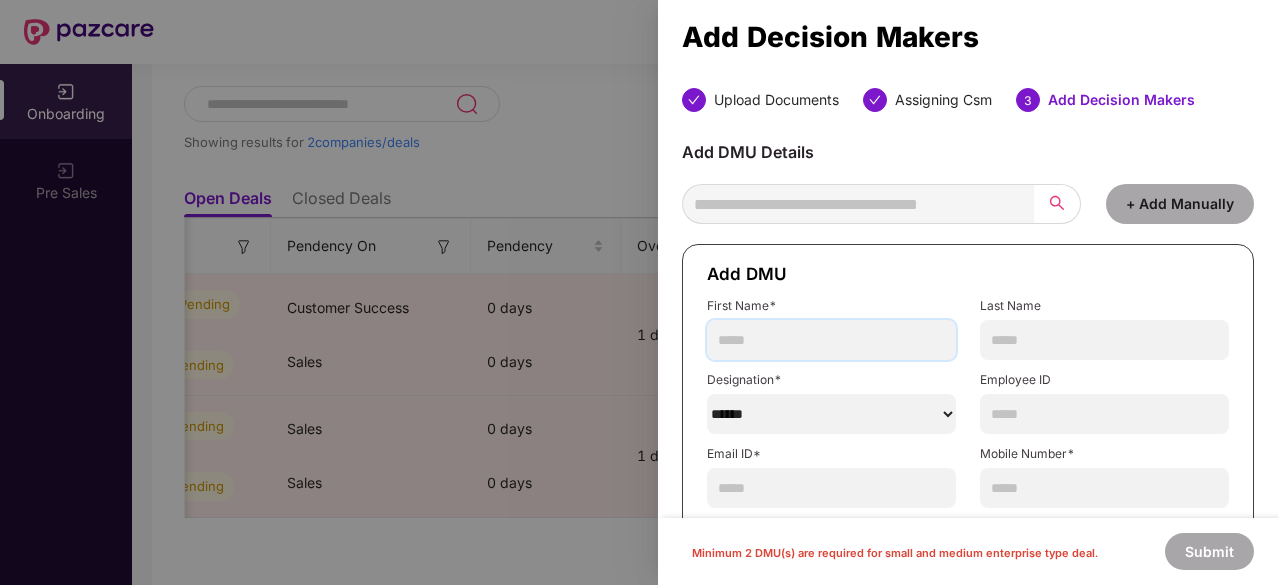 click at bounding box center [831, 340] 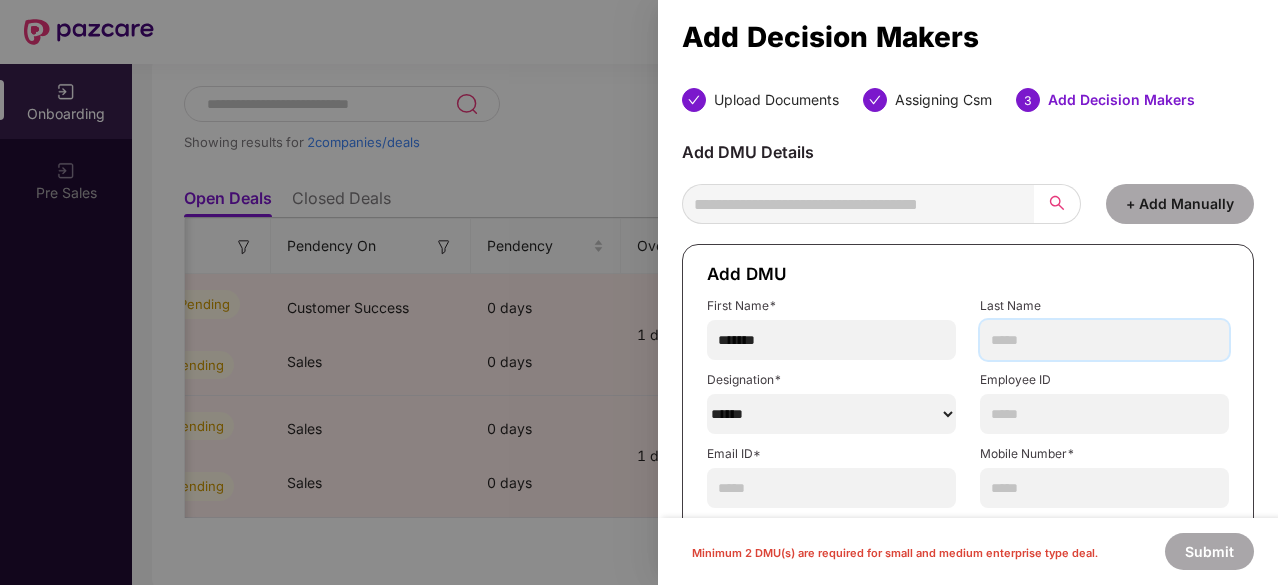 click at bounding box center [1104, 340] 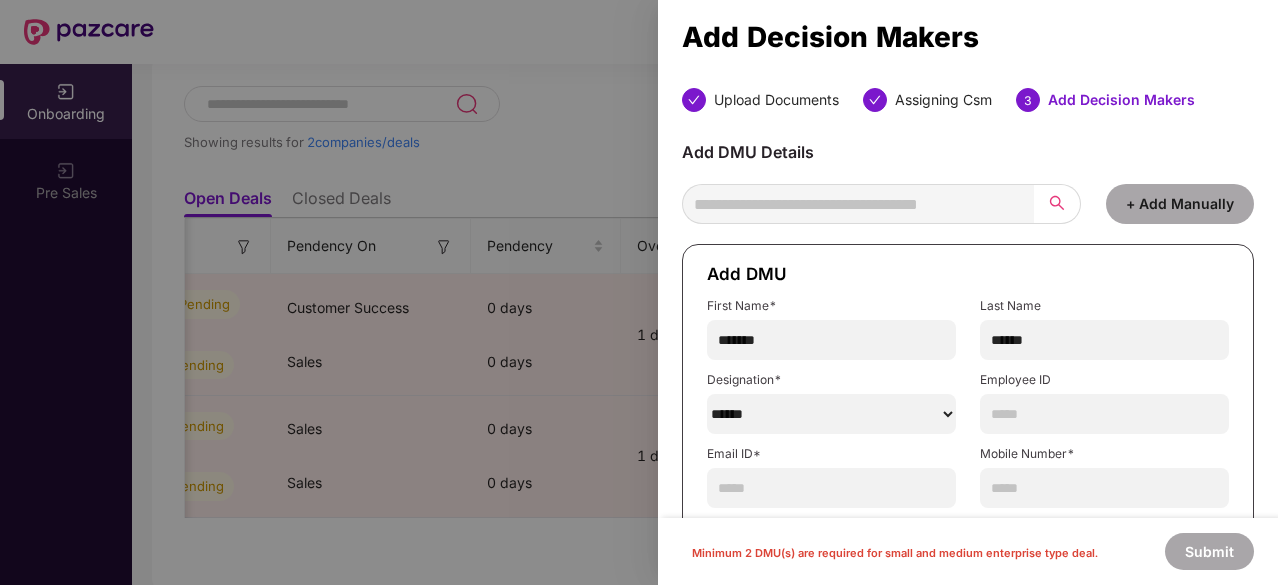 click on "******" at bounding box center [831, 414] 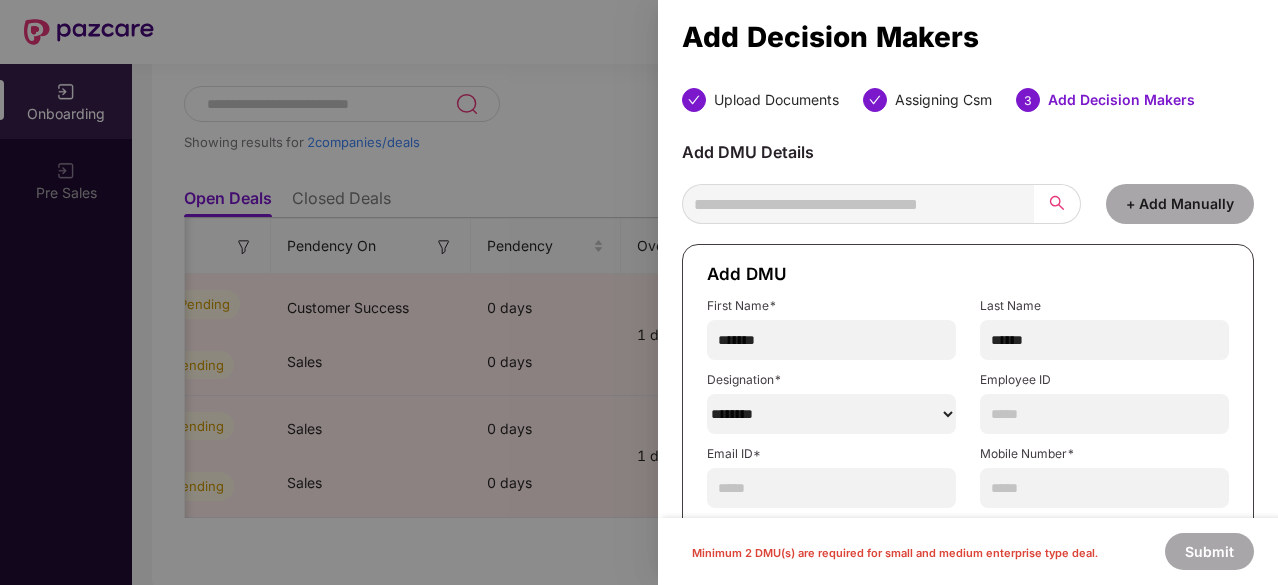 click on "******" at bounding box center (831, 414) 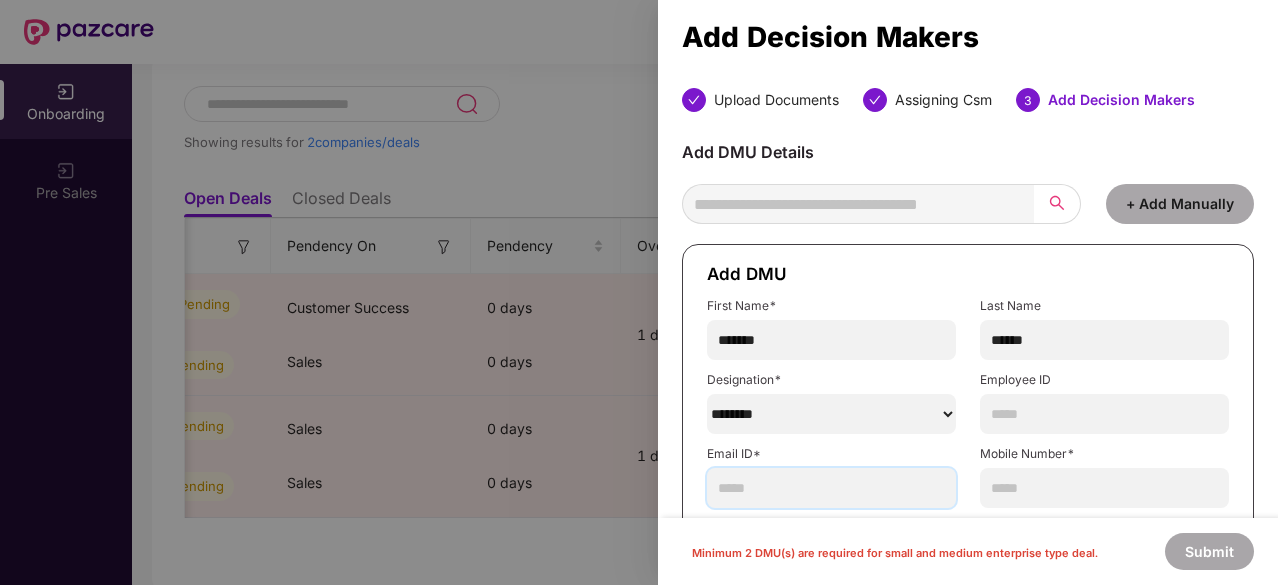 click at bounding box center (831, 488) 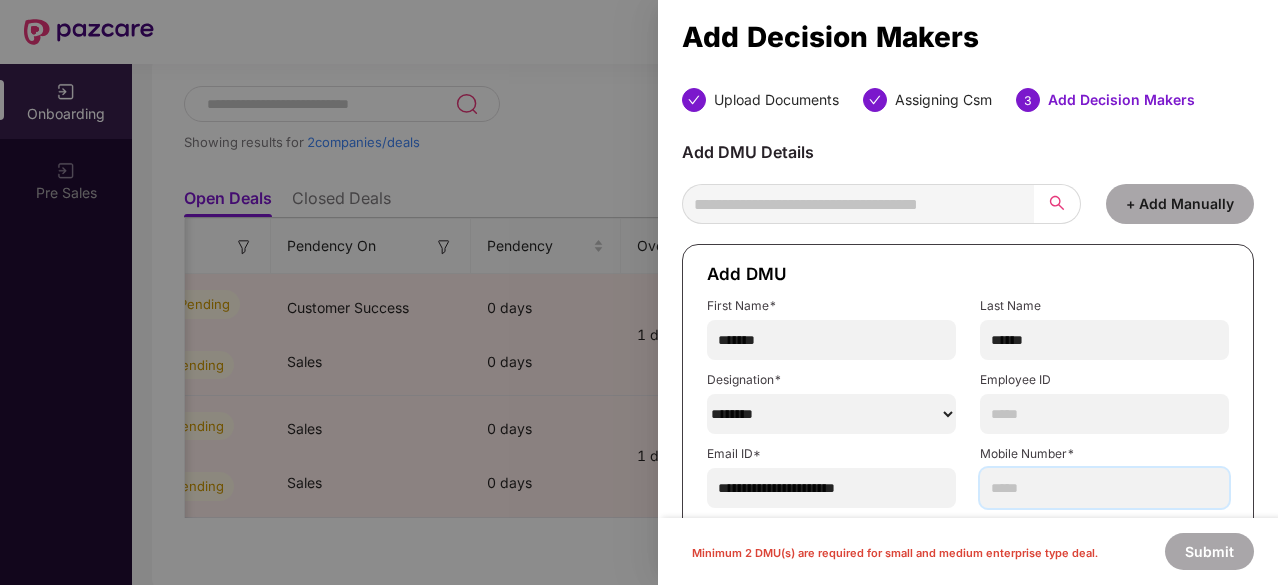 click at bounding box center (1104, 488) 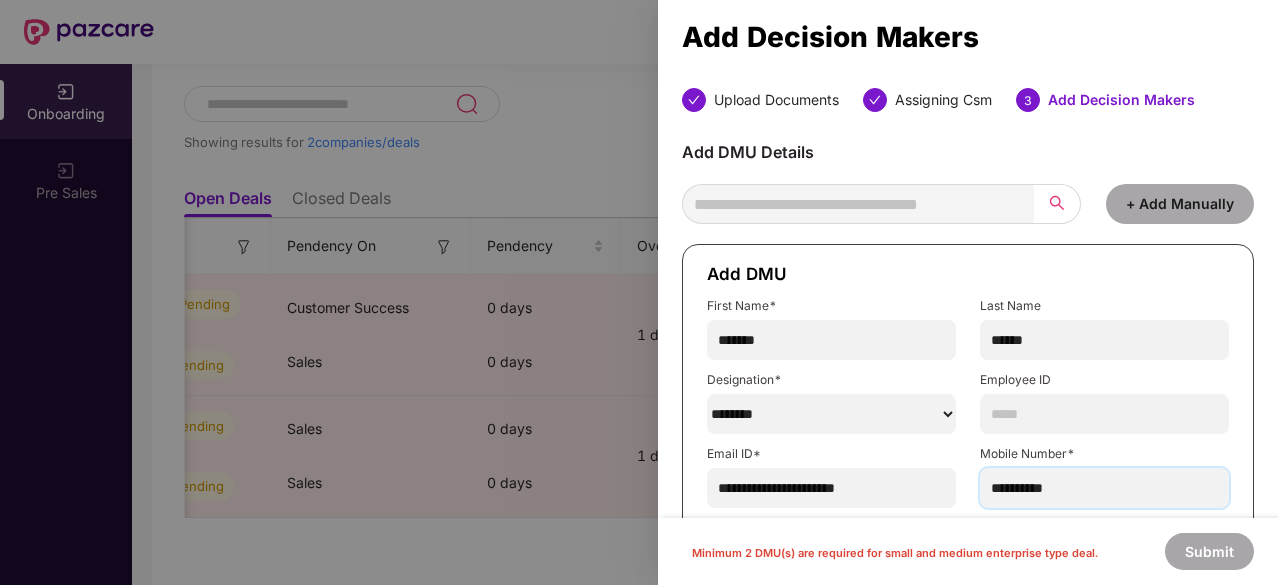 scroll, scrollTop: 330, scrollLeft: 0, axis: vertical 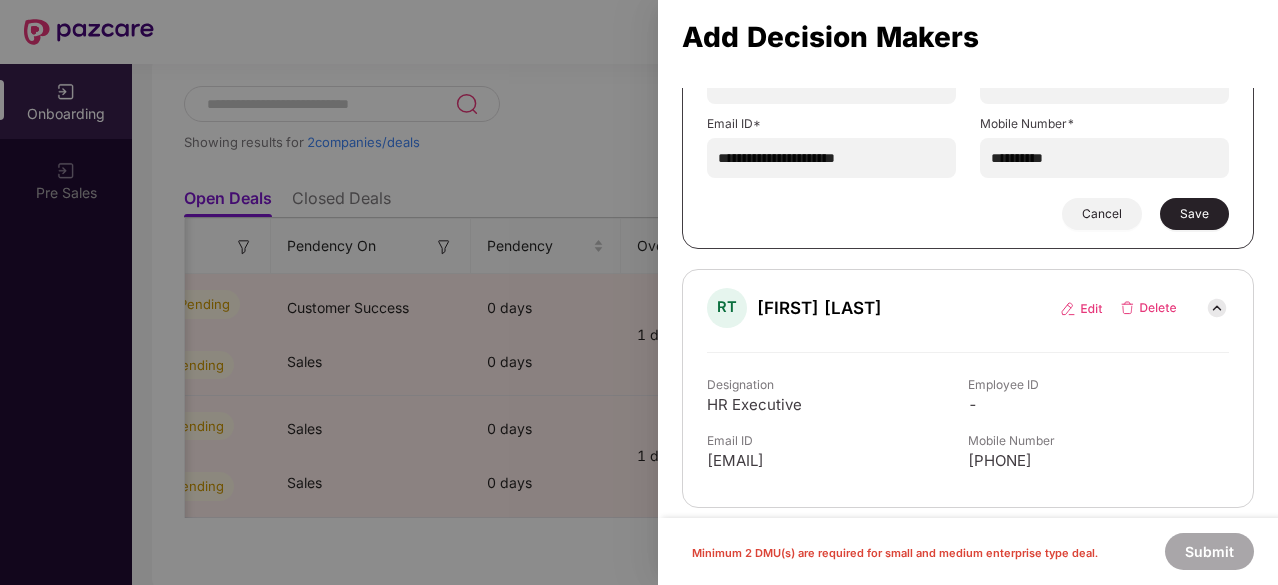 click on "Save" at bounding box center [1194, 214] 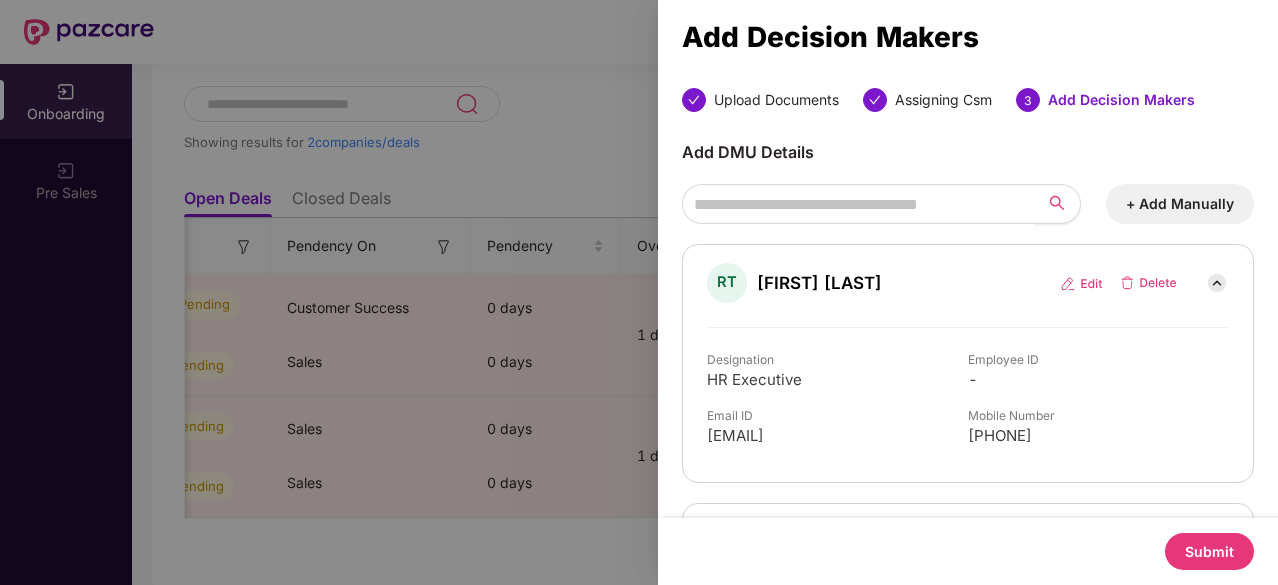 scroll, scrollTop: 233, scrollLeft: 0, axis: vertical 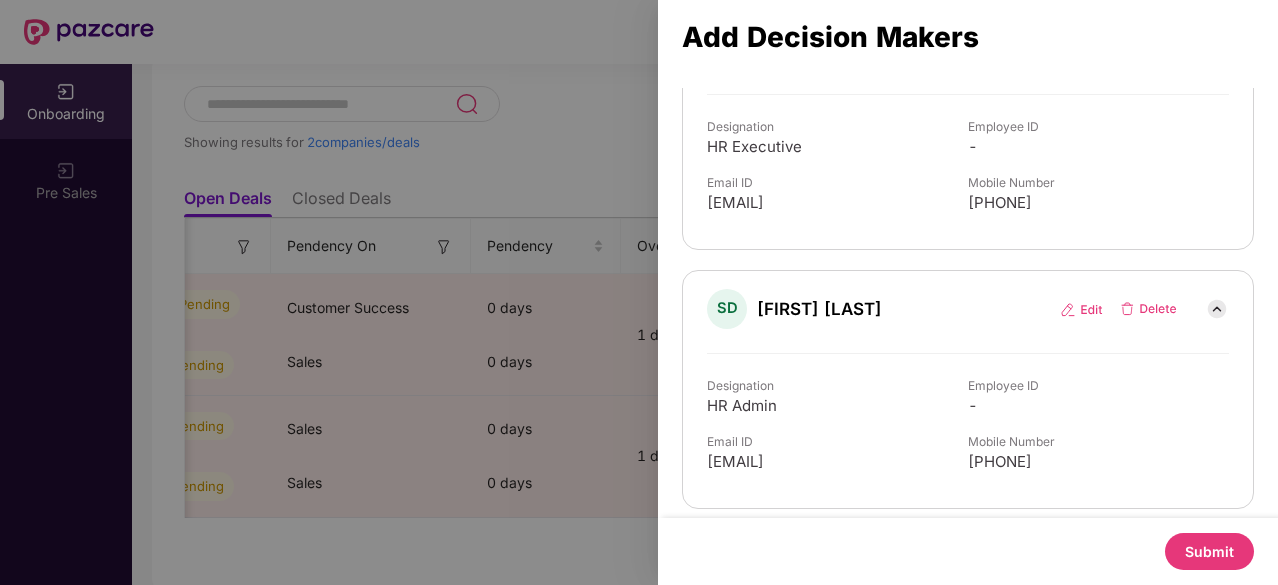 click on "Submit" at bounding box center (1209, 551) 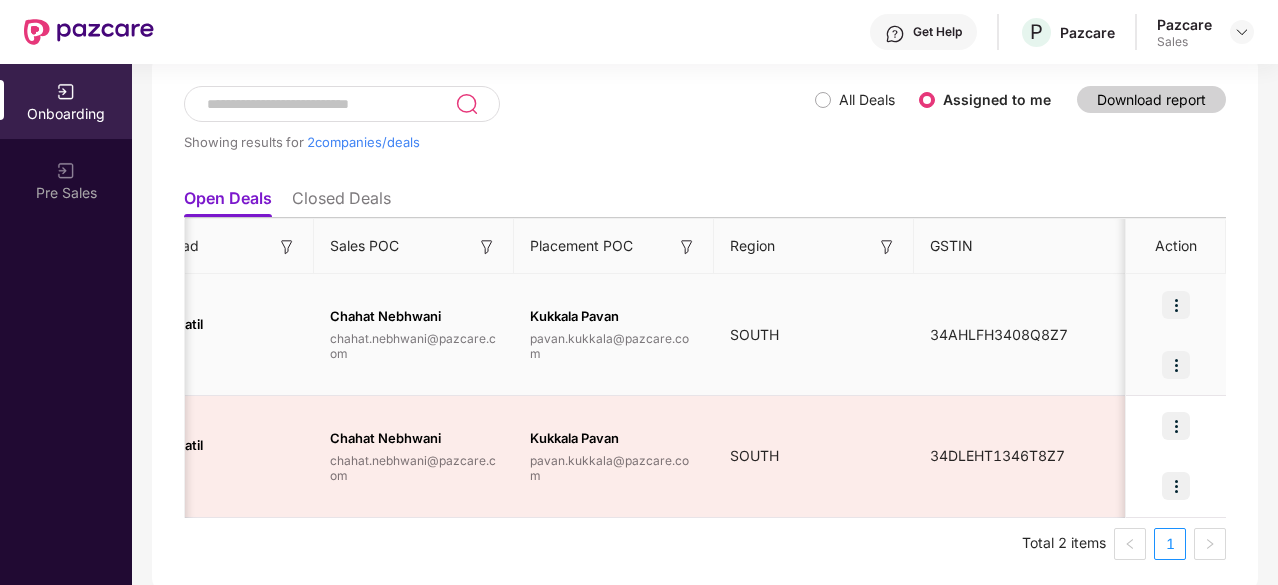 scroll, scrollTop: 0, scrollLeft: 1884, axis: horizontal 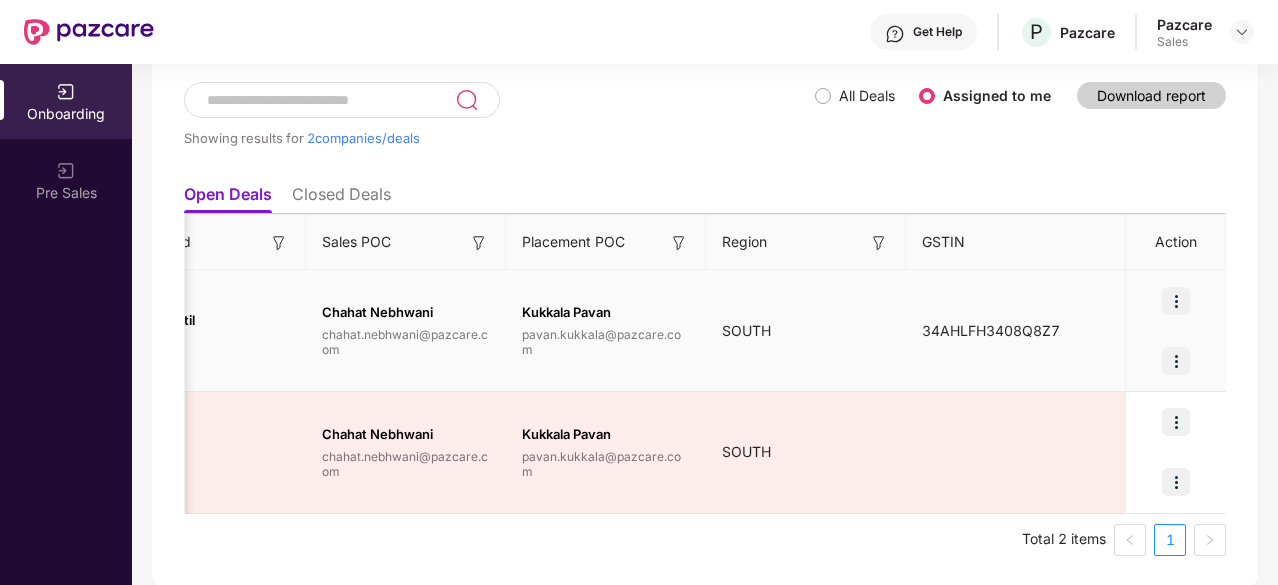 click at bounding box center [1176, 301] 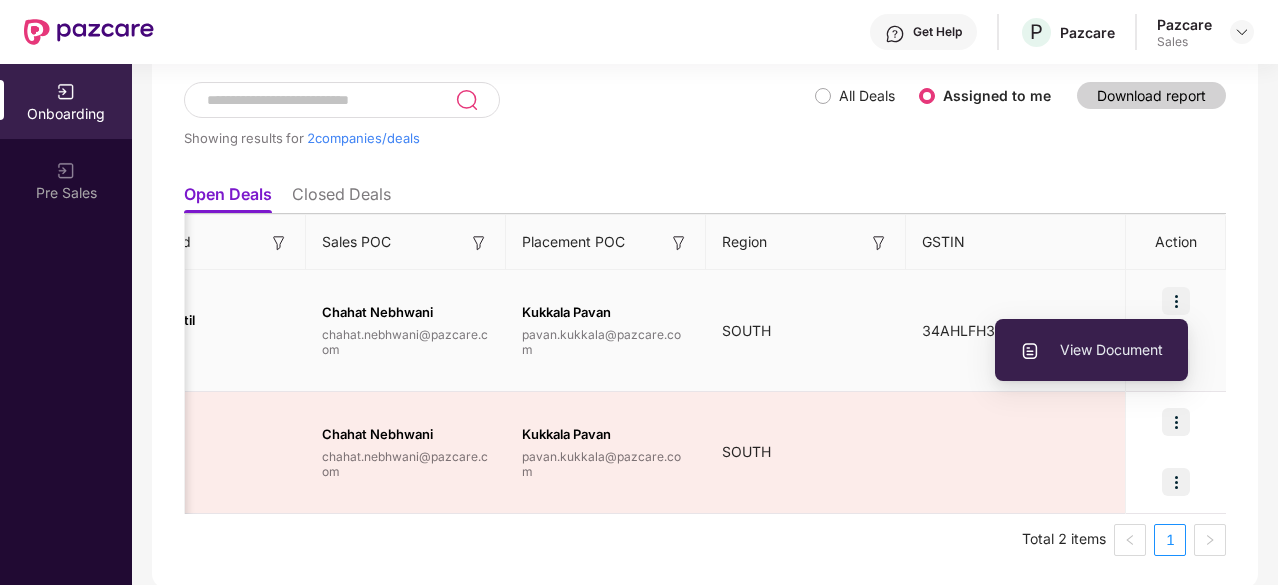 click on "View Document" at bounding box center [1091, 350] 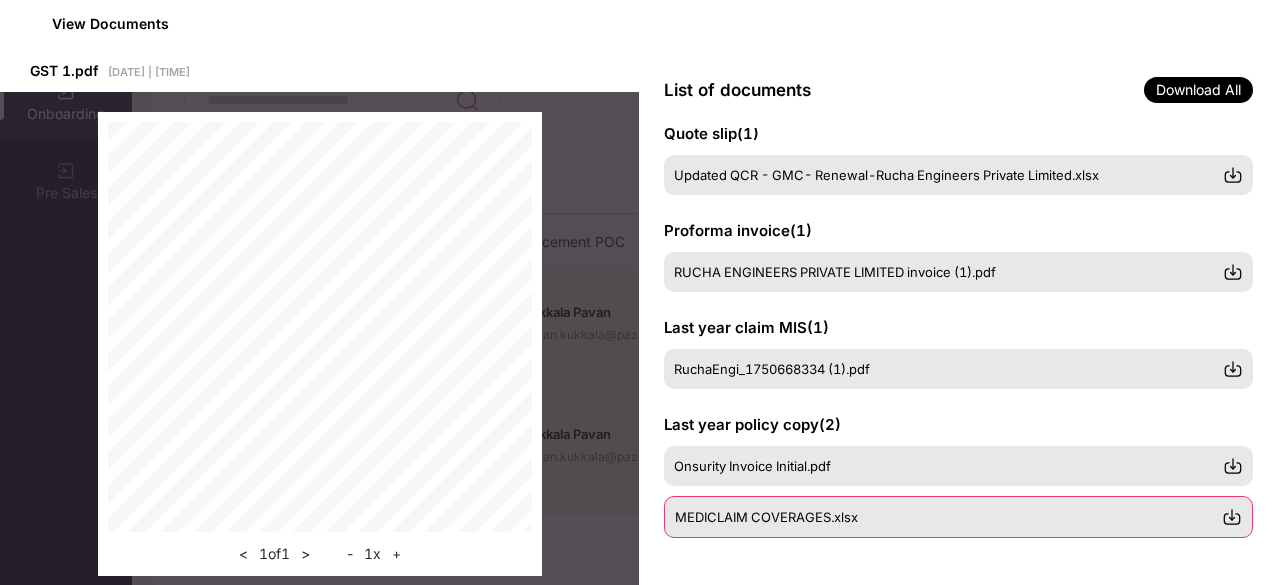 scroll, scrollTop: 612, scrollLeft: 0, axis: vertical 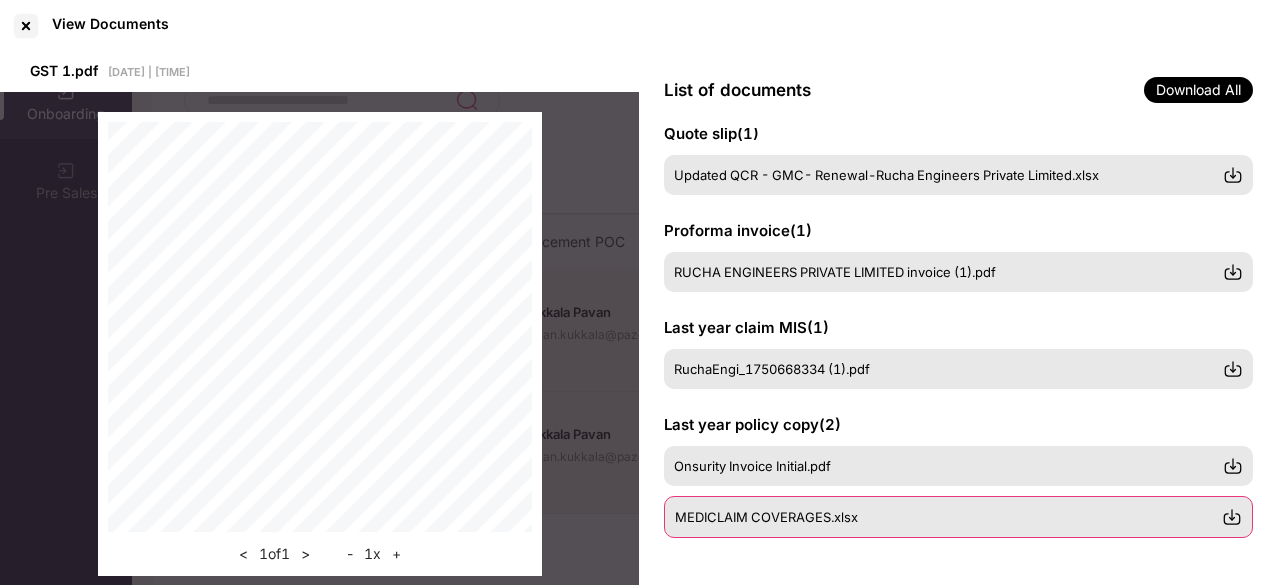 click at bounding box center (1232, 517) 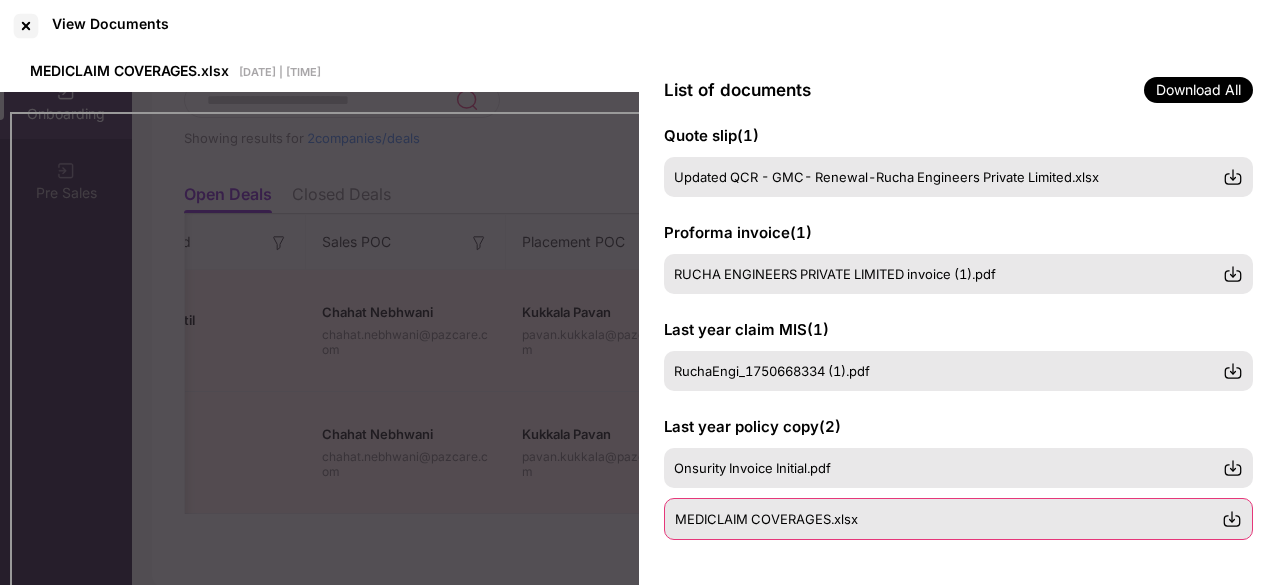 scroll, scrollTop: 612, scrollLeft: 0, axis: vertical 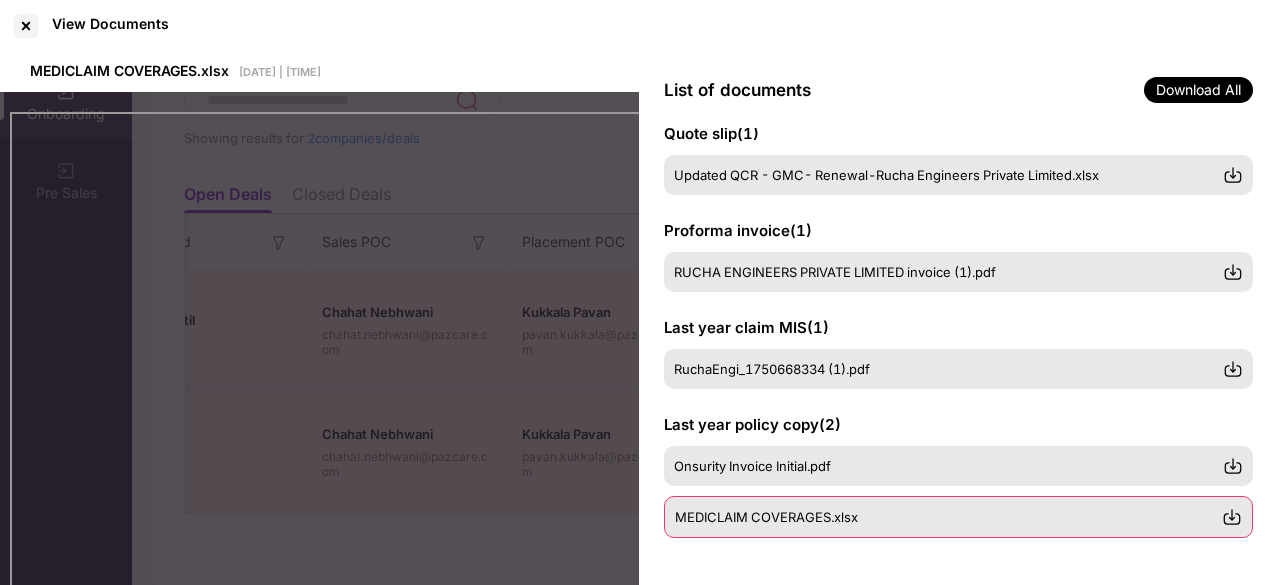 click at bounding box center (1232, 517) 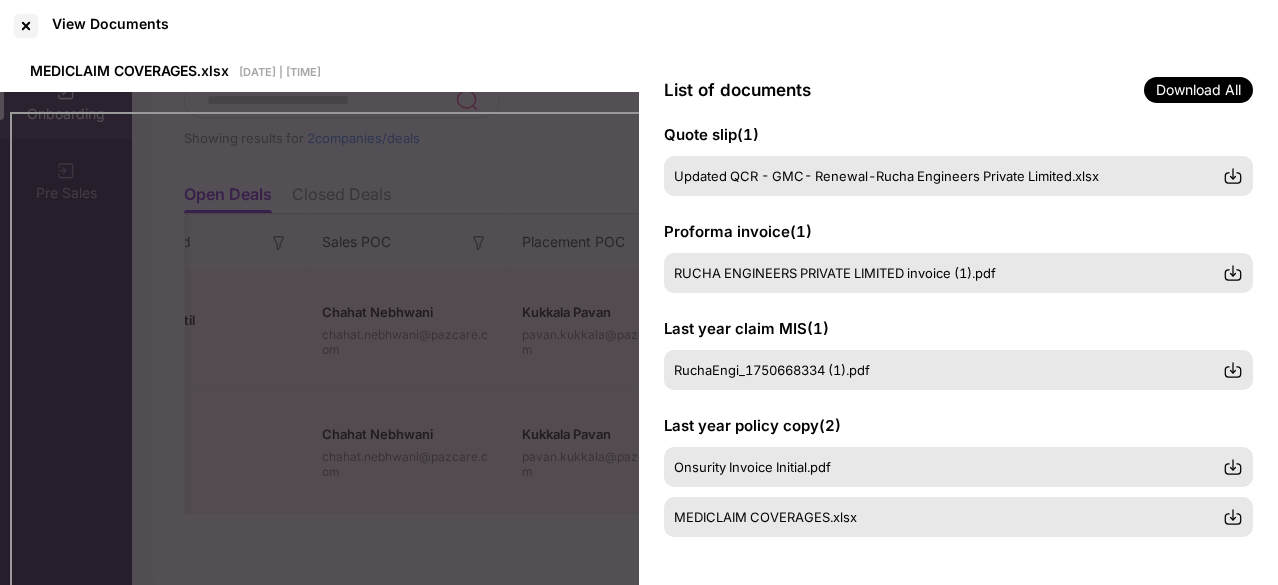 scroll, scrollTop: 610, scrollLeft: 0, axis: vertical 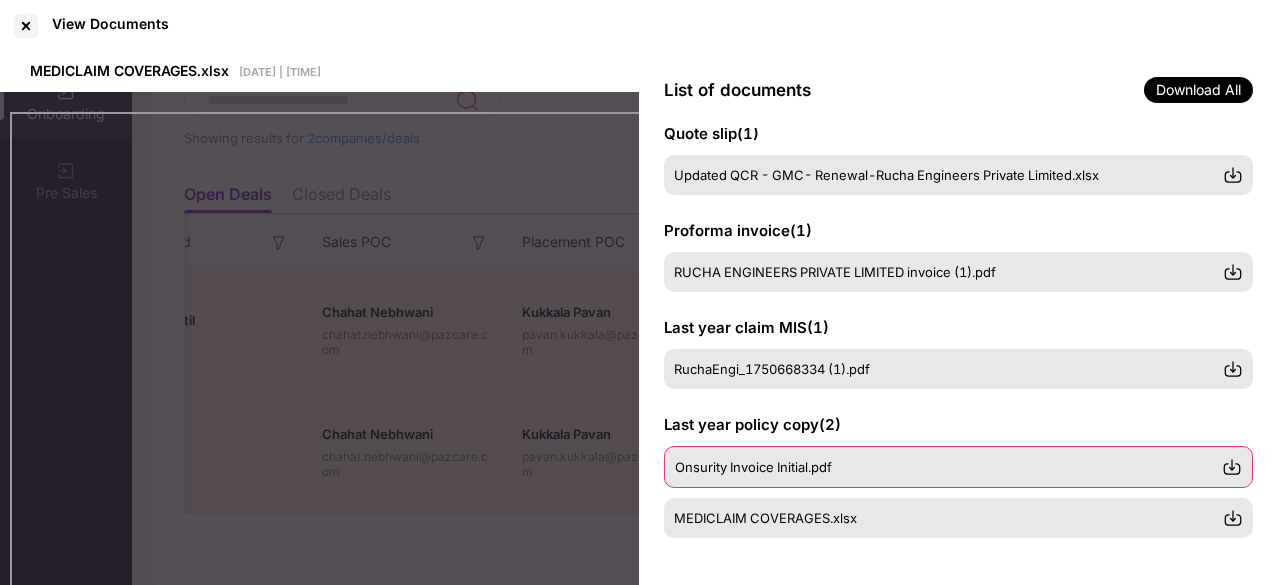 click at bounding box center [1232, 467] 